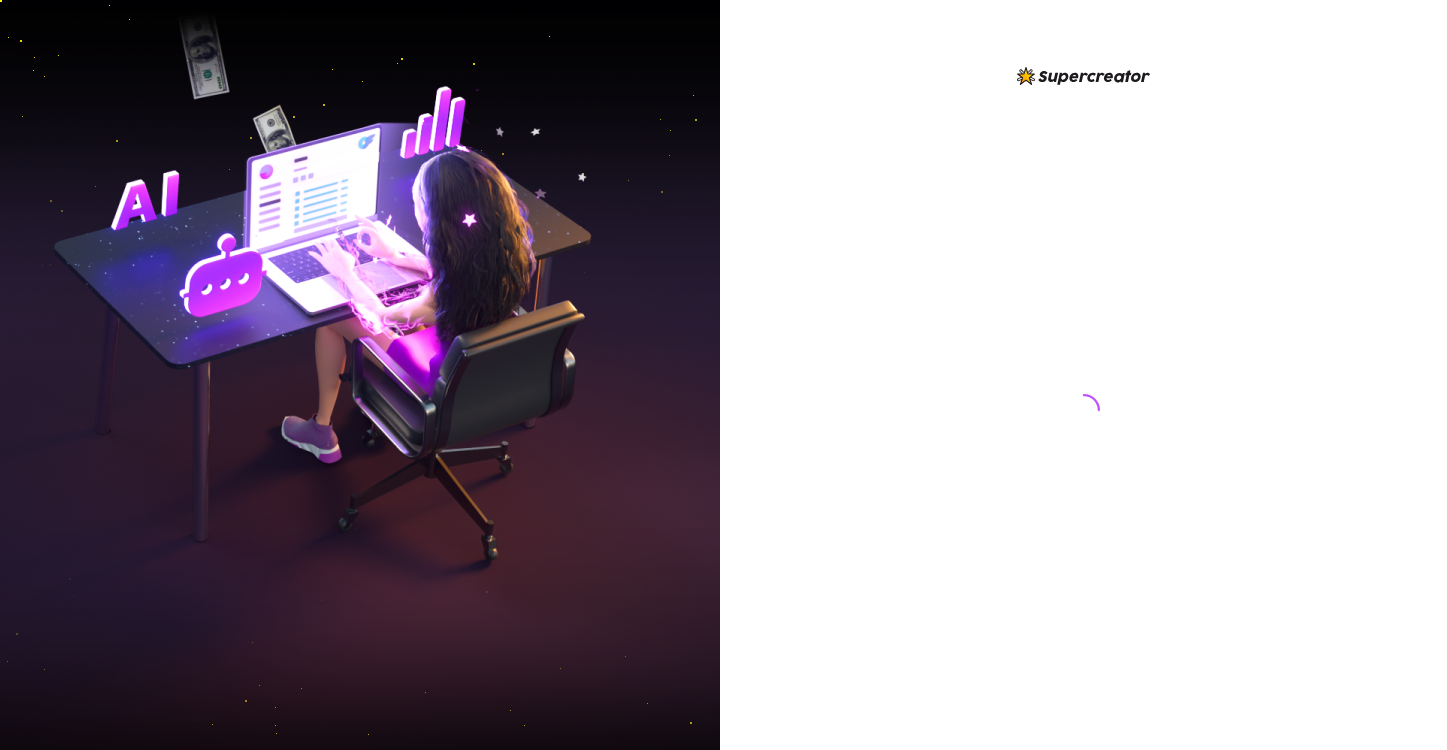 scroll, scrollTop: 0, scrollLeft: 0, axis: both 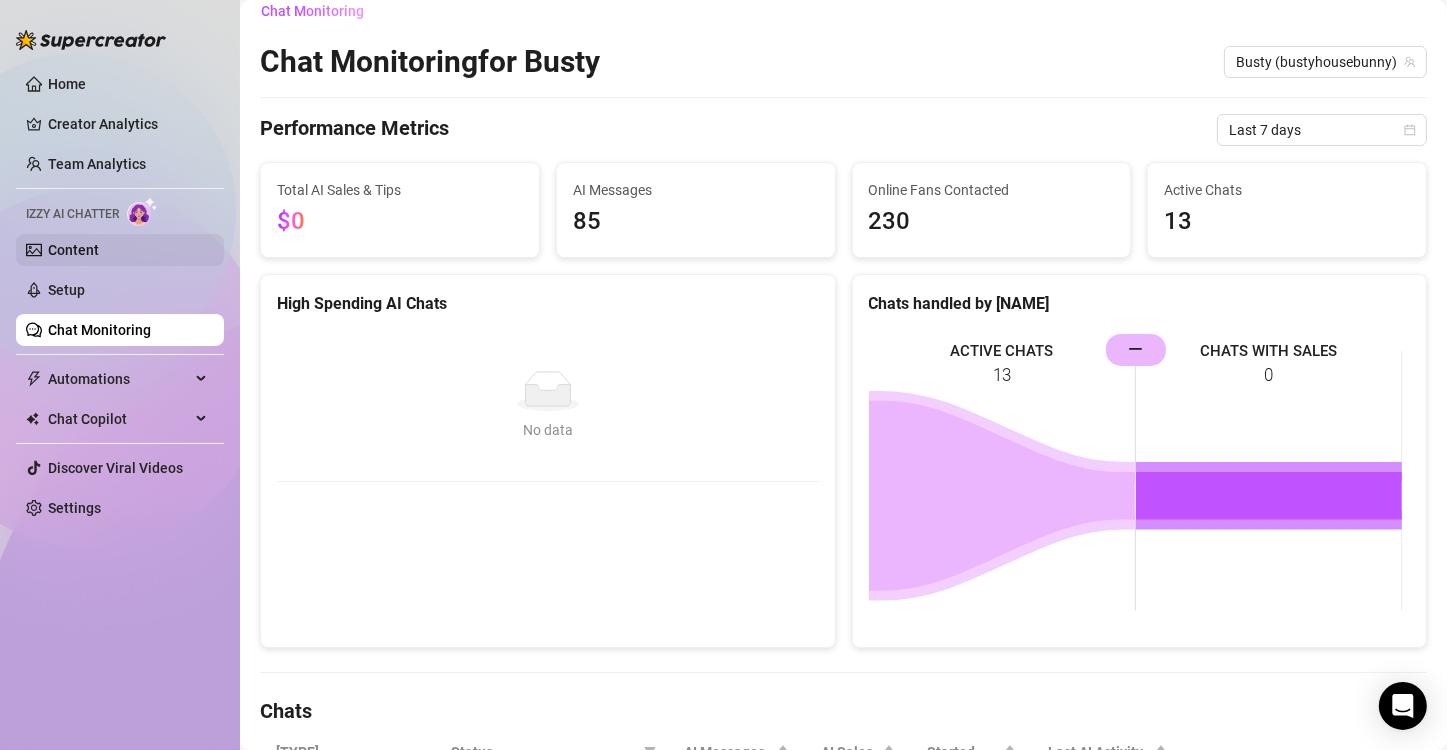 click on "Content" at bounding box center [73, 250] 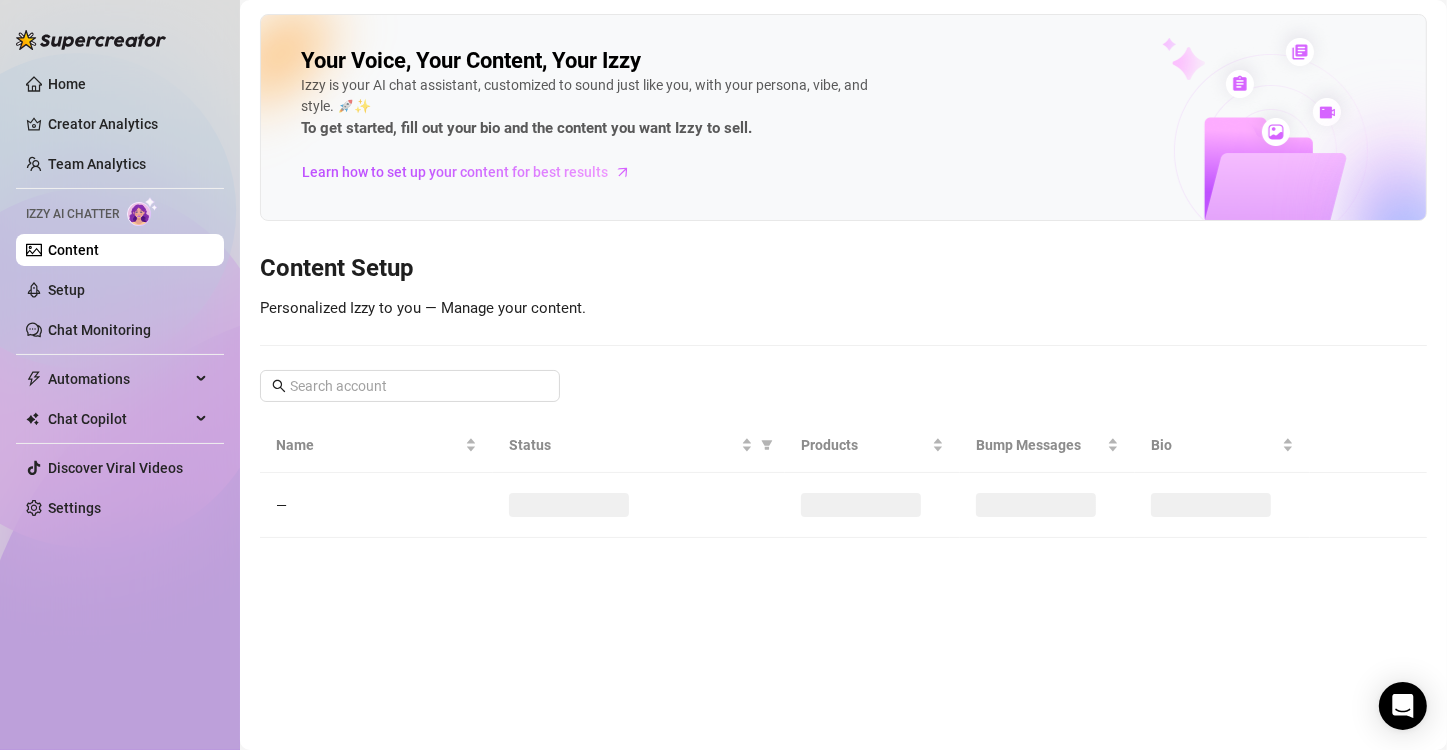 scroll, scrollTop: 0, scrollLeft: 0, axis: both 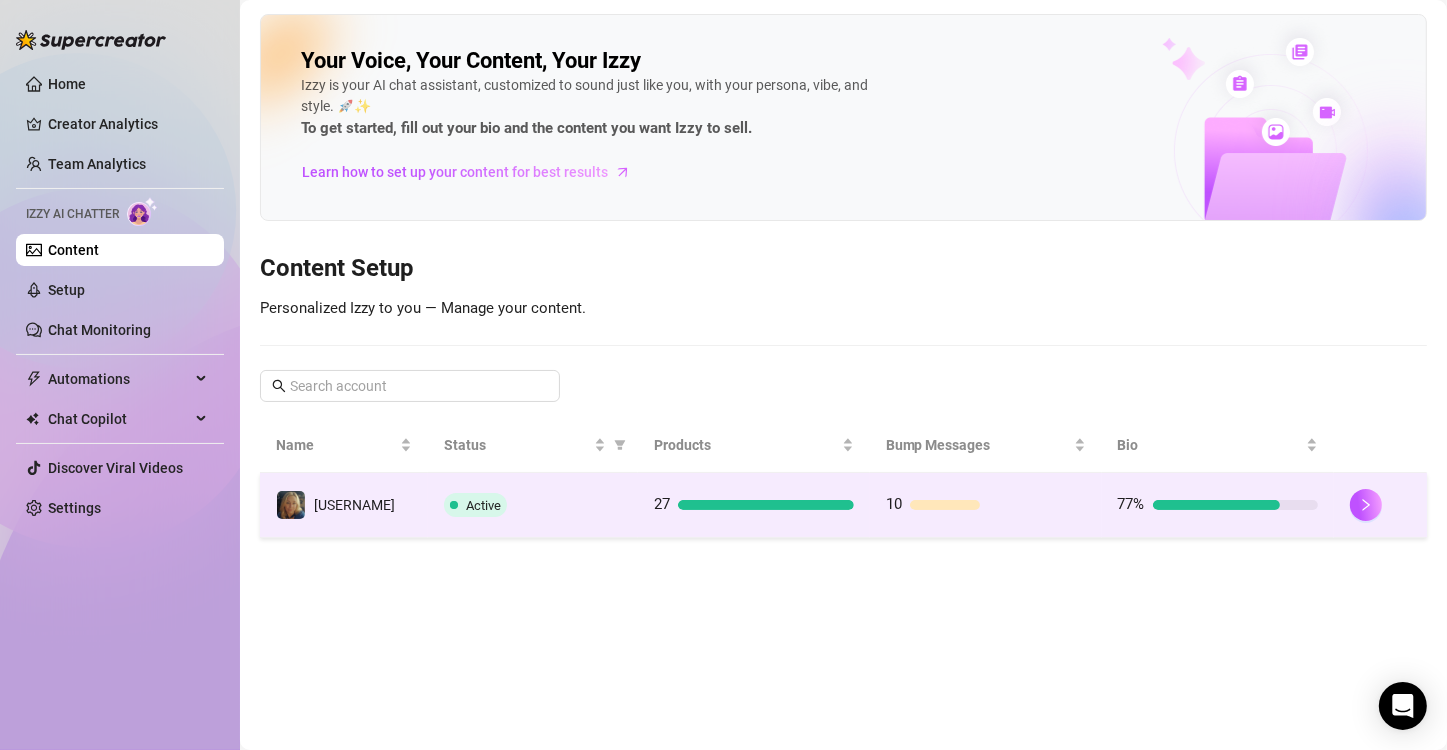 click on "Active" at bounding box center [533, 505] 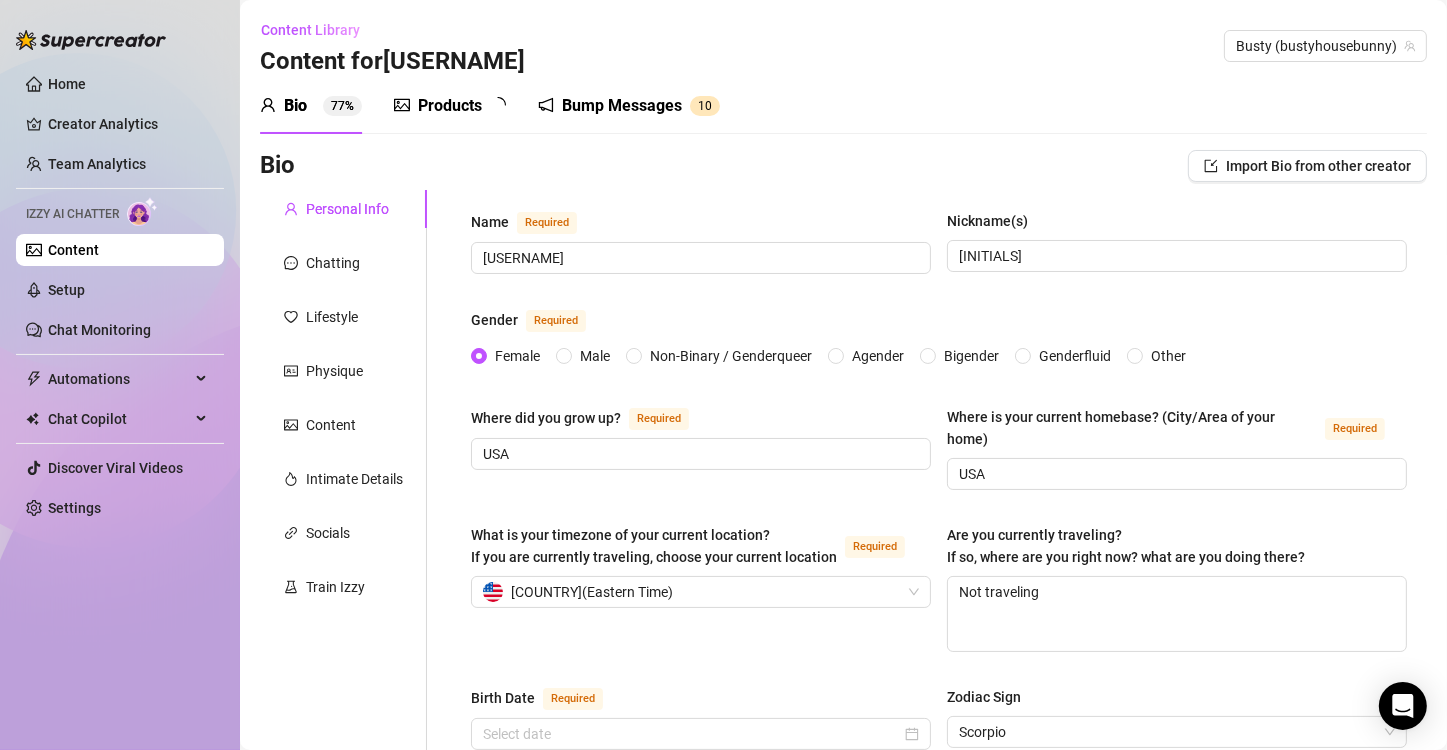 type 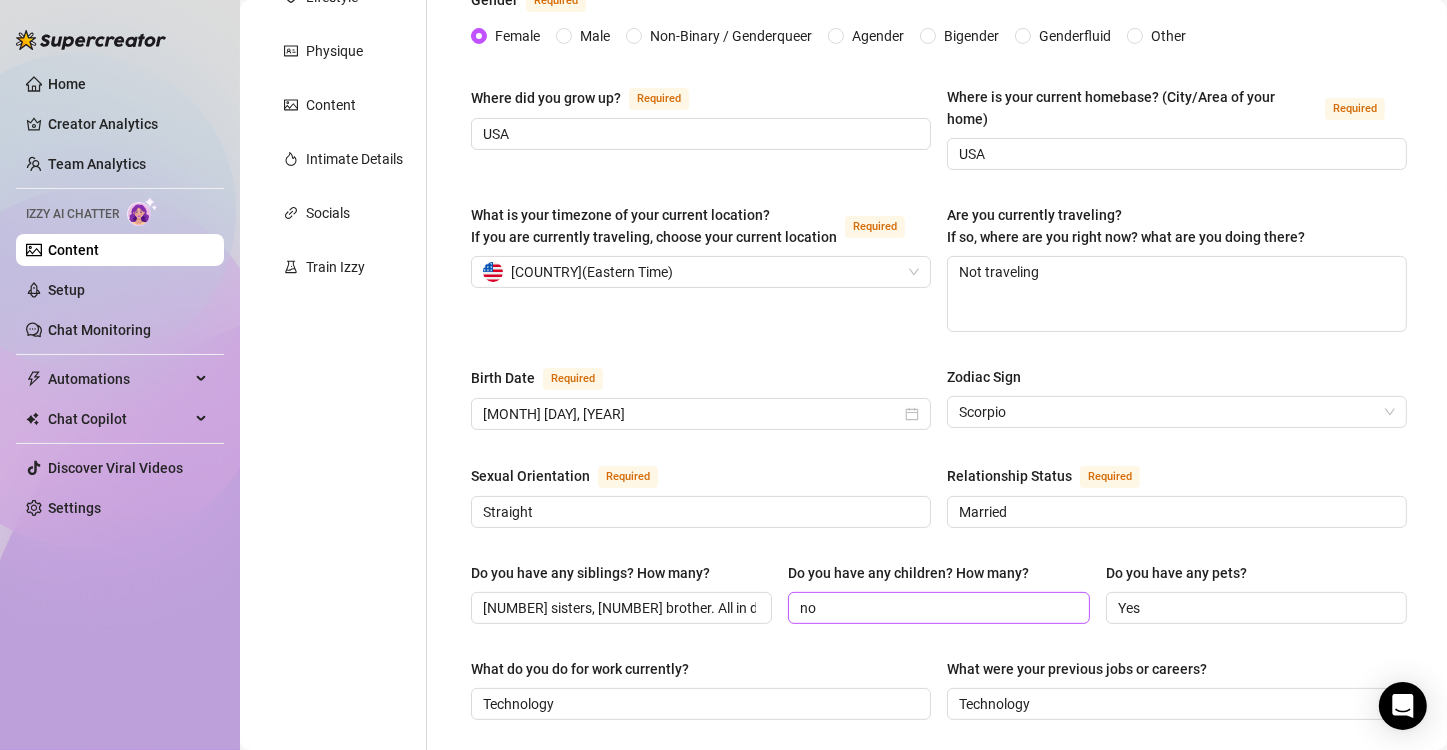 scroll, scrollTop: 0, scrollLeft: 0, axis: both 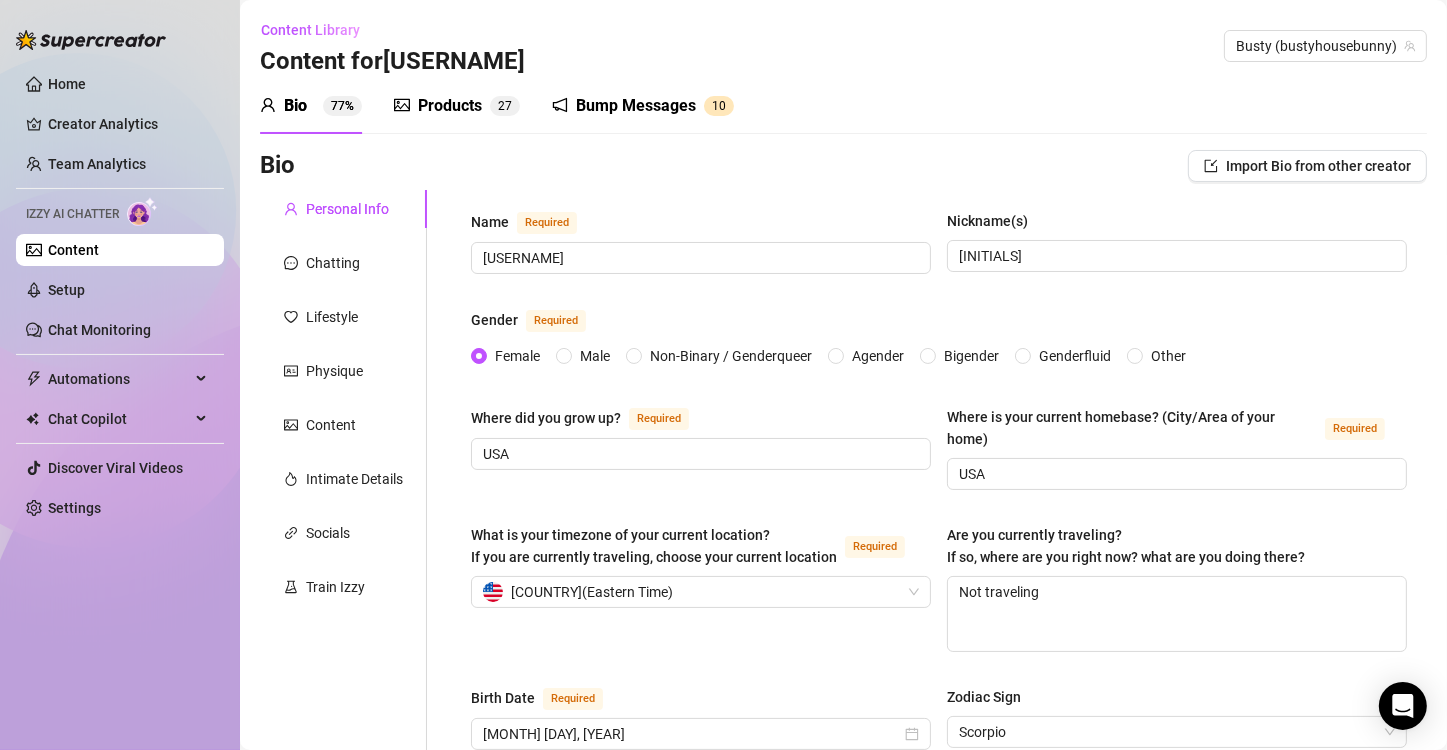 click on "Products" at bounding box center [450, 106] 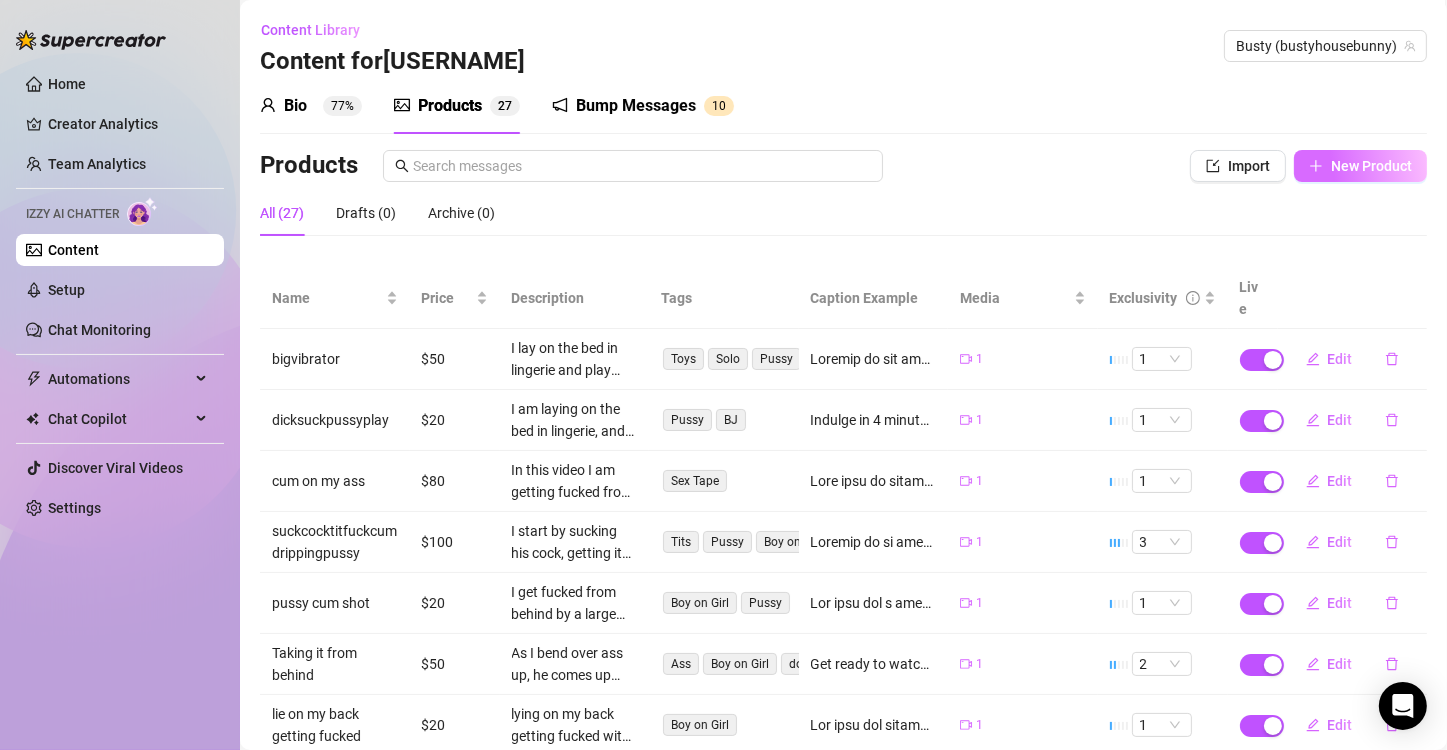 click on "New Product" at bounding box center (1371, 166) 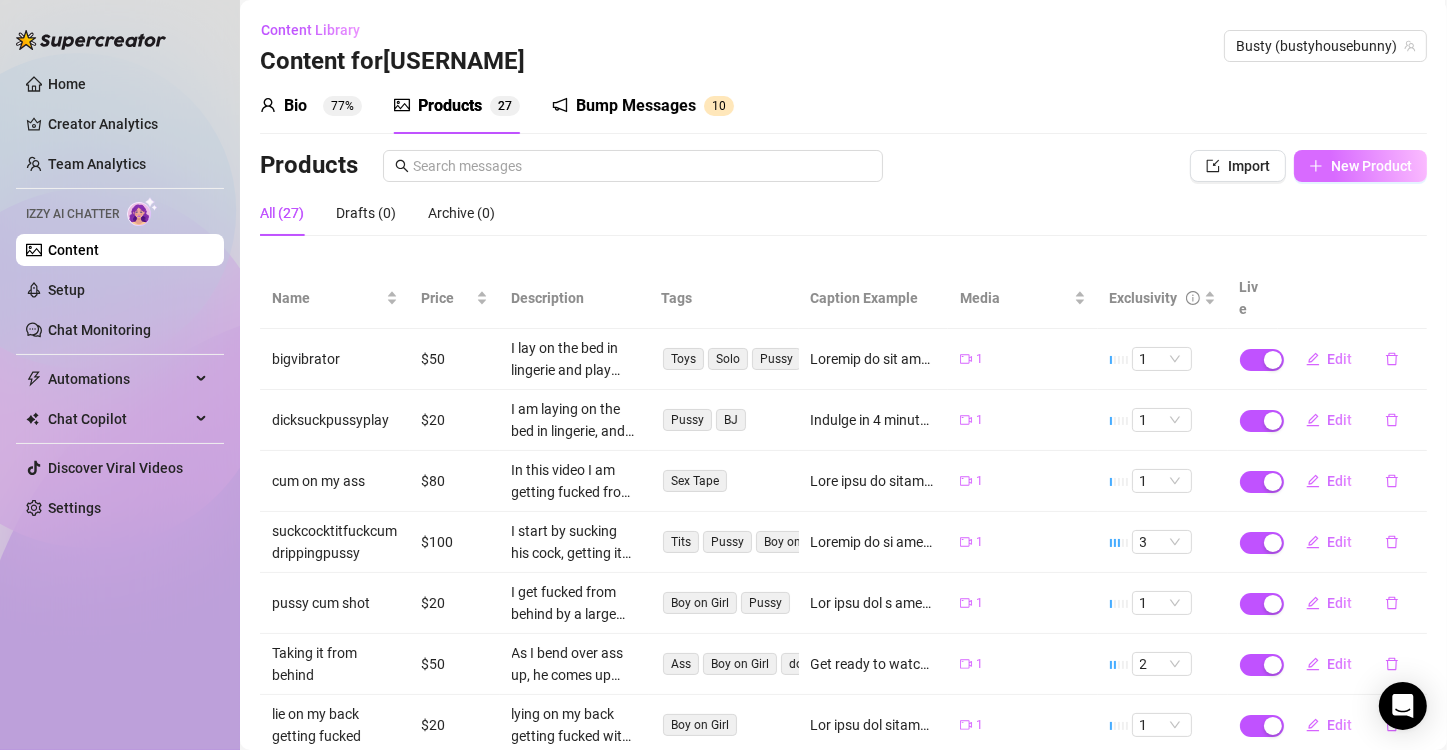 type on "Type your message here..." 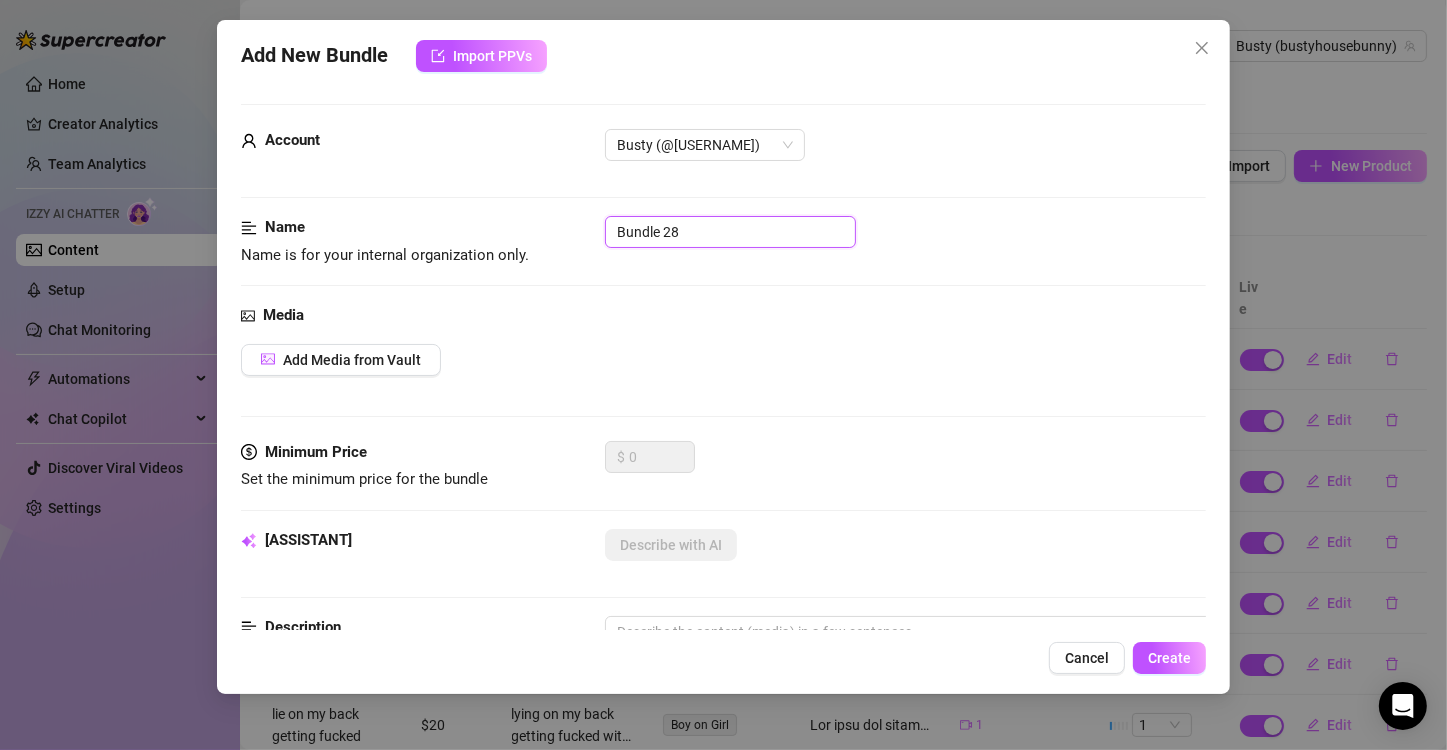 drag, startPoint x: 709, startPoint y: 221, endPoint x: 521, endPoint y: 244, distance: 189.40169 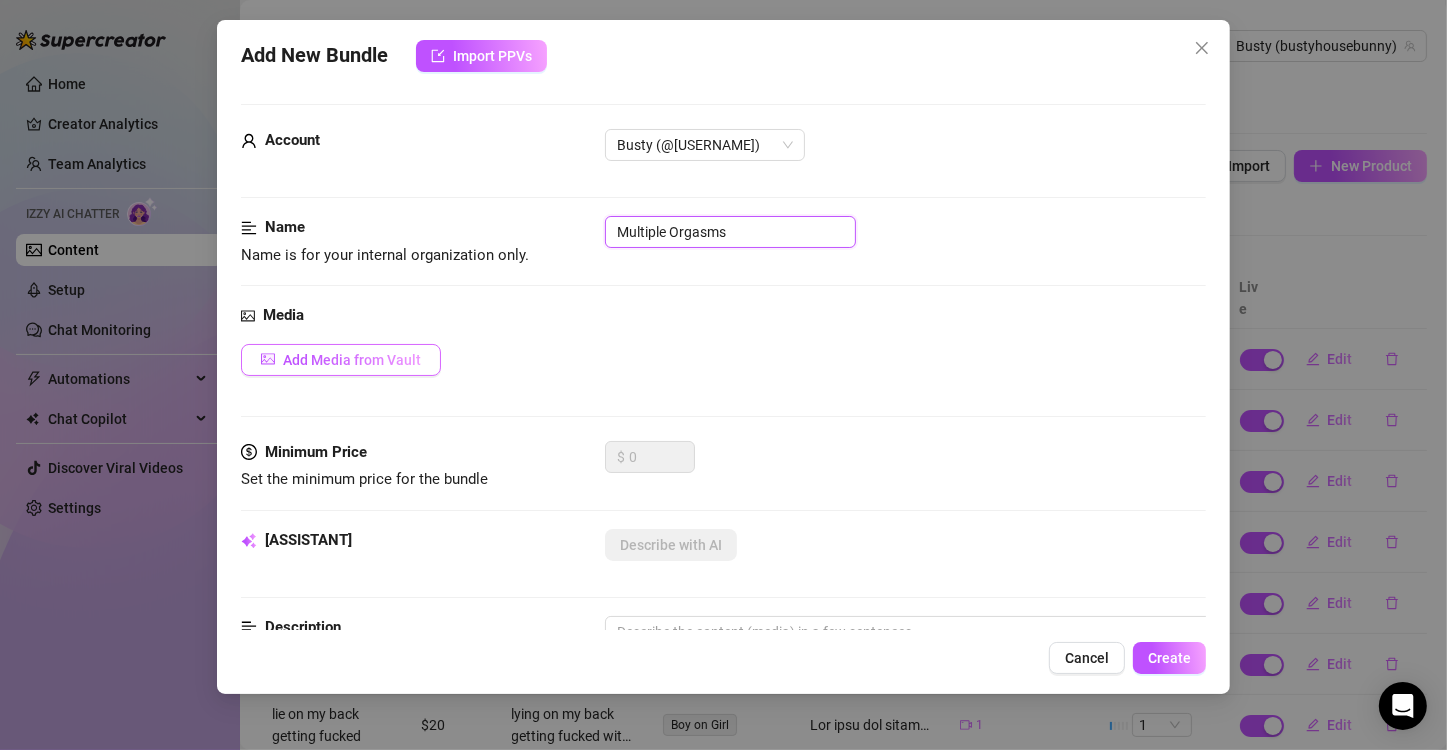 type on "Multiple Orgasms" 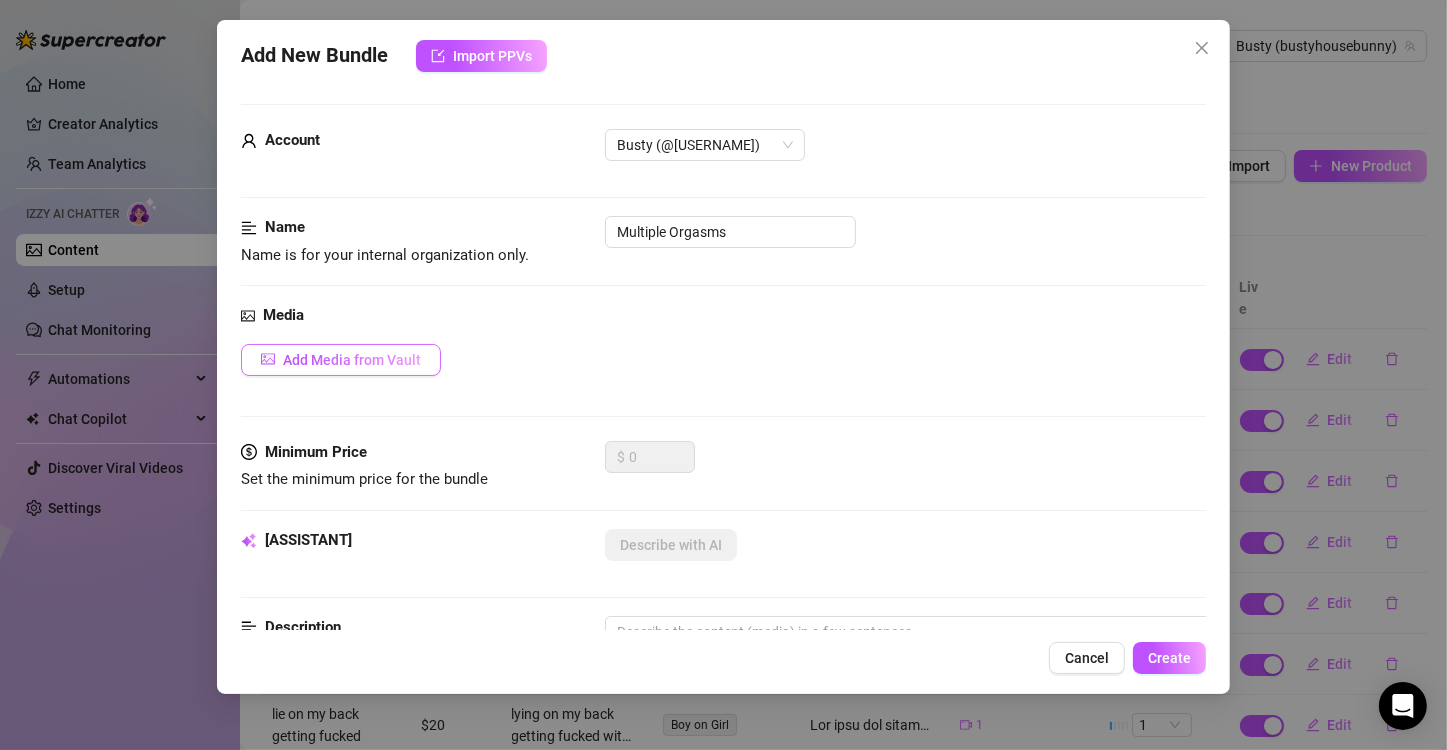 click on "Add Media from Vault" at bounding box center (352, 360) 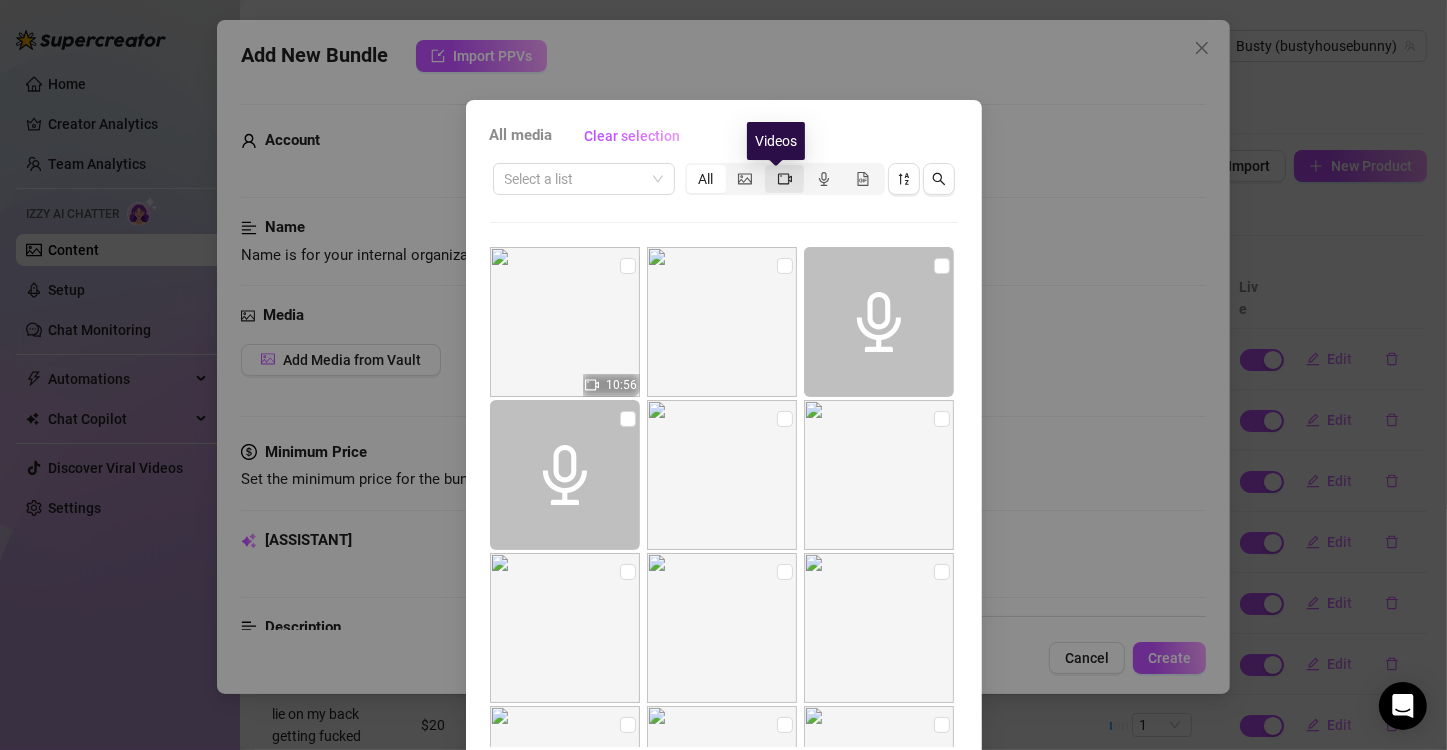 click 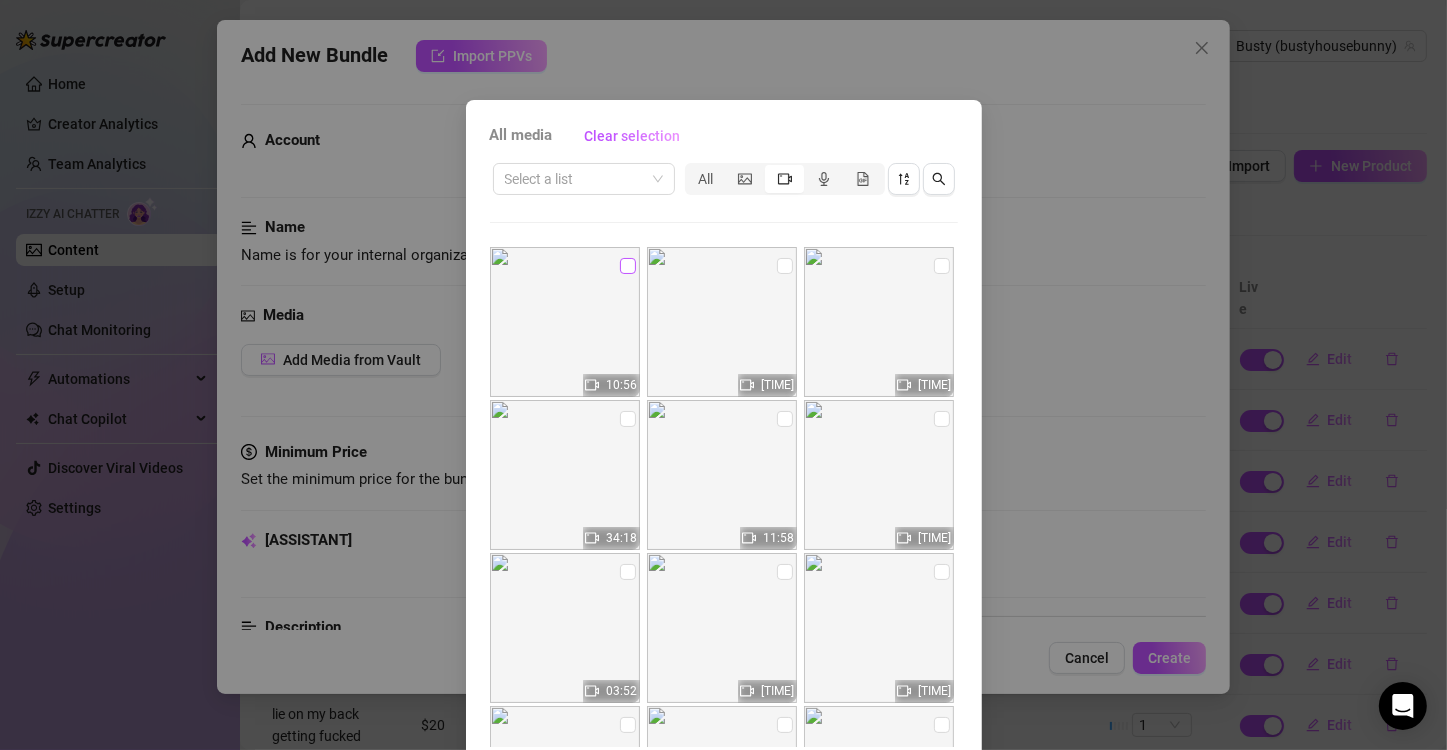 click at bounding box center [628, 266] 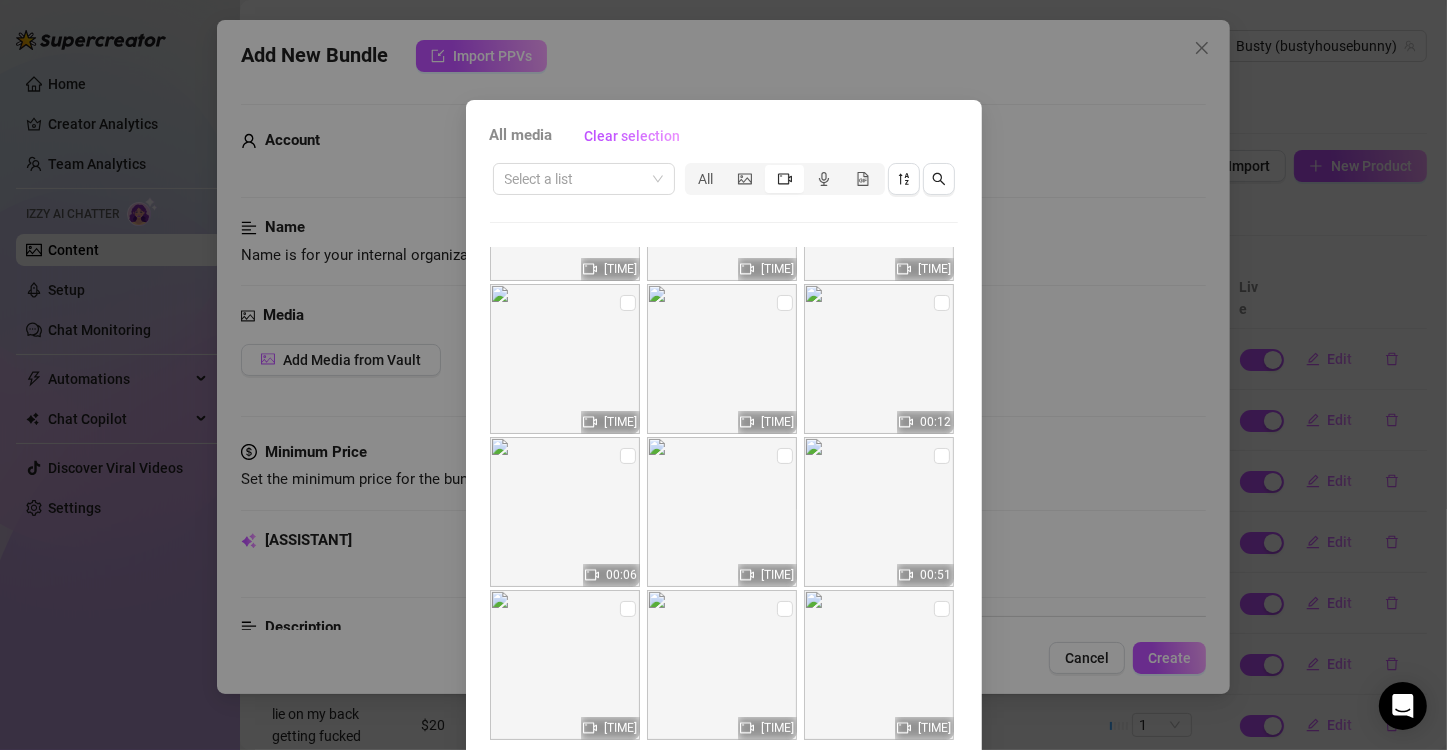 scroll, scrollTop: 753, scrollLeft: 0, axis: vertical 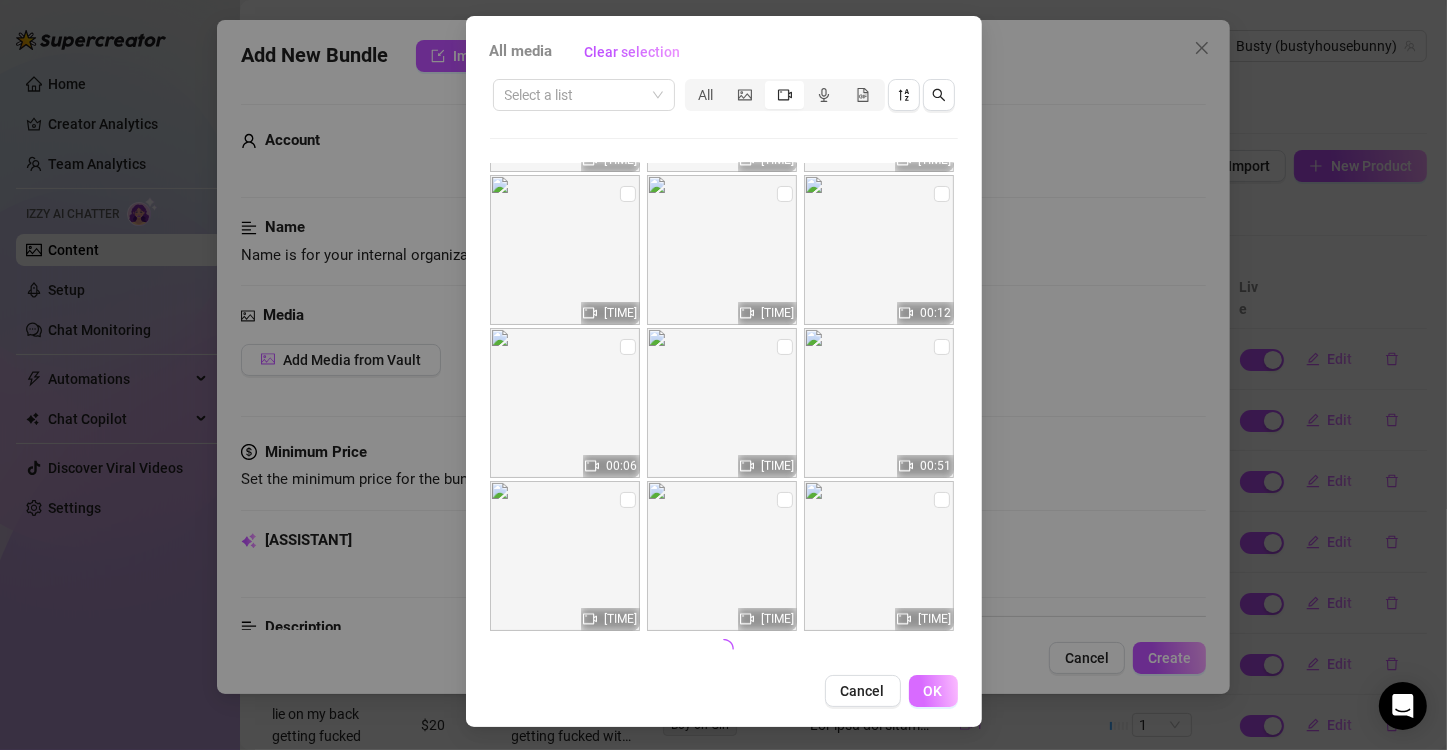 click on "OK" at bounding box center (933, 691) 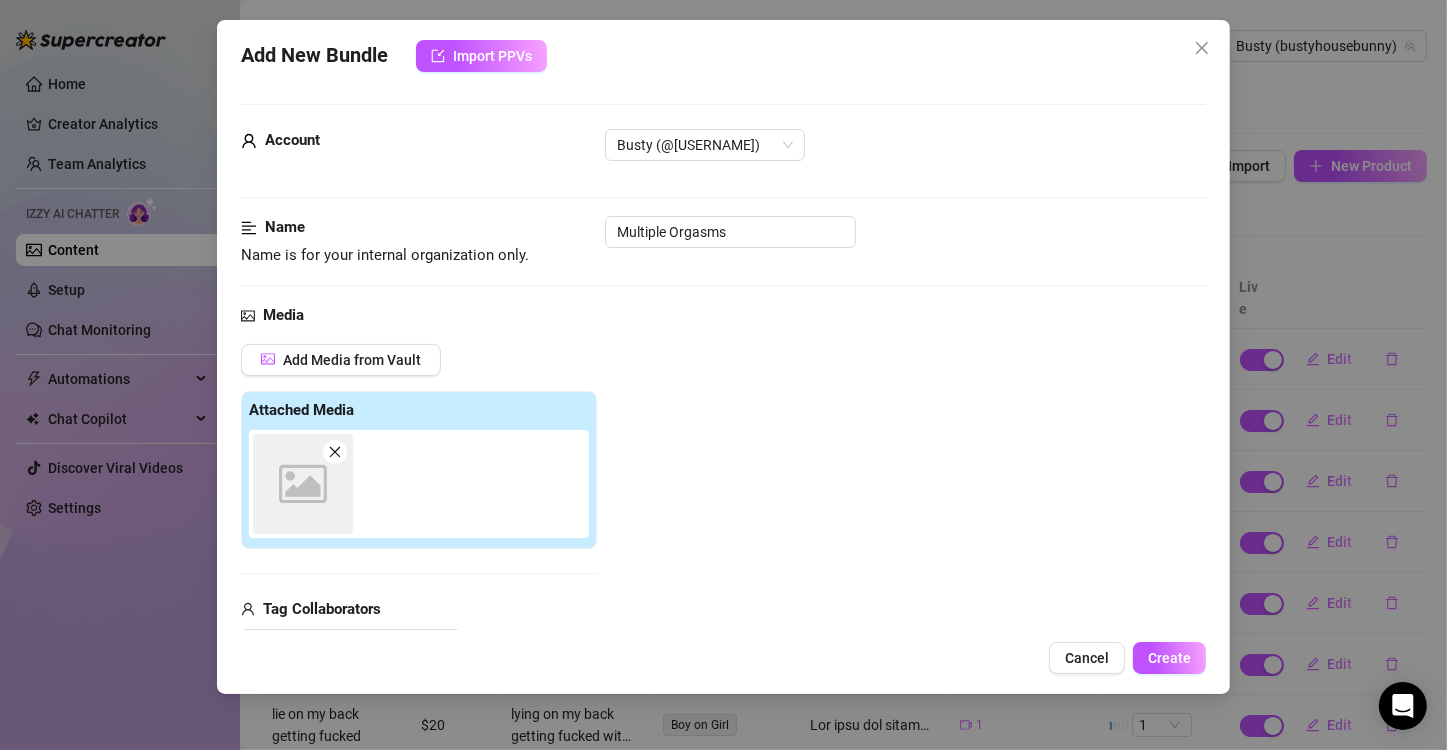scroll, scrollTop: 282, scrollLeft: 0, axis: vertical 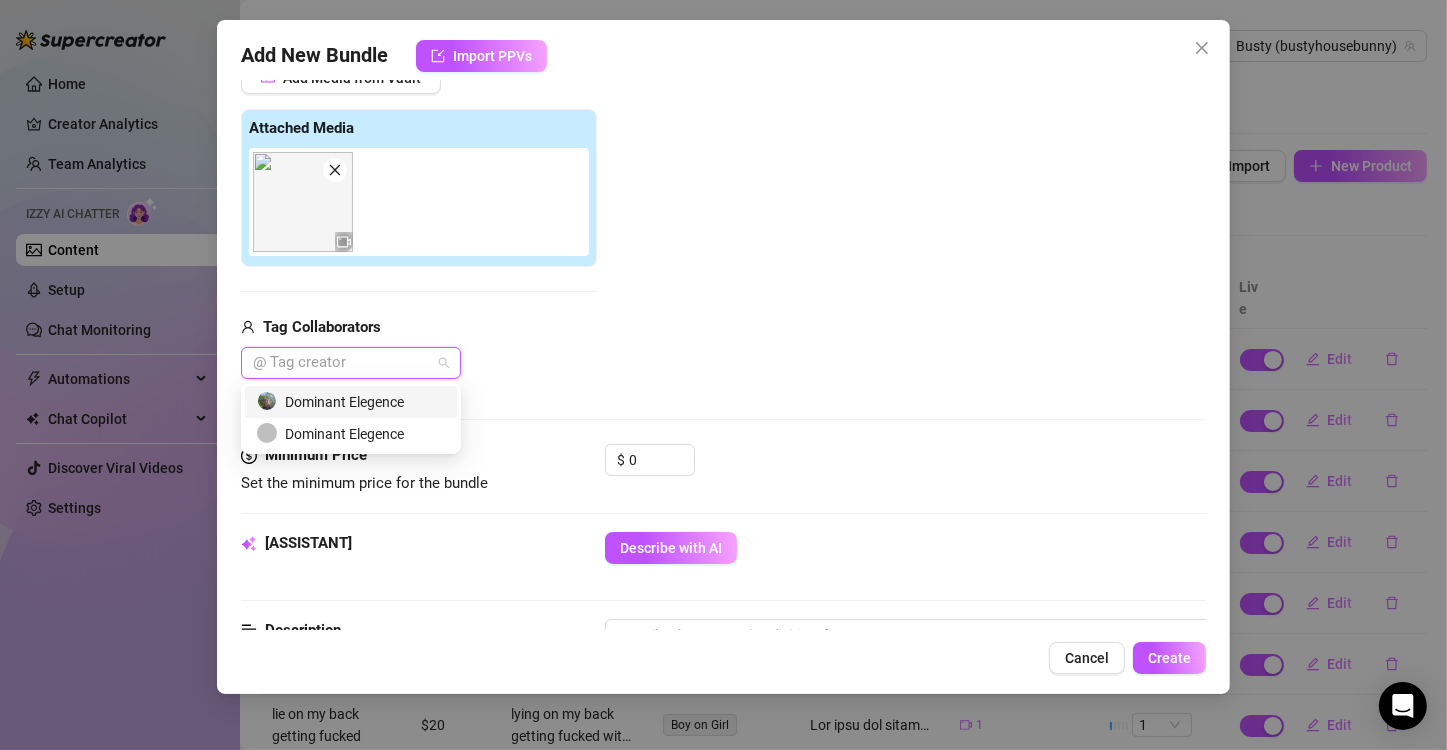 click at bounding box center [340, 363] 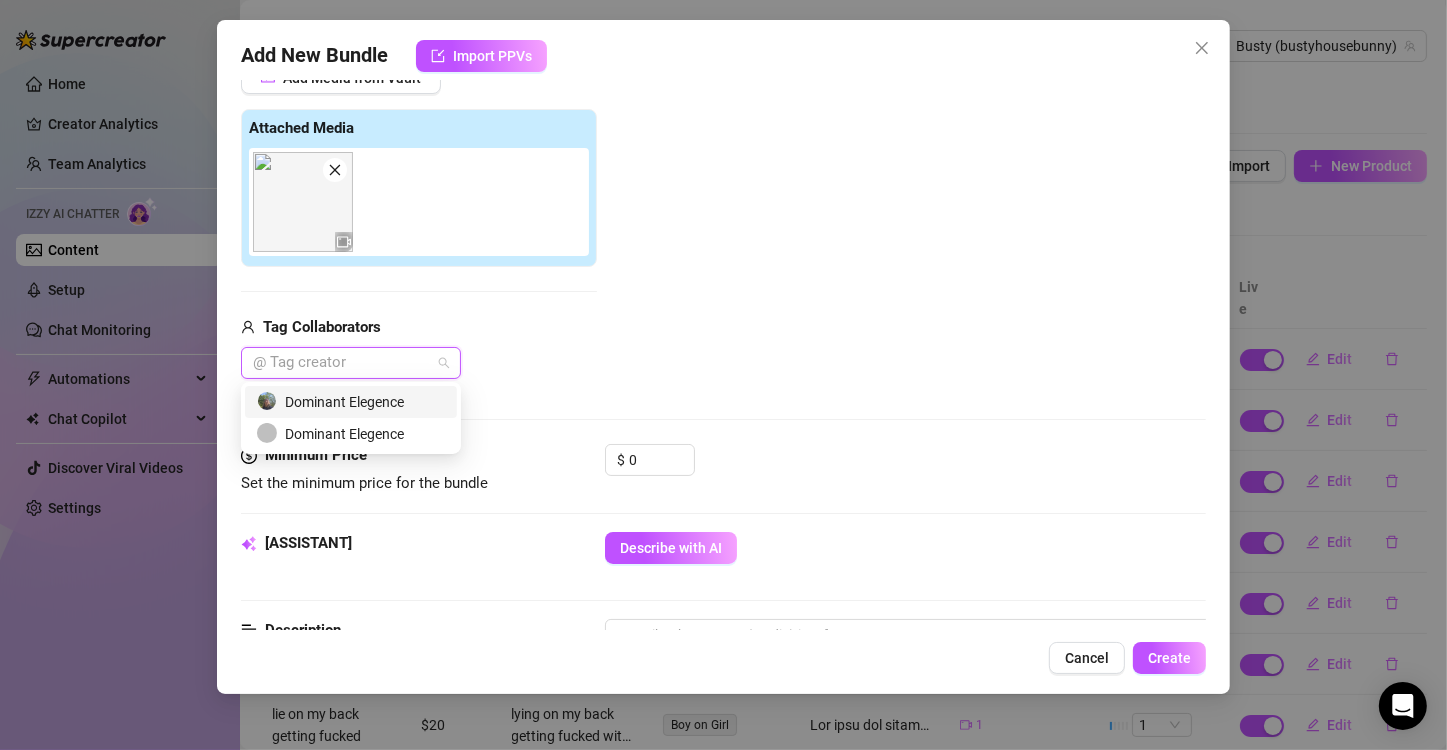 click on "Dominant Elegence" at bounding box center [351, 402] 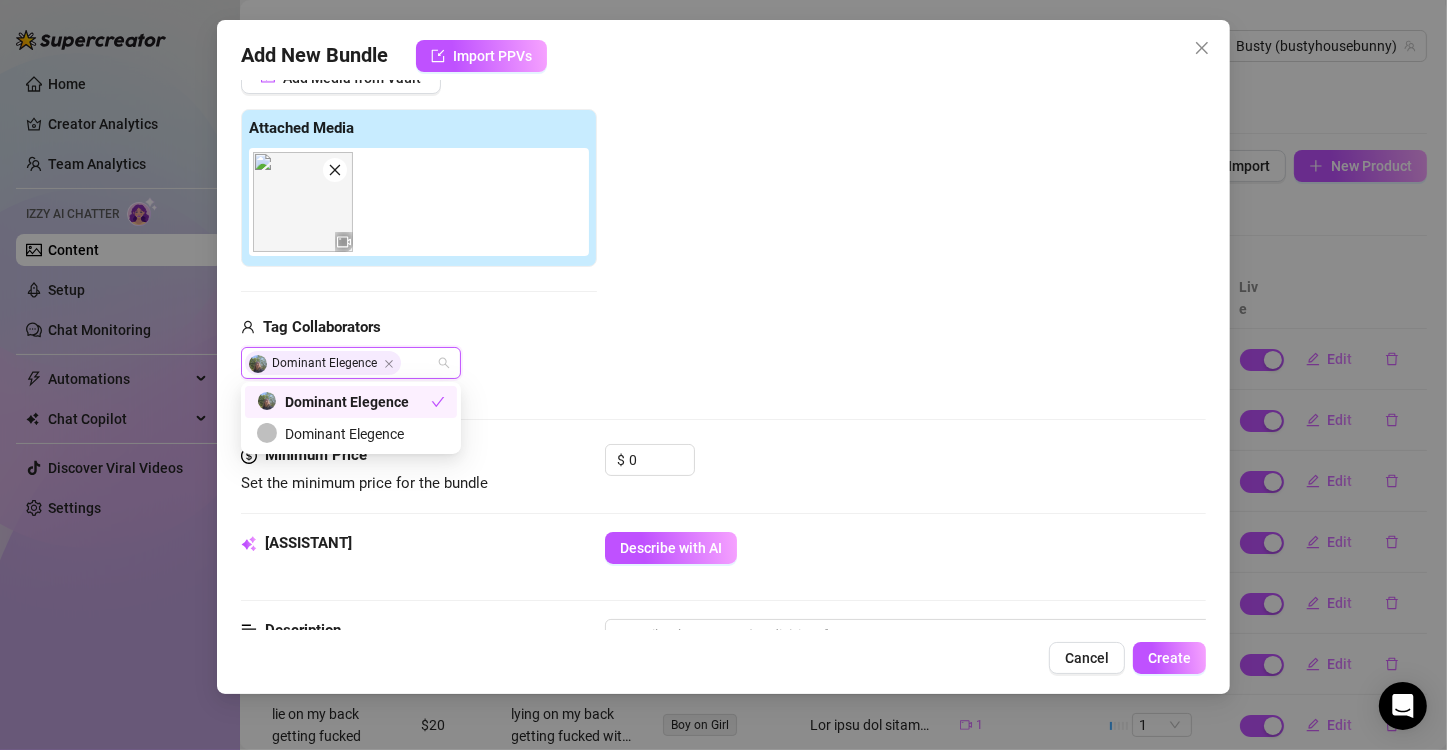 click on "Add Media from Vault Attached Media Tag Collaborators Dominant Elegence" at bounding box center [723, 221] 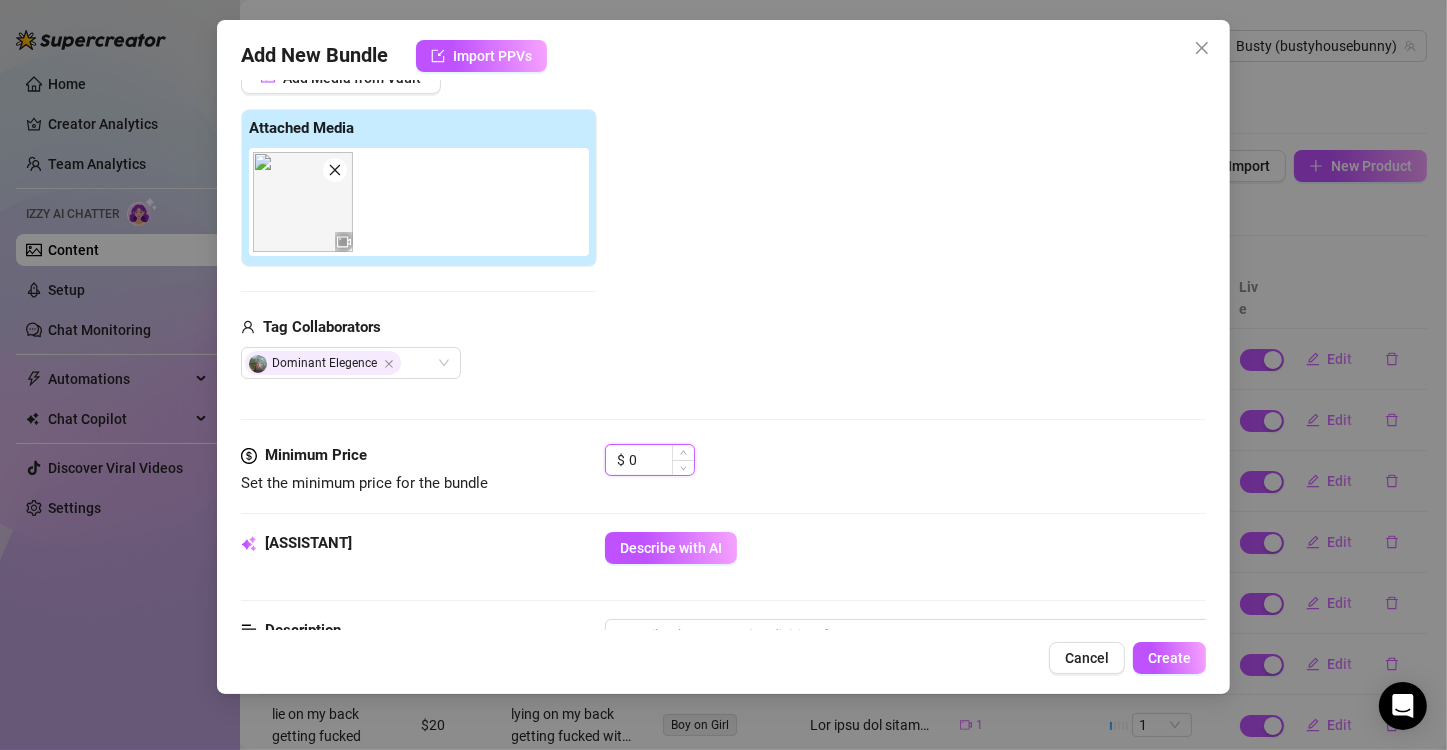 click on "0" at bounding box center (661, 460) 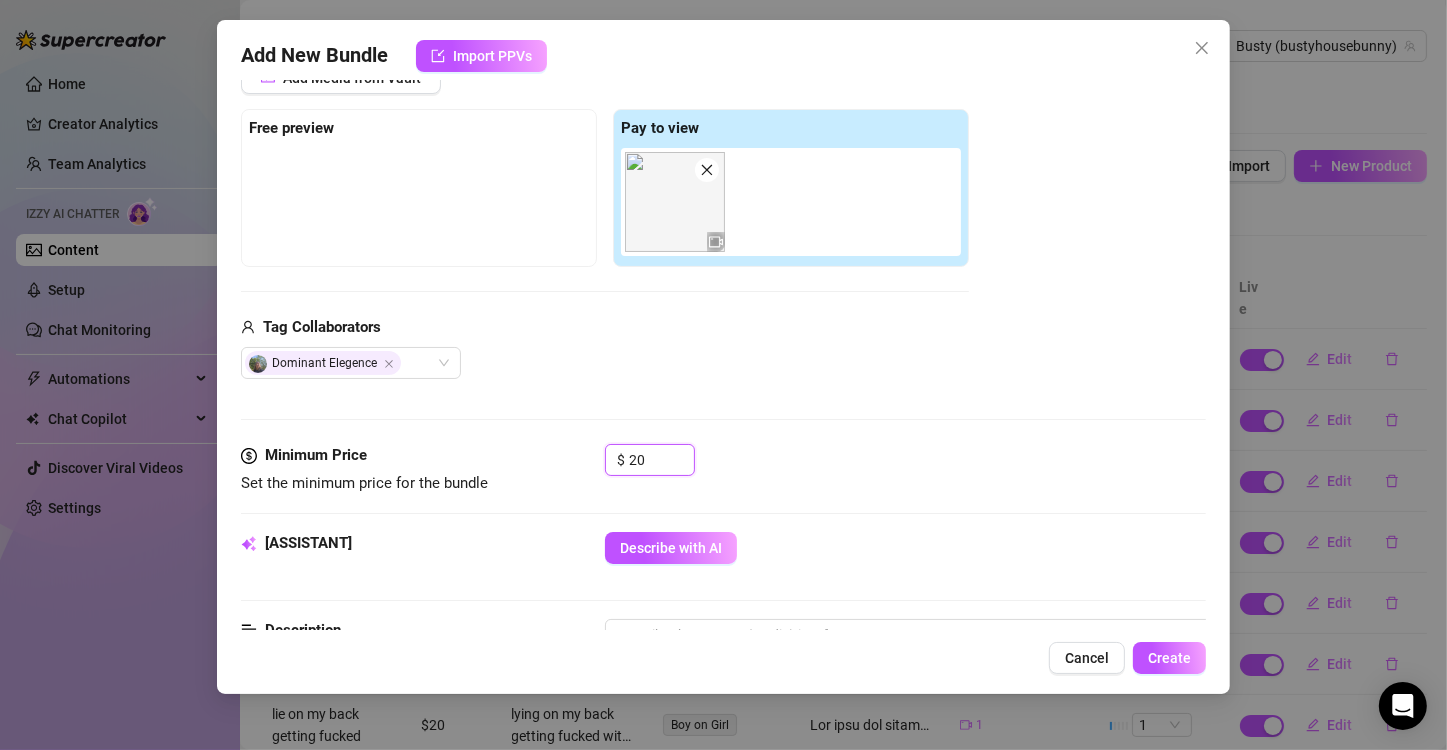type on "20" 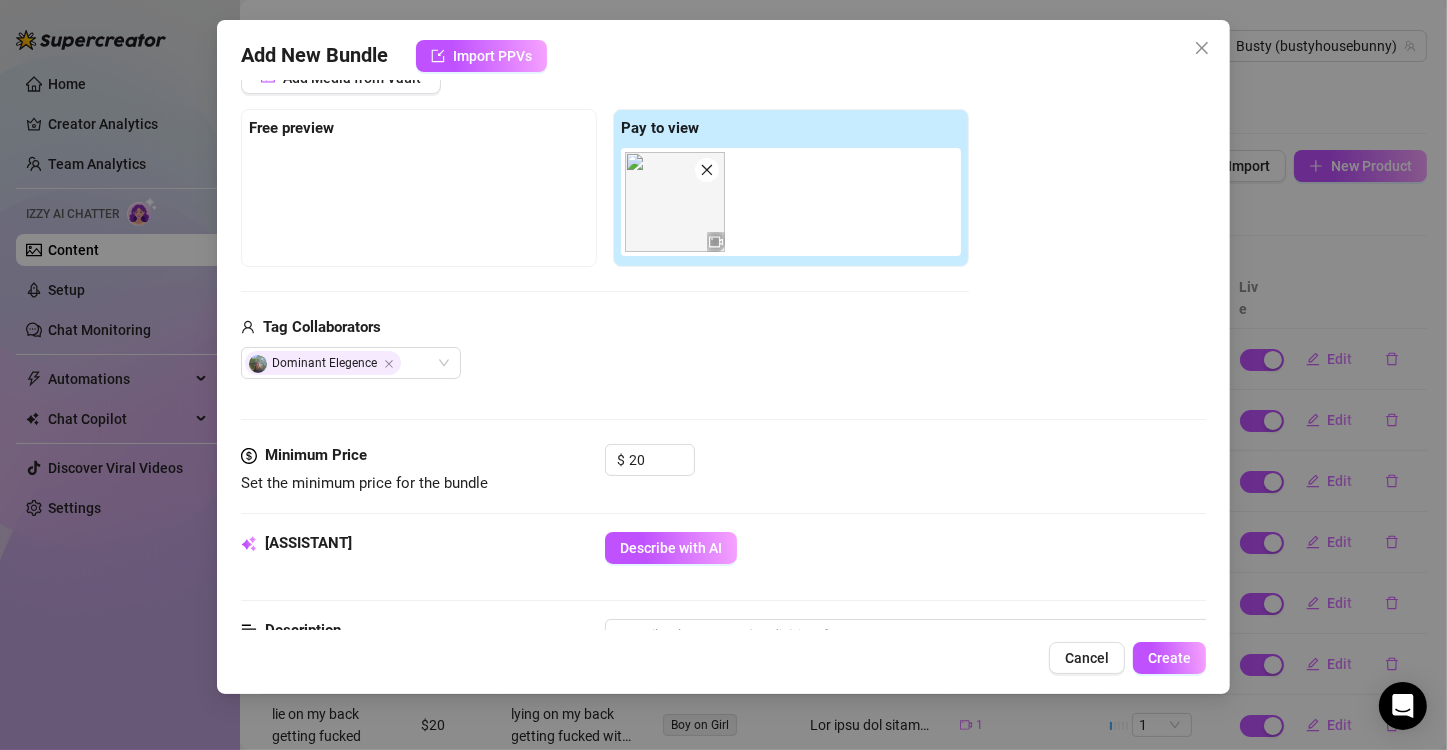 click on "Media Add Media from Vault Free preview Pay to view Tag Collaborators Dominant Elegence" at bounding box center [723, 233] 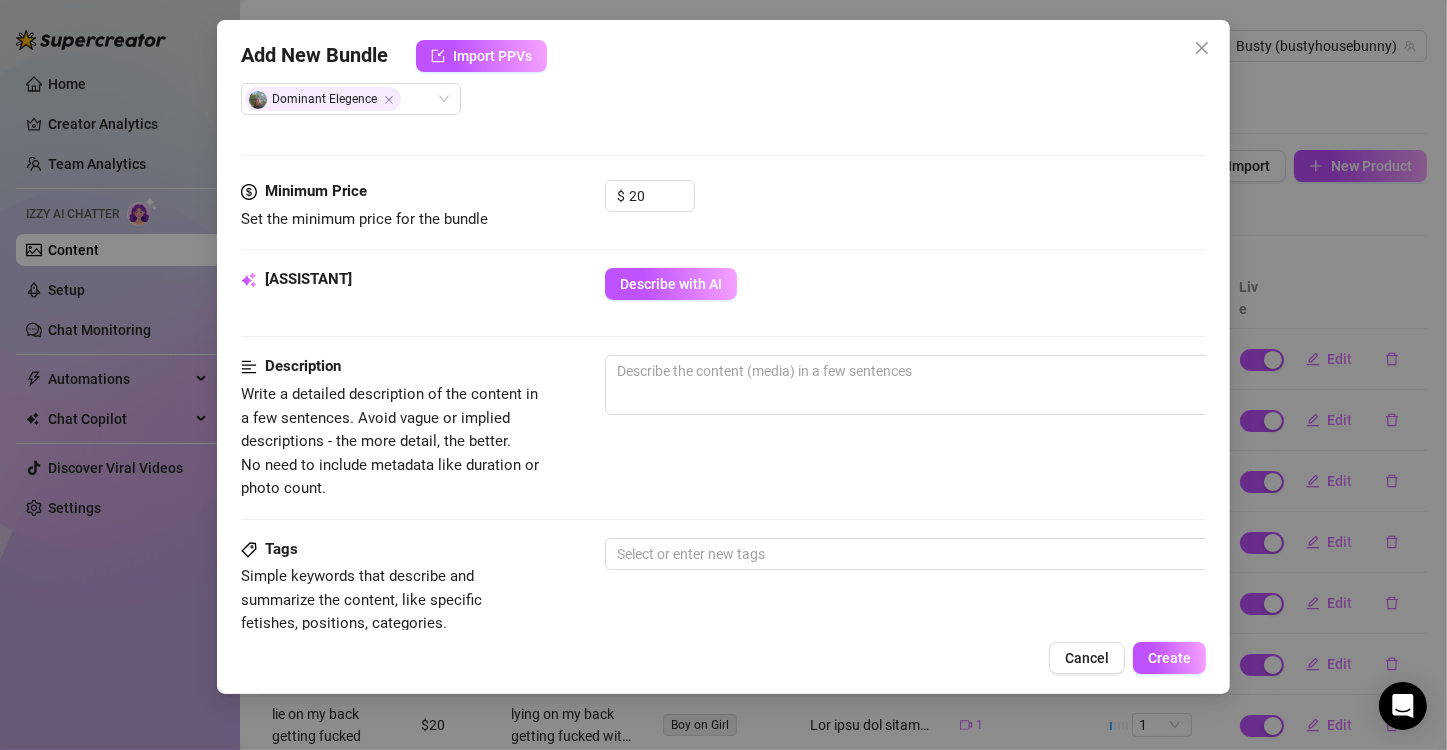 scroll, scrollTop: 582, scrollLeft: 0, axis: vertical 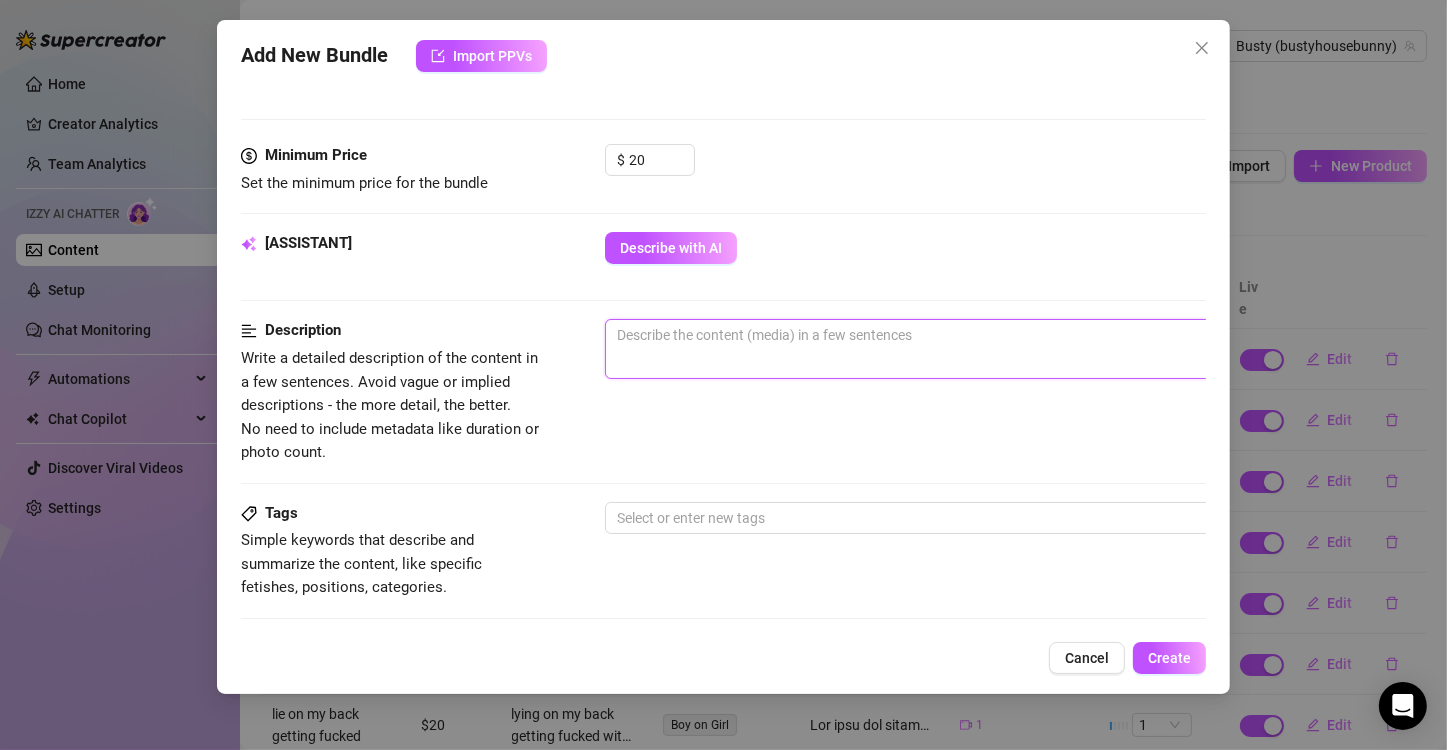 paste on "Ever wondered what it feels like to reach the peak of pleasure not once, but three times? Dive into my PPV for an exclusive, unfiltered journey of ecstasy. 😈💫" 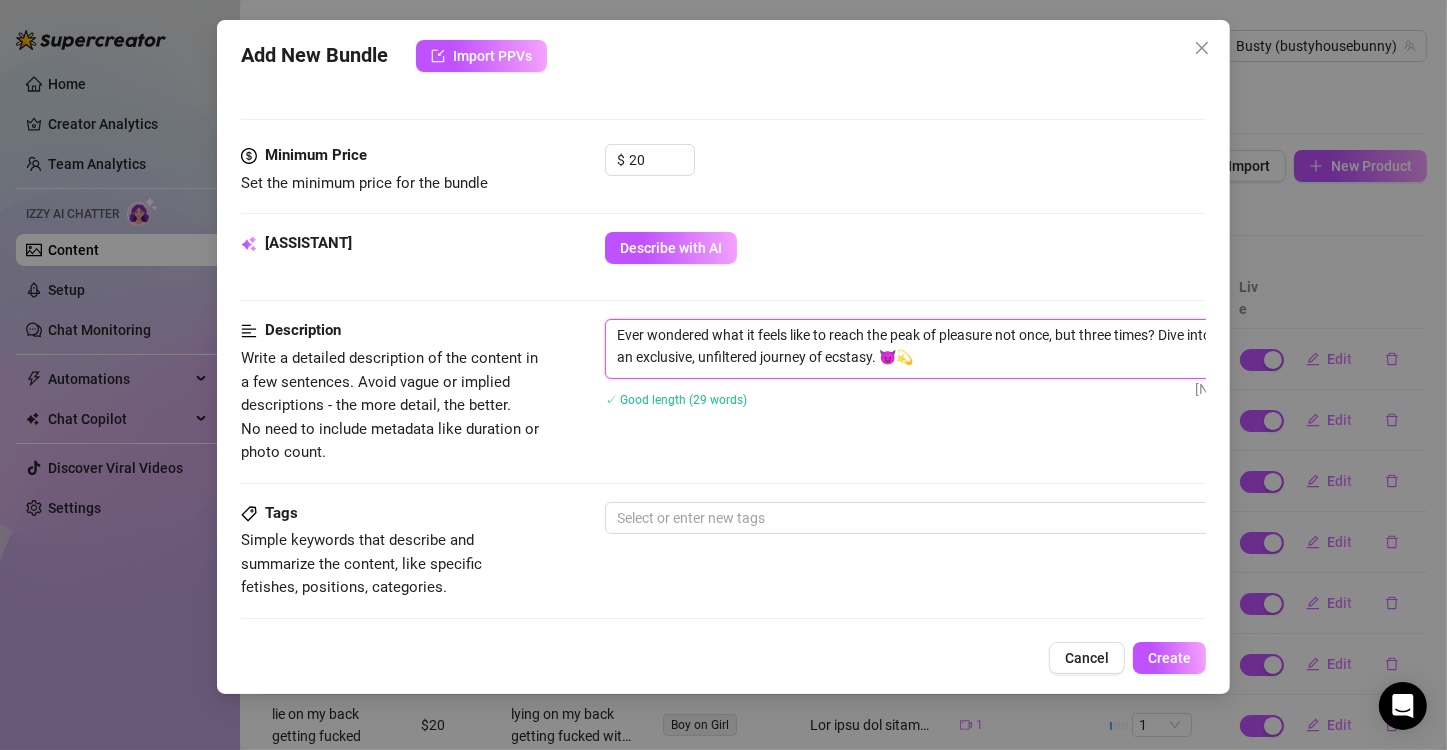 scroll, scrollTop: 0, scrollLeft: 0, axis: both 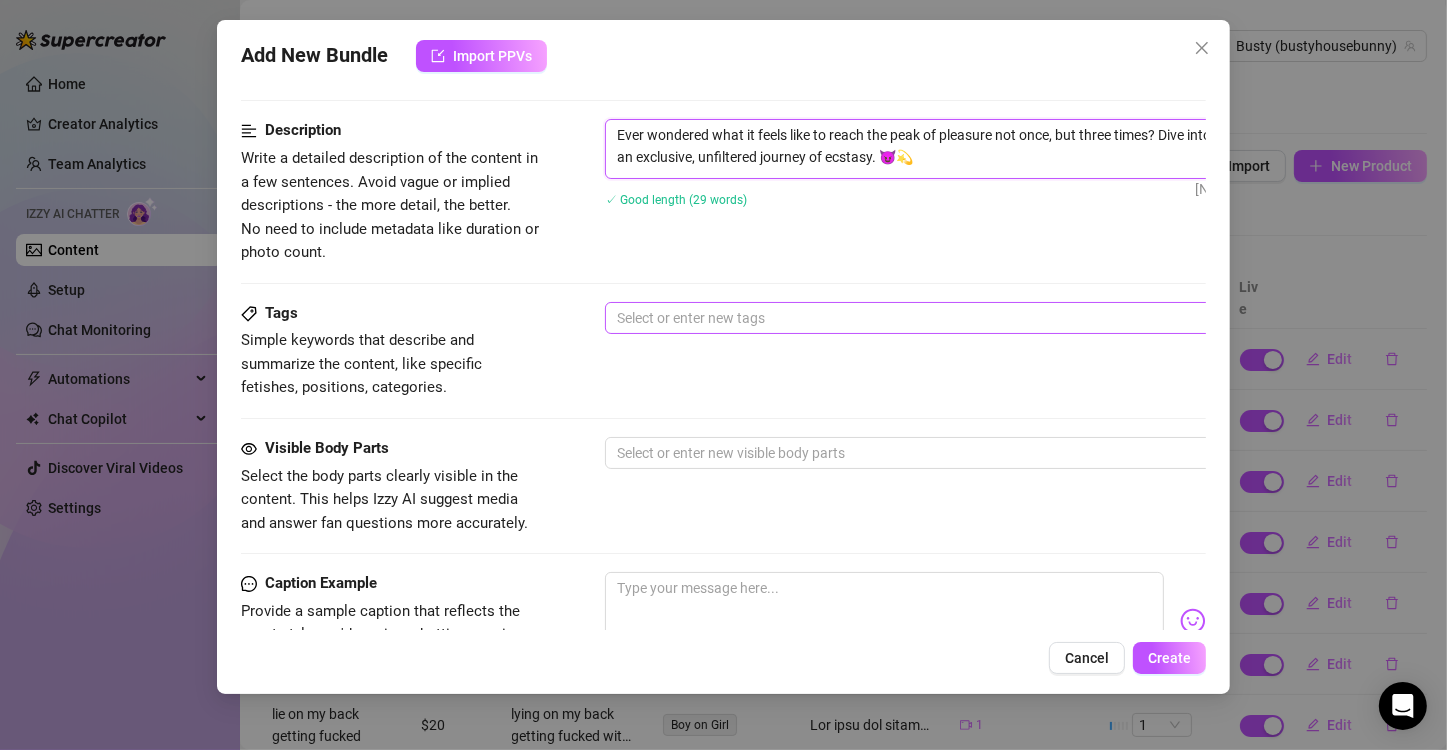 click at bounding box center [944, 318] 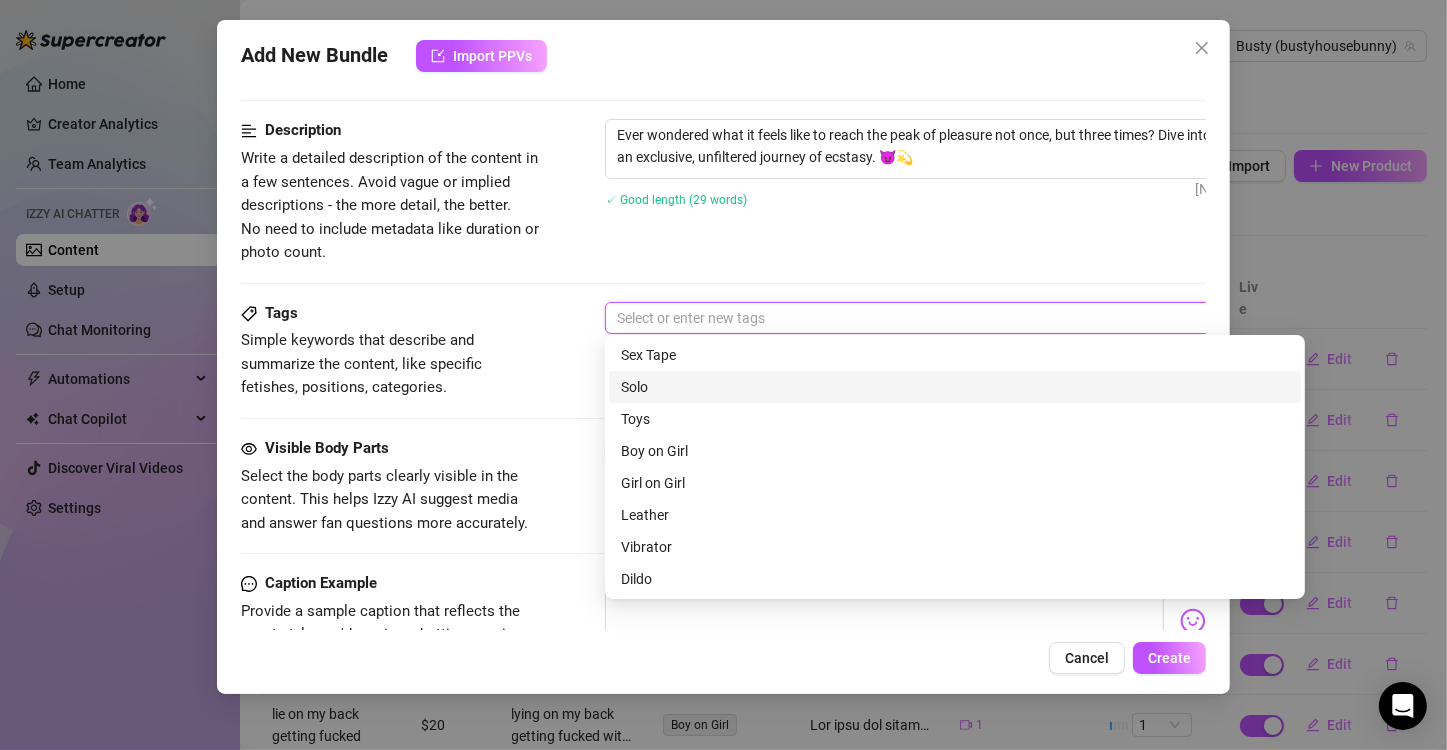 click on "Solo" at bounding box center [955, 387] 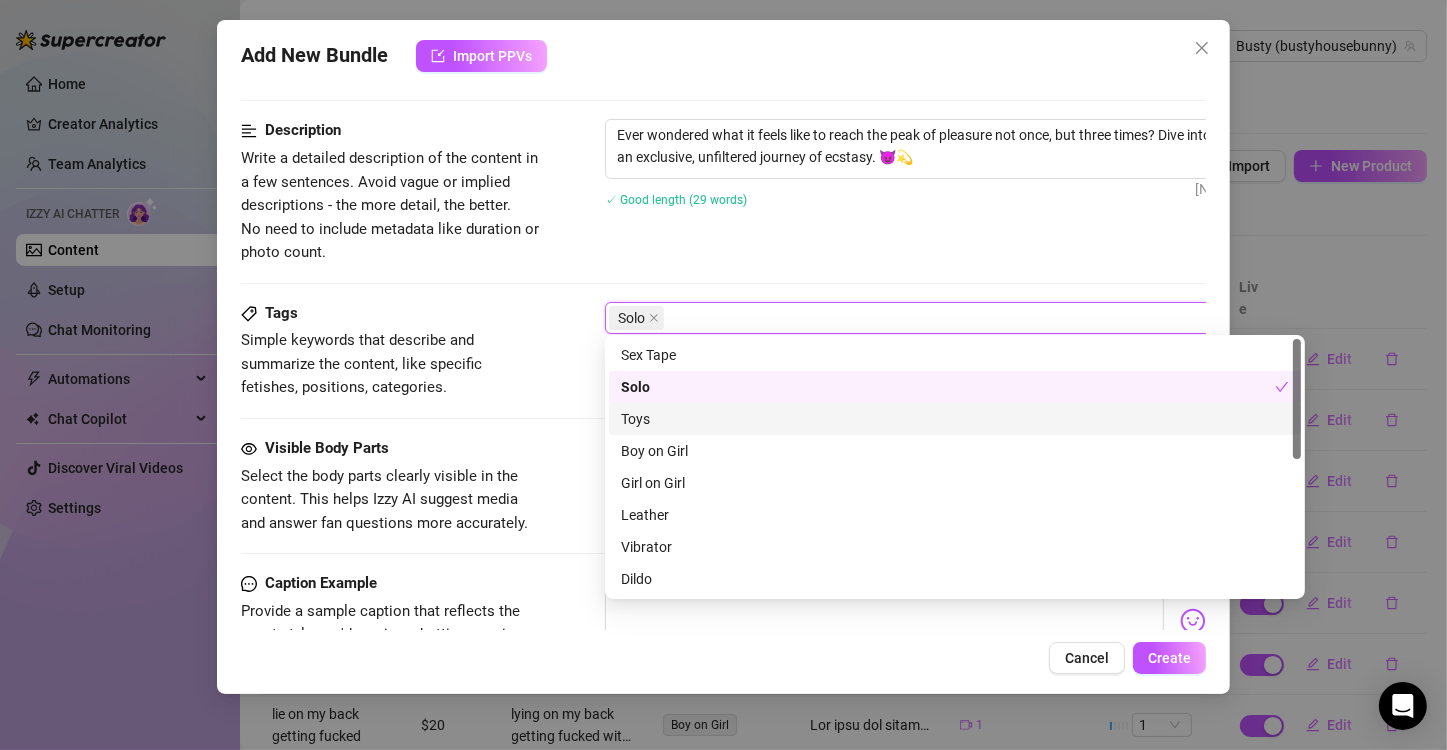 click on "Toys" at bounding box center (955, 419) 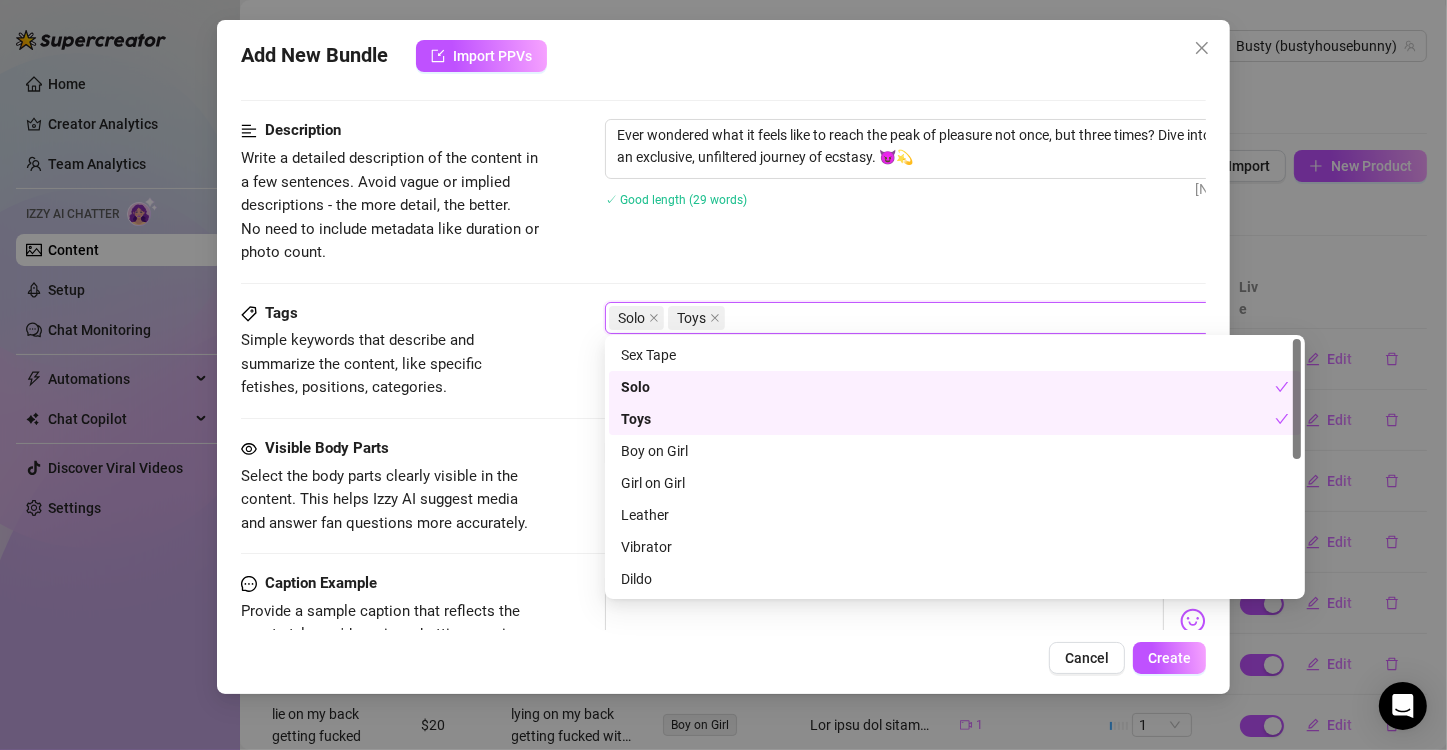 scroll, scrollTop: 100, scrollLeft: 0, axis: vertical 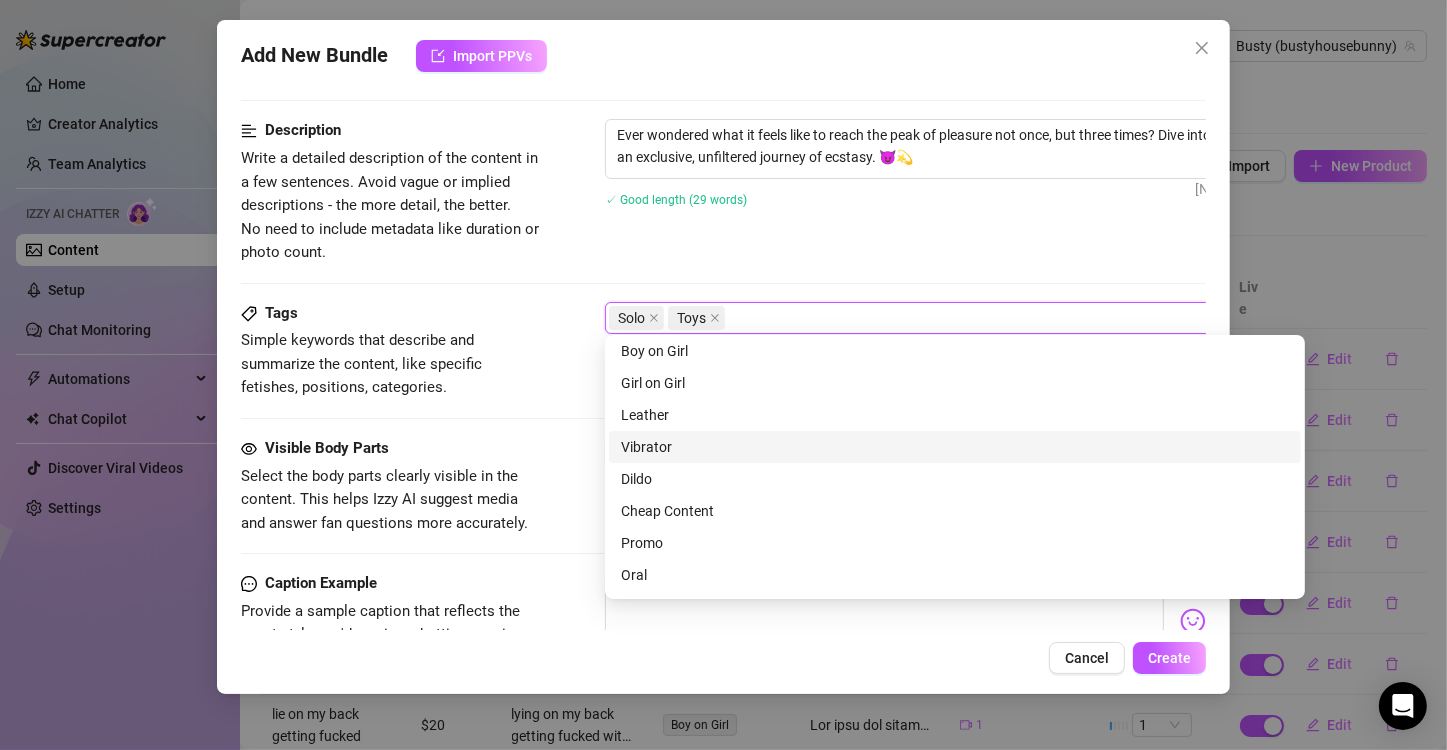 click on "Vibrator" at bounding box center (955, 447) 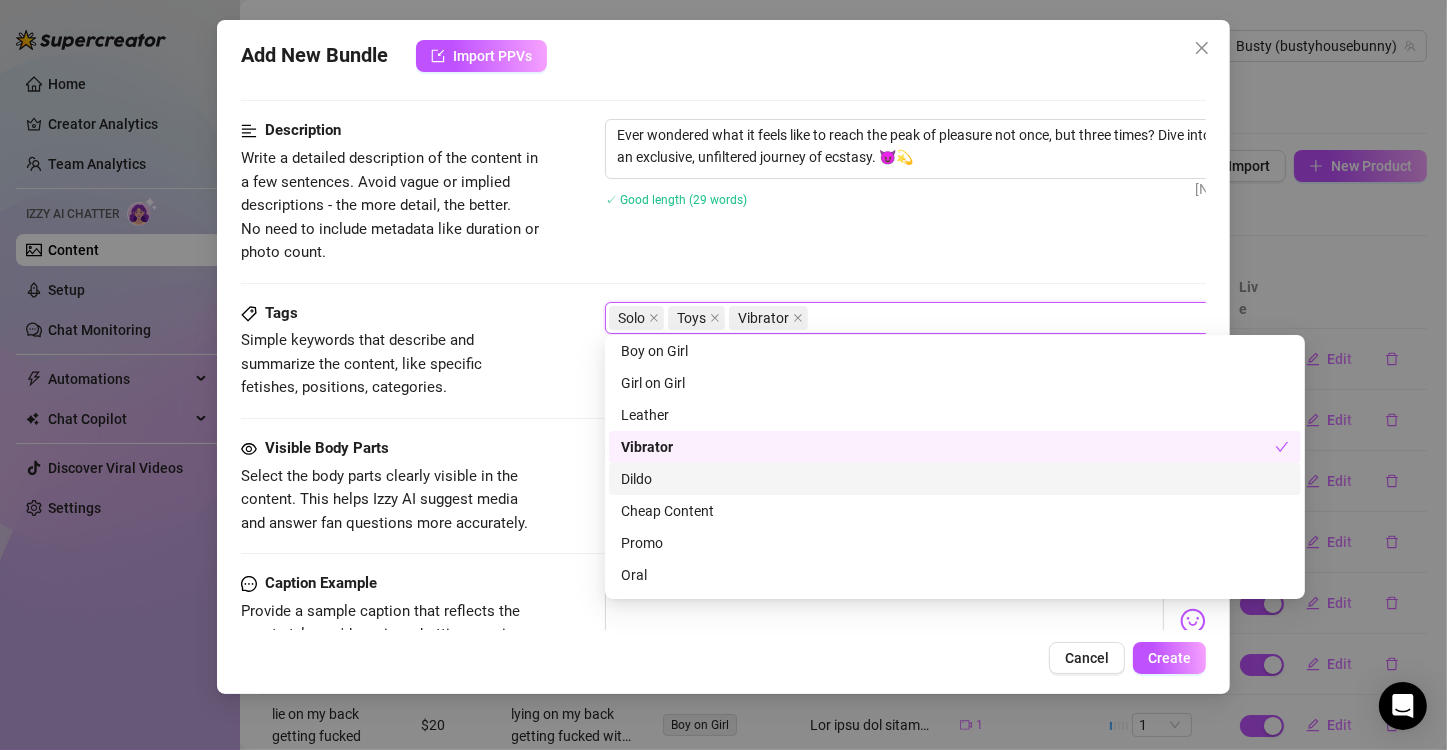 click on "Dildo" at bounding box center (955, 479) 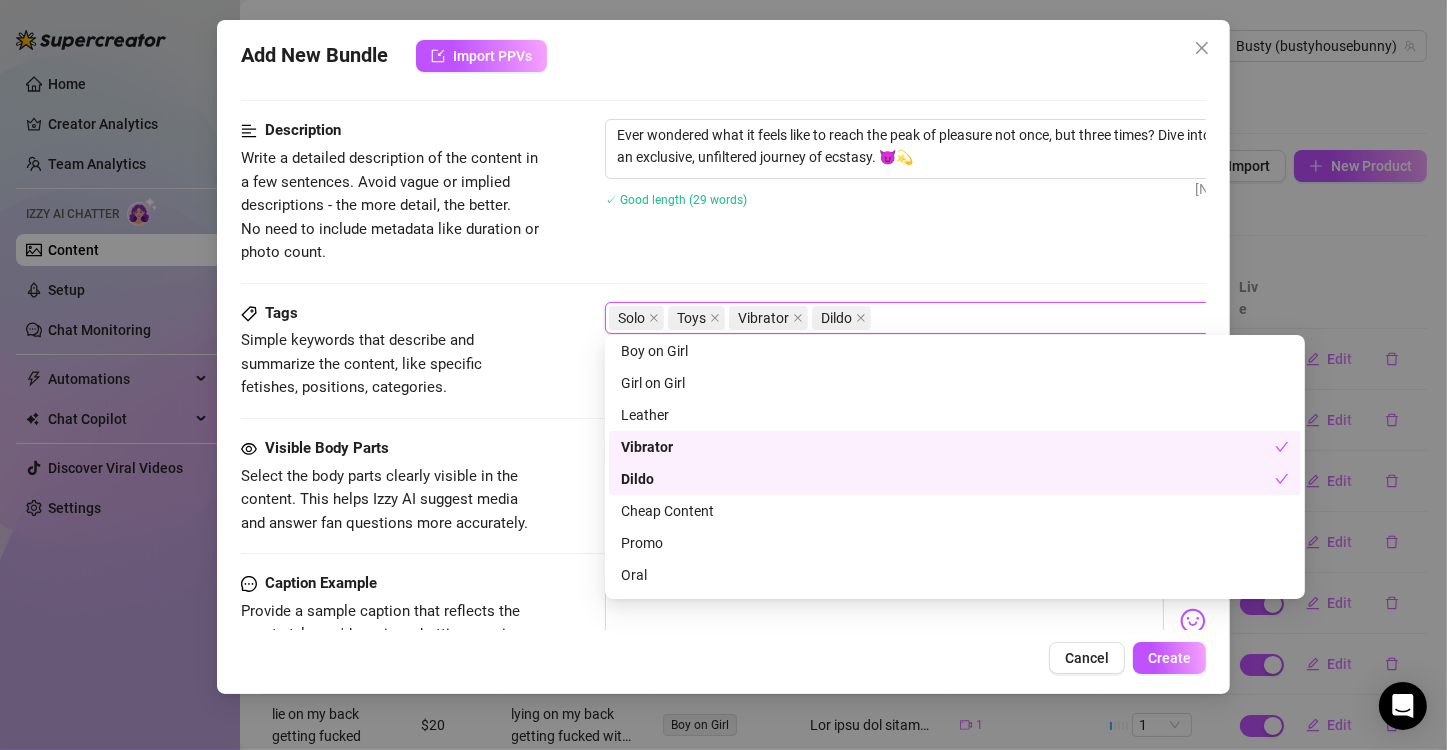 scroll, scrollTop: 200, scrollLeft: 0, axis: vertical 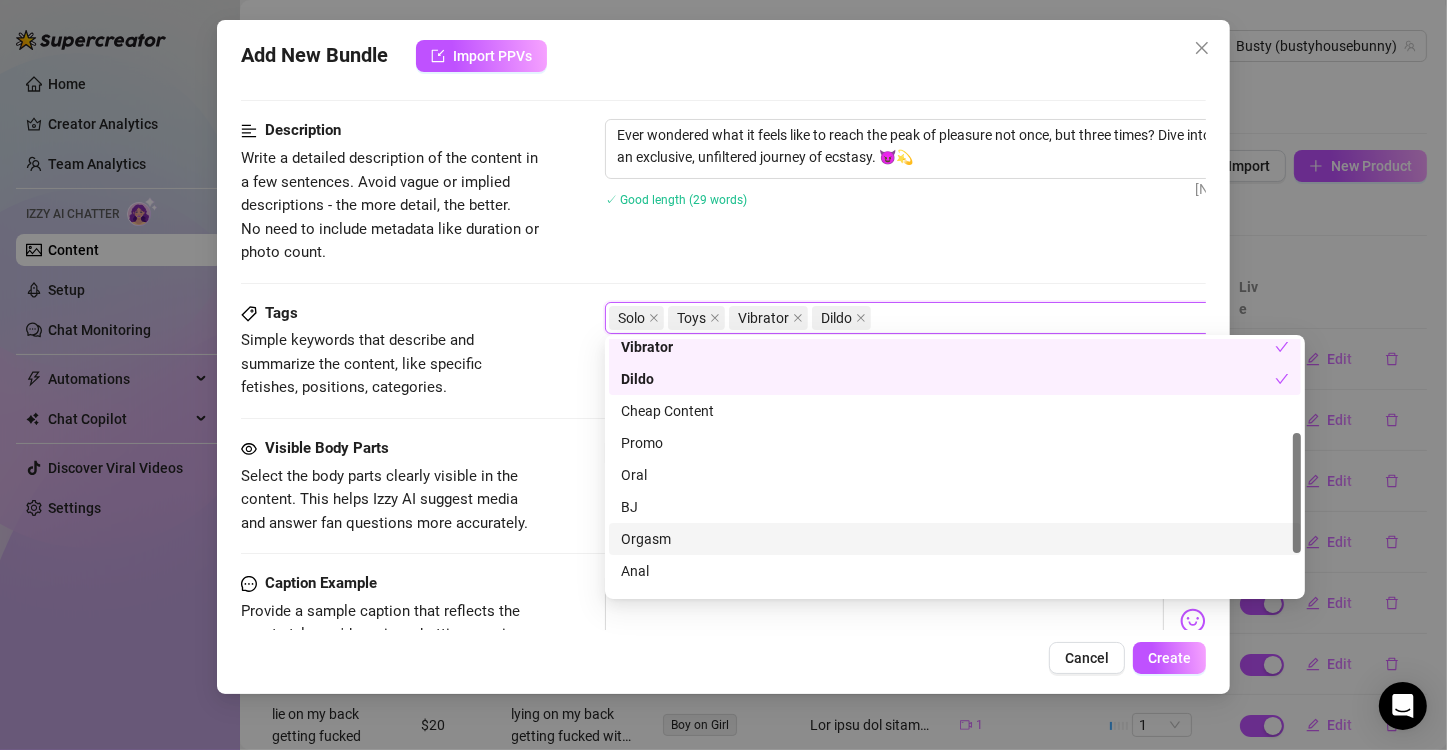 click on "Orgasm" at bounding box center [955, 539] 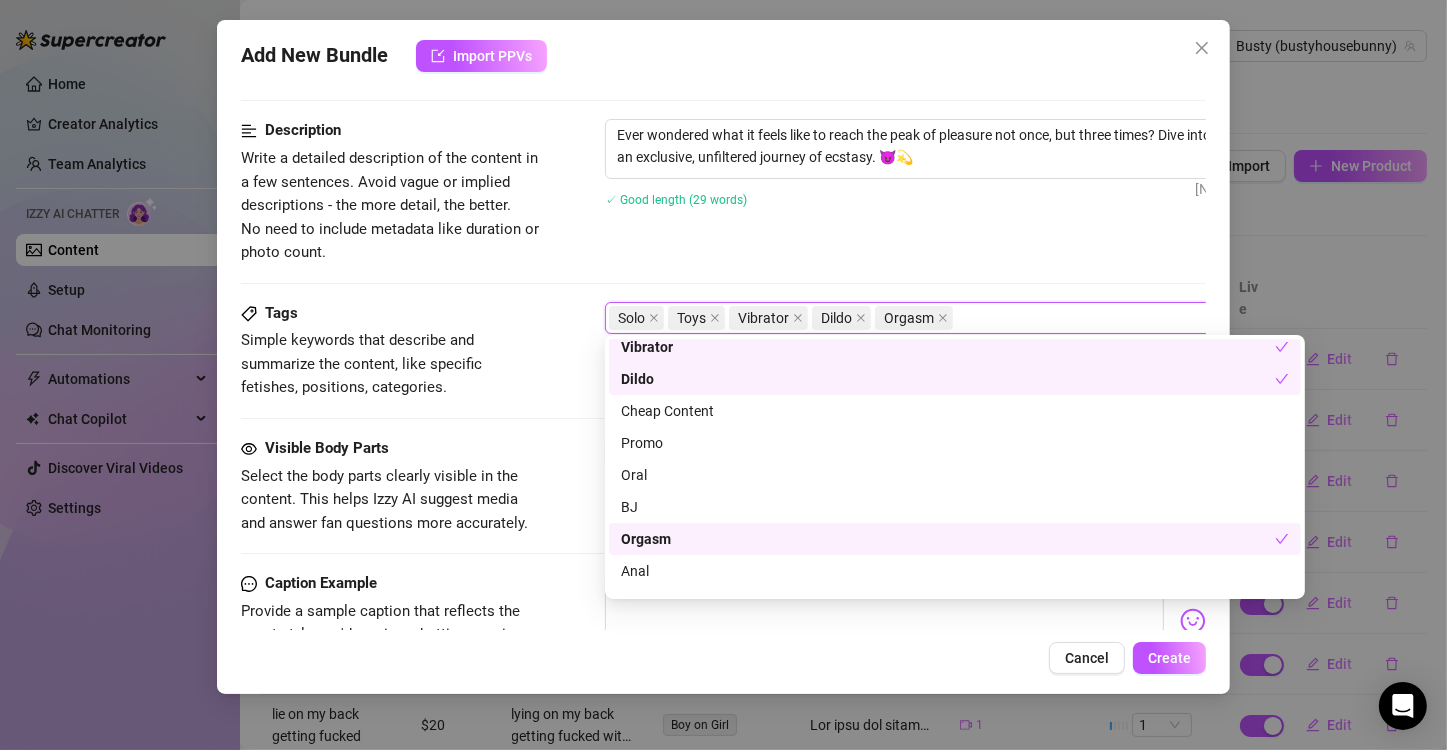 scroll, scrollTop: 288, scrollLeft: 0, axis: vertical 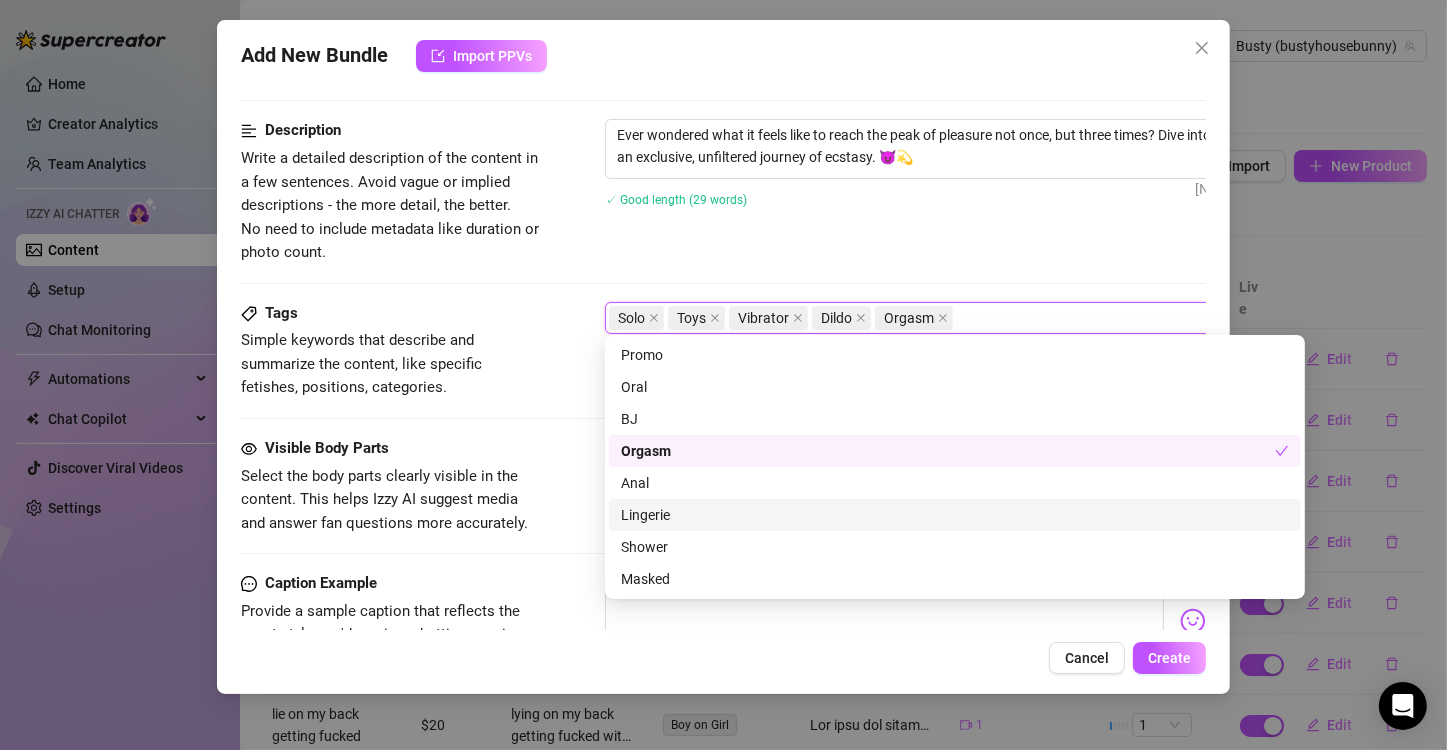 click on "Lingerie" at bounding box center [955, 515] 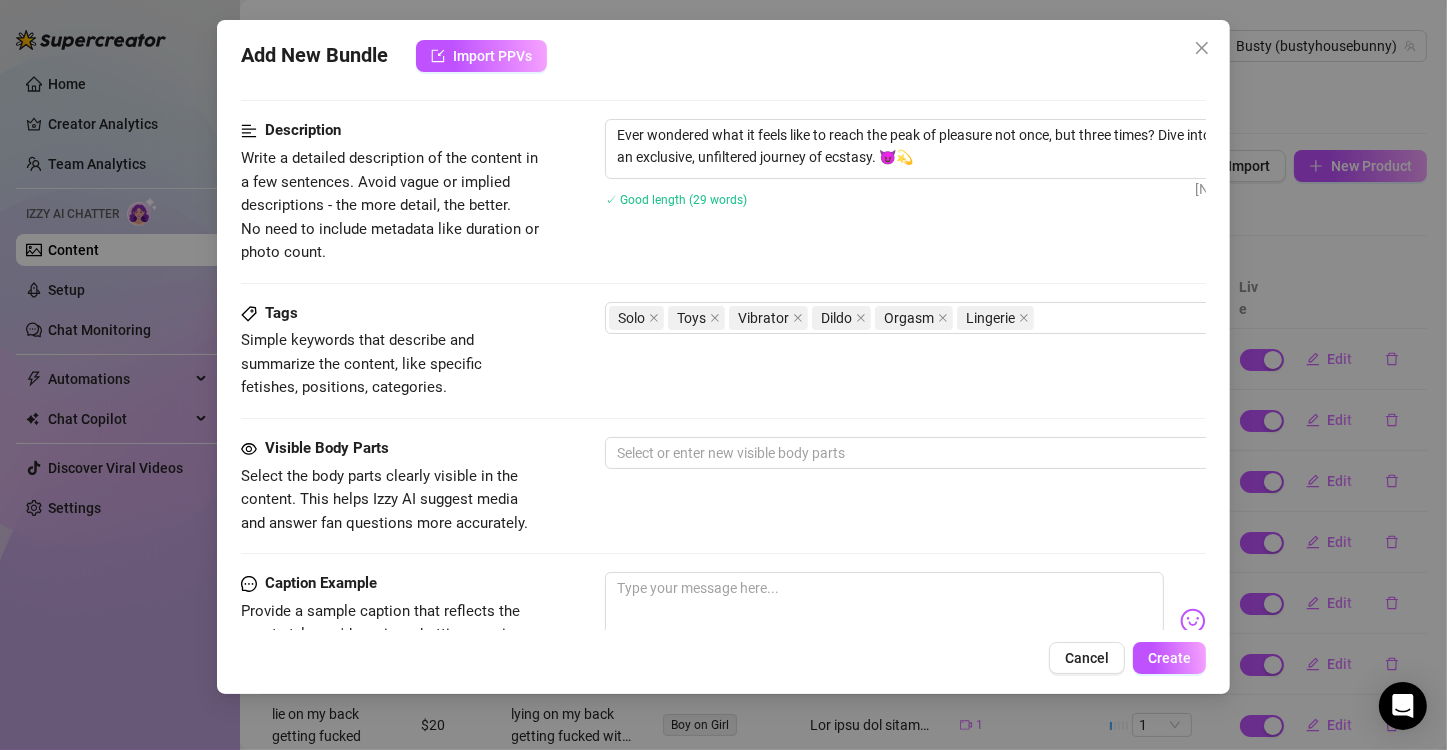 click on "Ever wondered what it feels like to reach the peak of pleasure not once, but three times? Dive into my PPV for an exclusive, unfiltered journey of ecstasy. 😈💫 160 / 1000 ✓ Good length (29 words)" at bounding box center [955, 176] 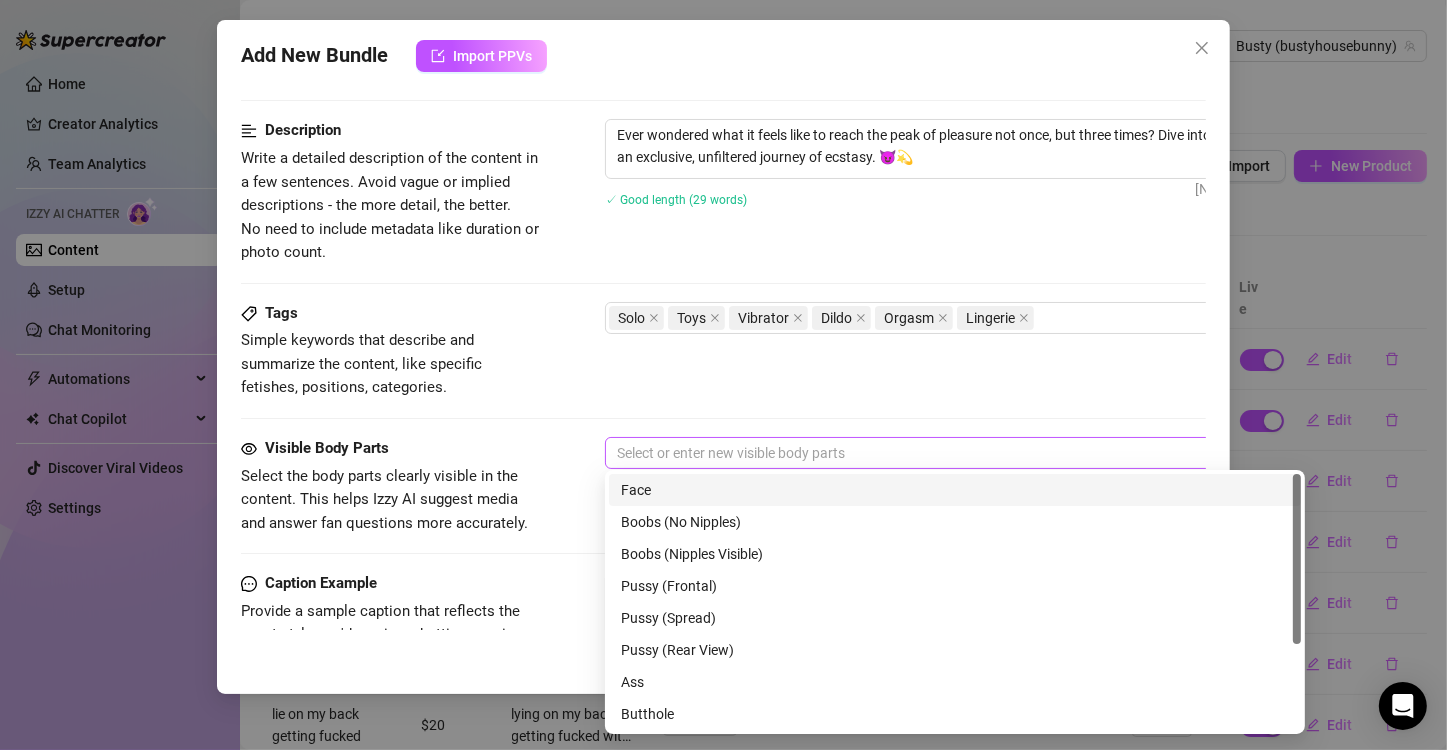 click at bounding box center [944, 453] 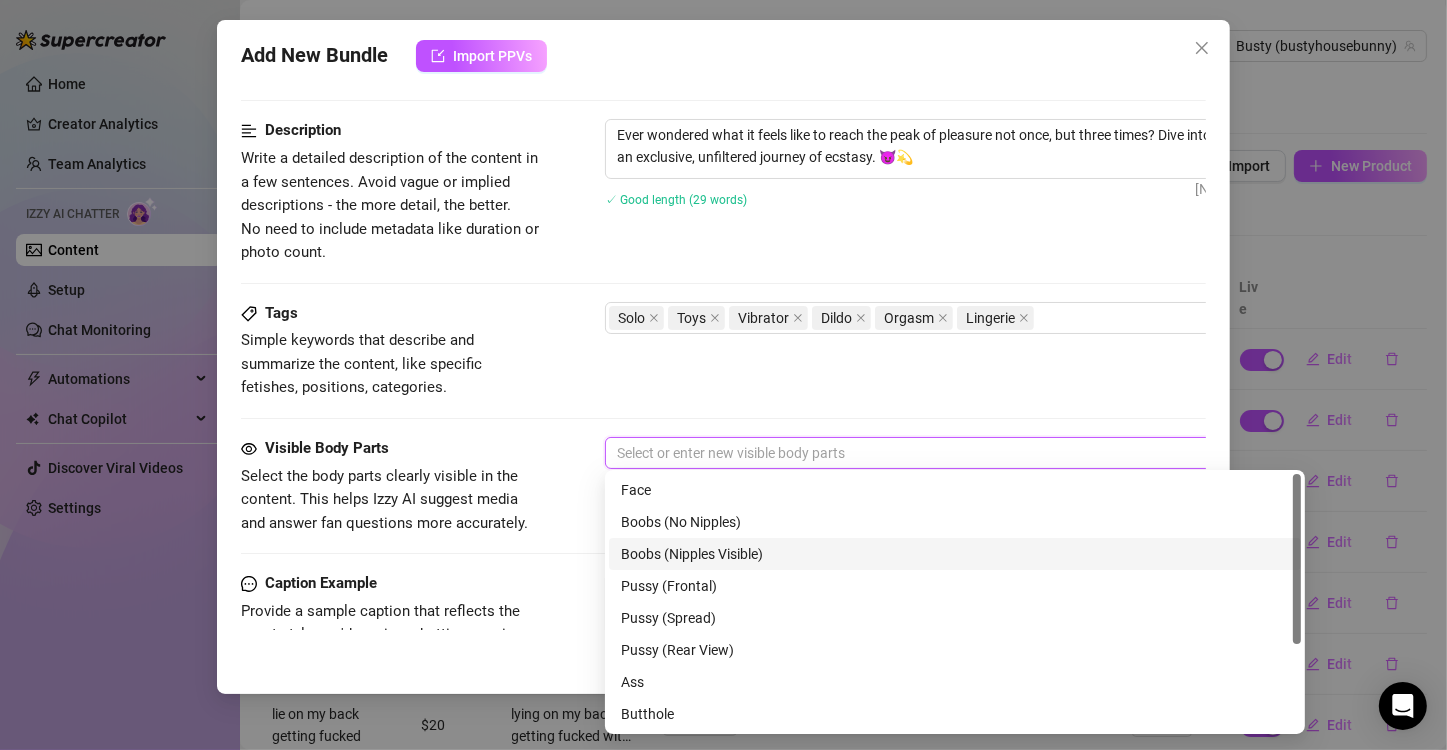 click on "Boobs (Nipples Visible)" at bounding box center (955, 554) 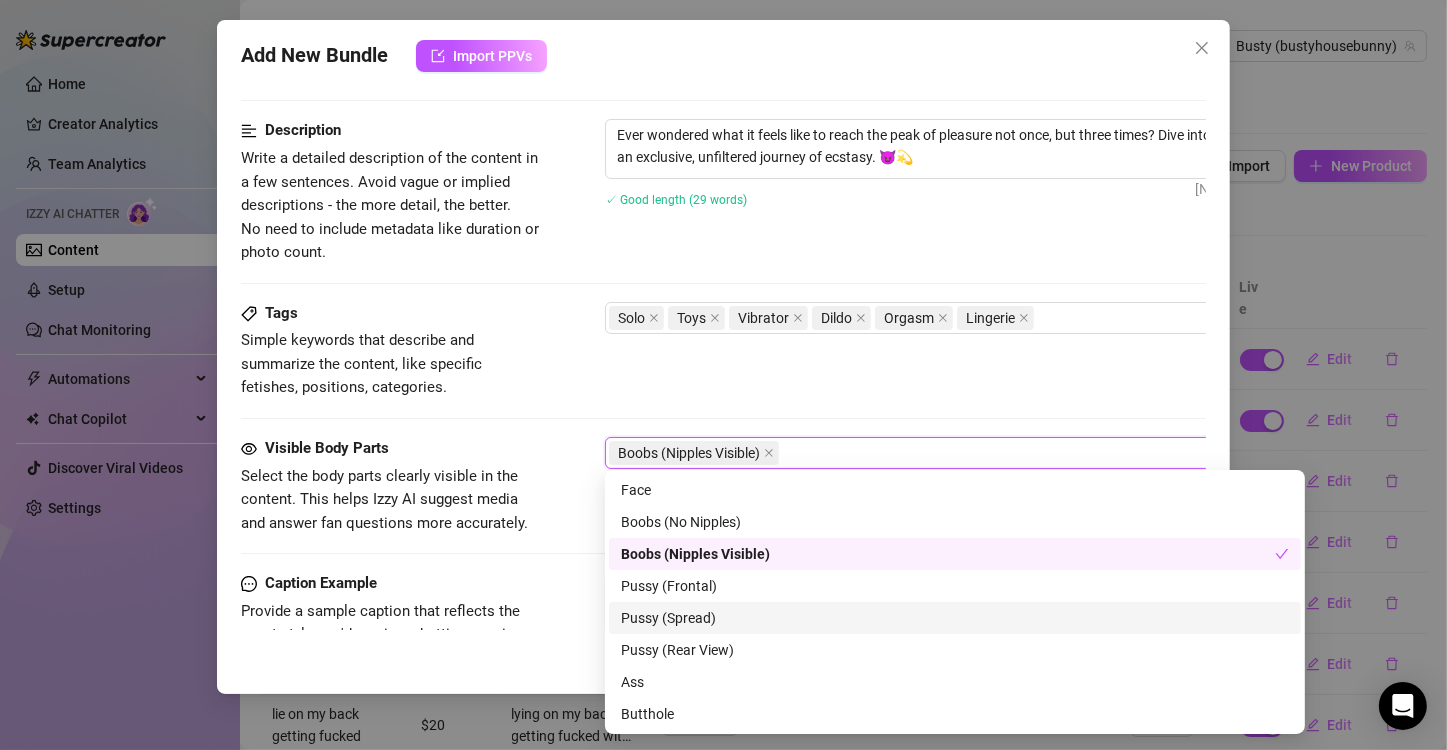click on "Pussy (Spread)" at bounding box center (955, 618) 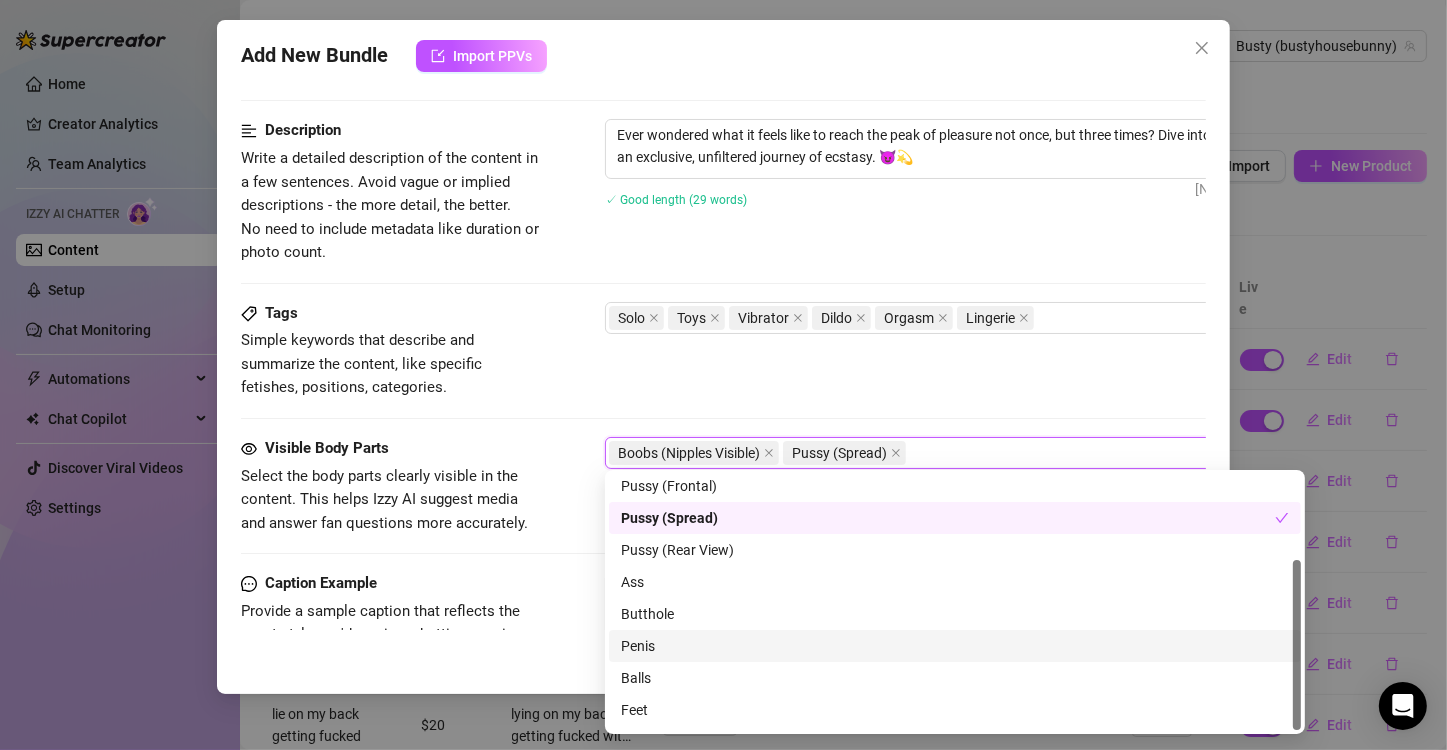 scroll, scrollTop: 128, scrollLeft: 0, axis: vertical 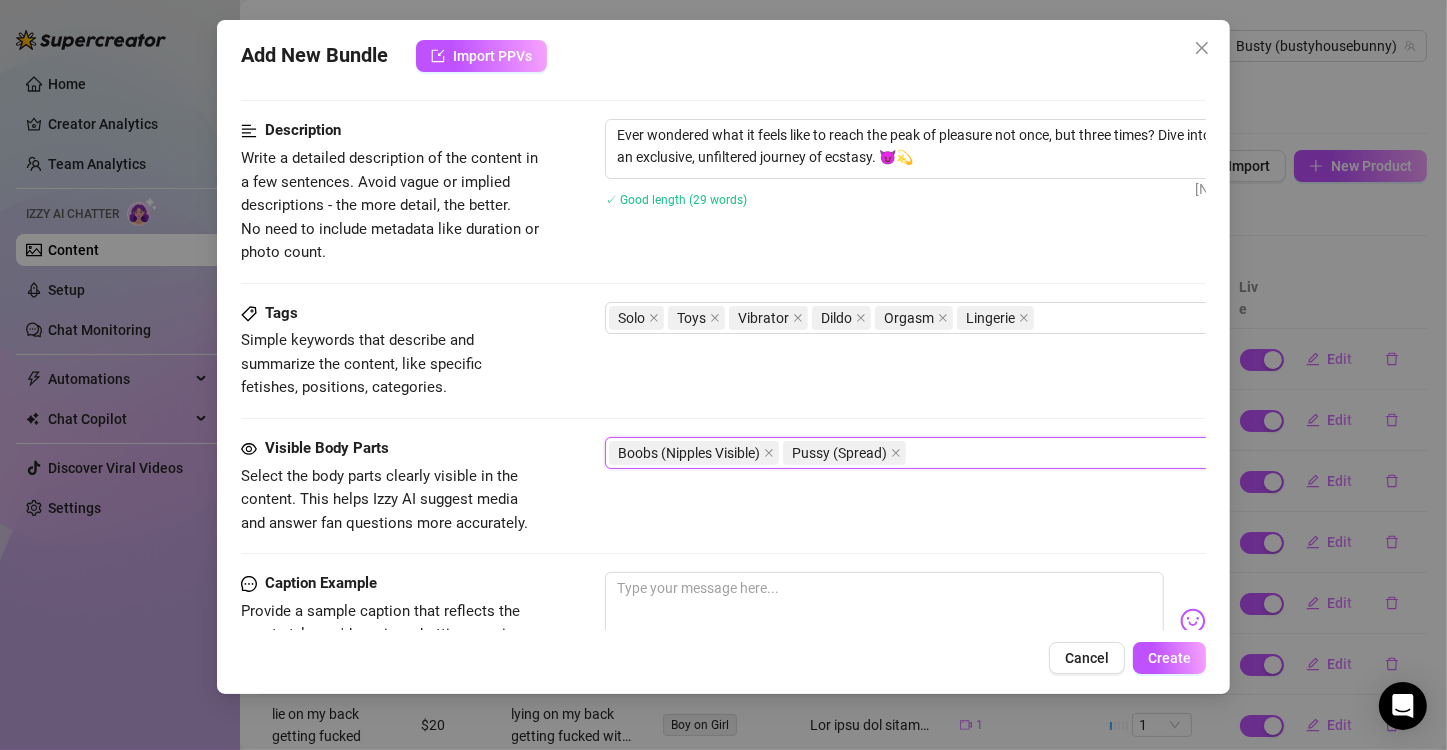 click on "Boobs (Nipples Visible) Pussy (Spread)" at bounding box center [944, 453] 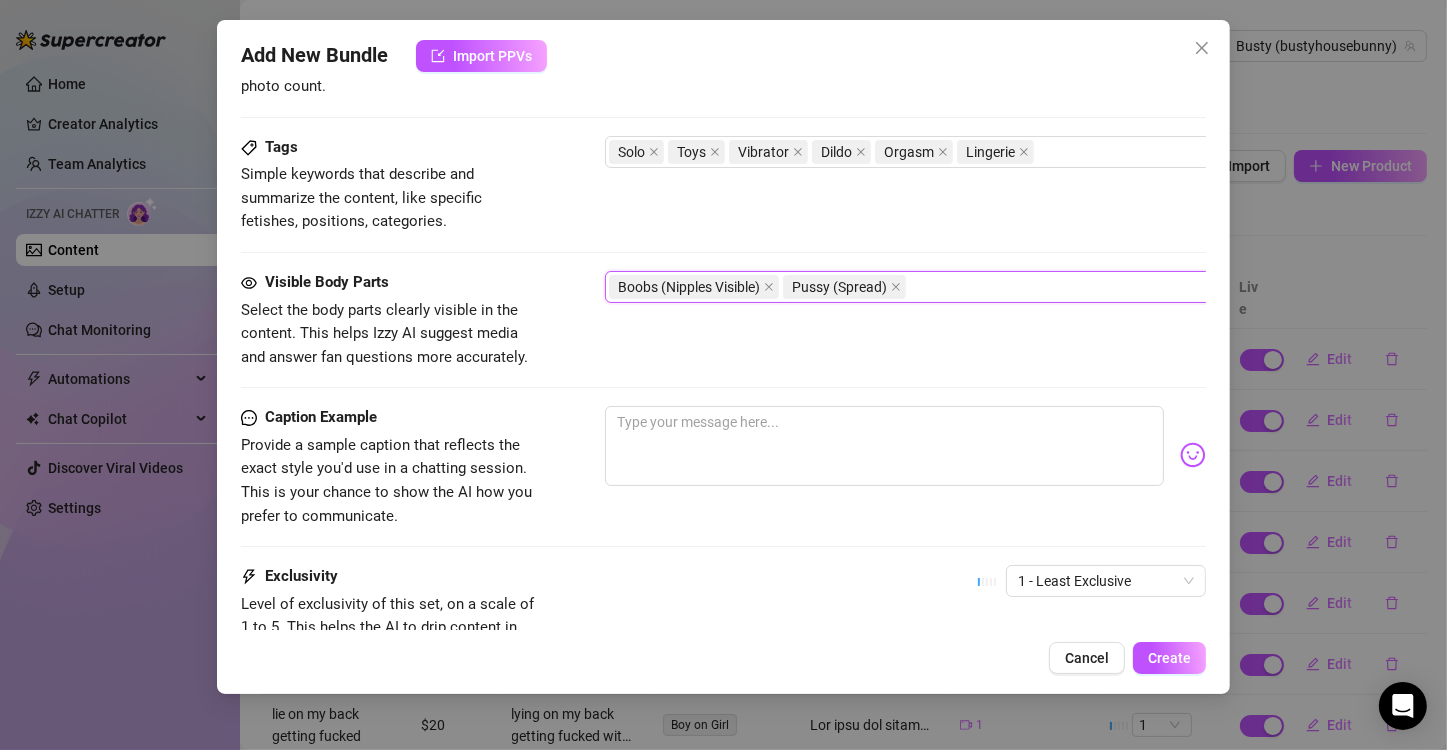 scroll, scrollTop: 982, scrollLeft: 0, axis: vertical 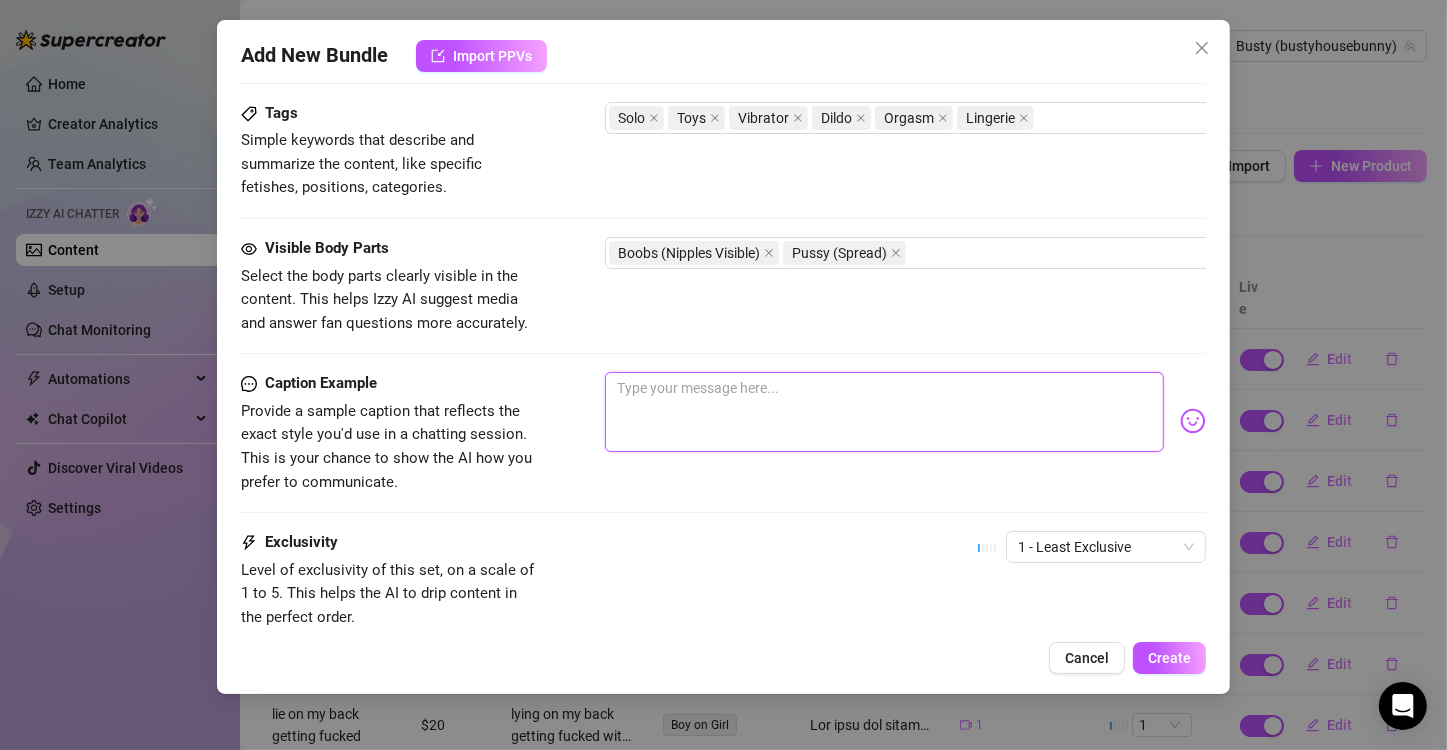 paste on "Ever wondered what it feels like to reach the peak of pleasure not once, but three times? Dive into my PPV for an exclusive, unfiltered journey of ecstasy. 😈💫" 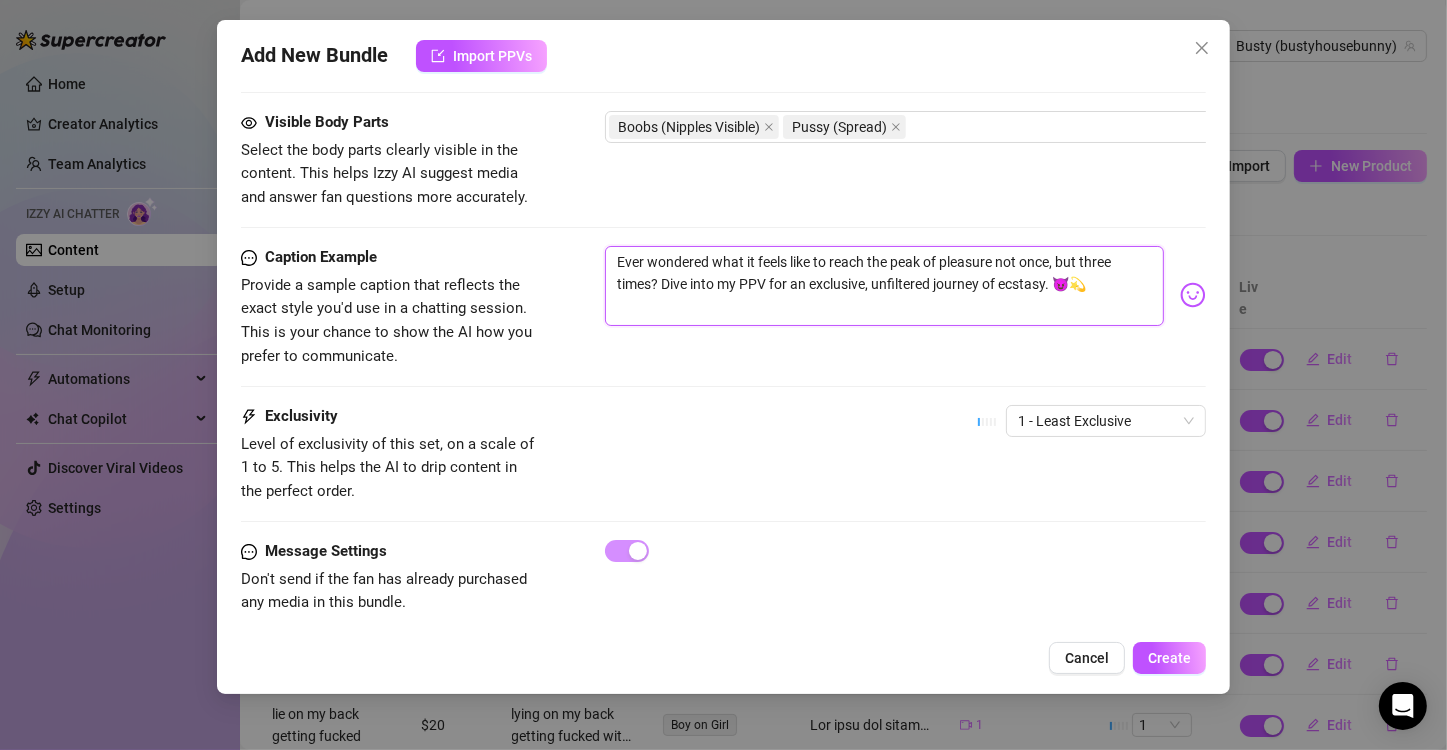 scroll, scrollTop: 1143, scrollLeft: 0, axis: vertical 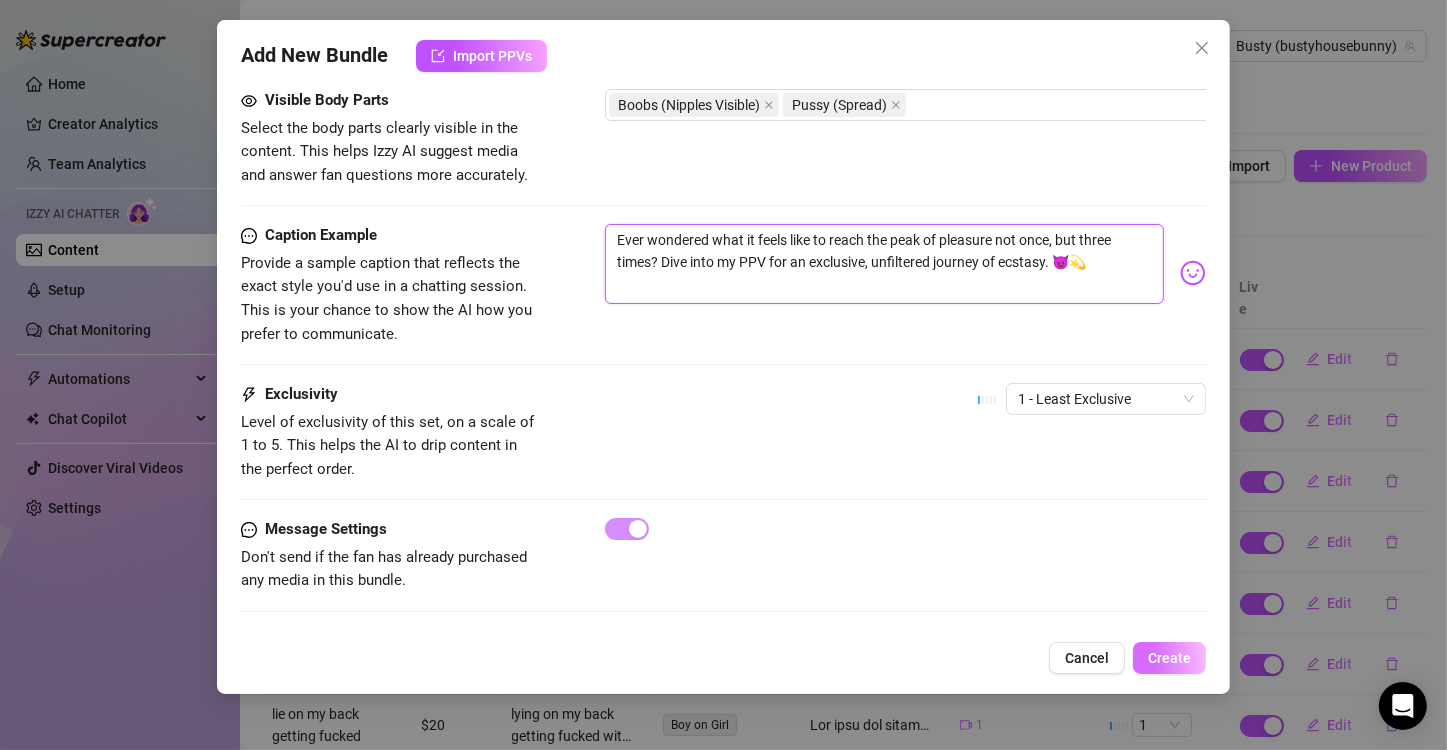 type on "Ever wondered what it feels like to reach the peak of pleasure not once, but three times? Dive into my PPV for an exclusive, unfiltered journey of ecstasy. 😈💫" 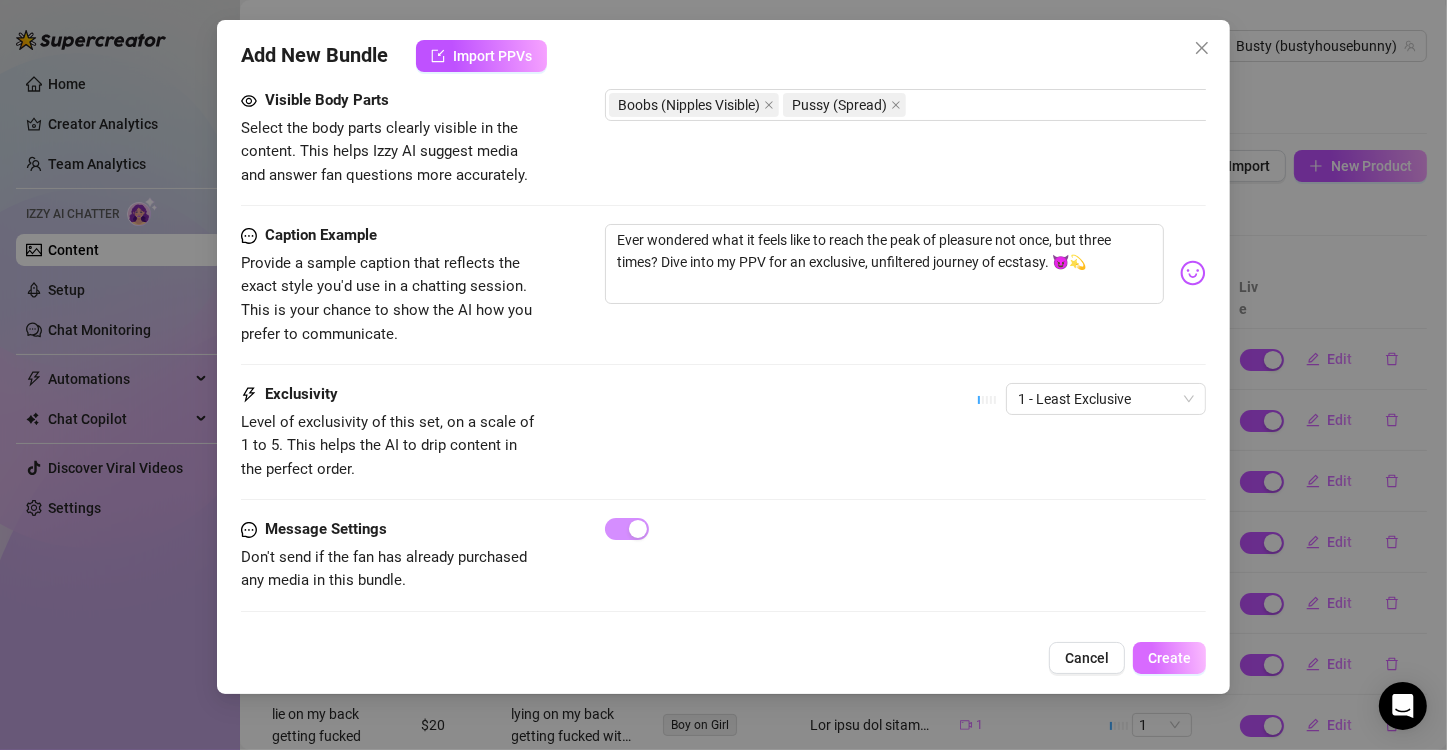 click on "Create" at bounding box center [1169, 658] 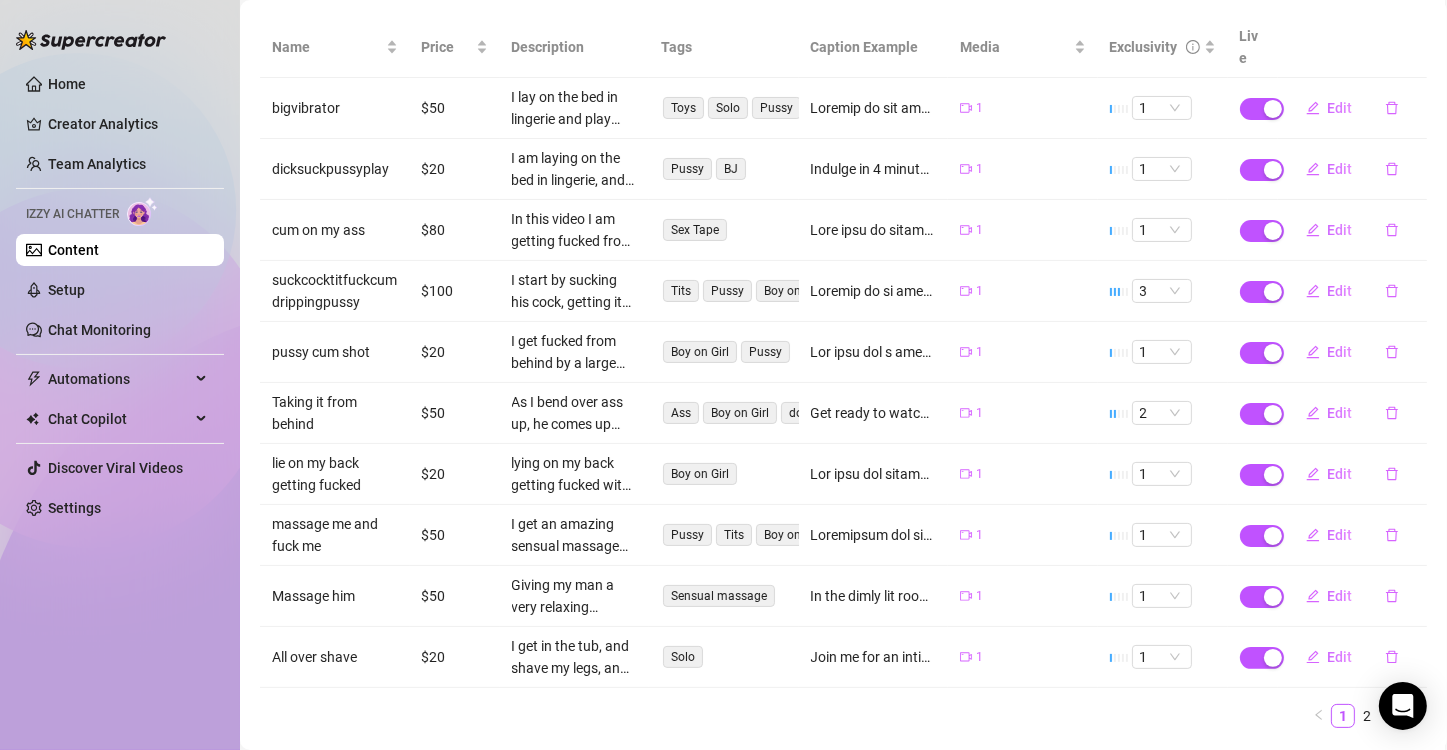 scroll, scrollTop: 280, scrollLeft: 0, axis: vertical 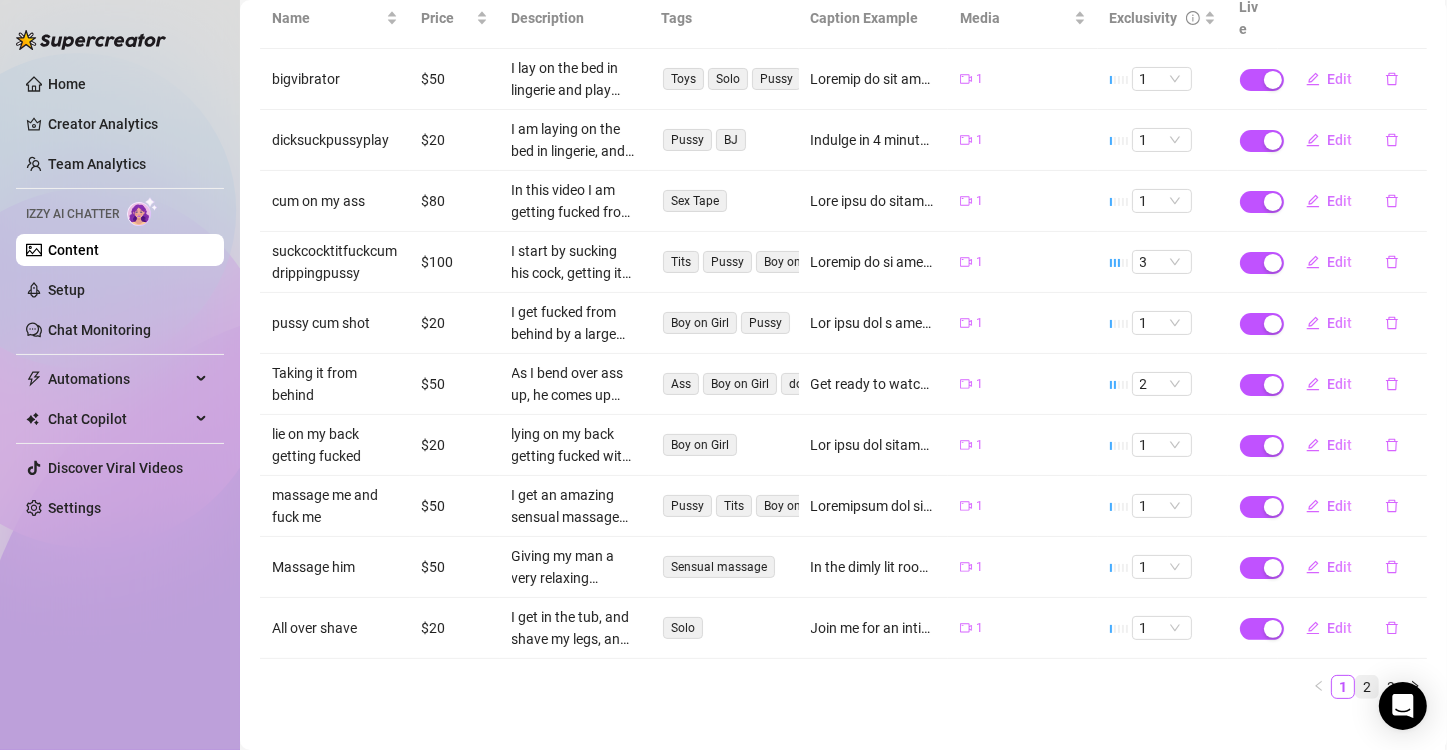 click on "2" at bounding box center [1367, 687] 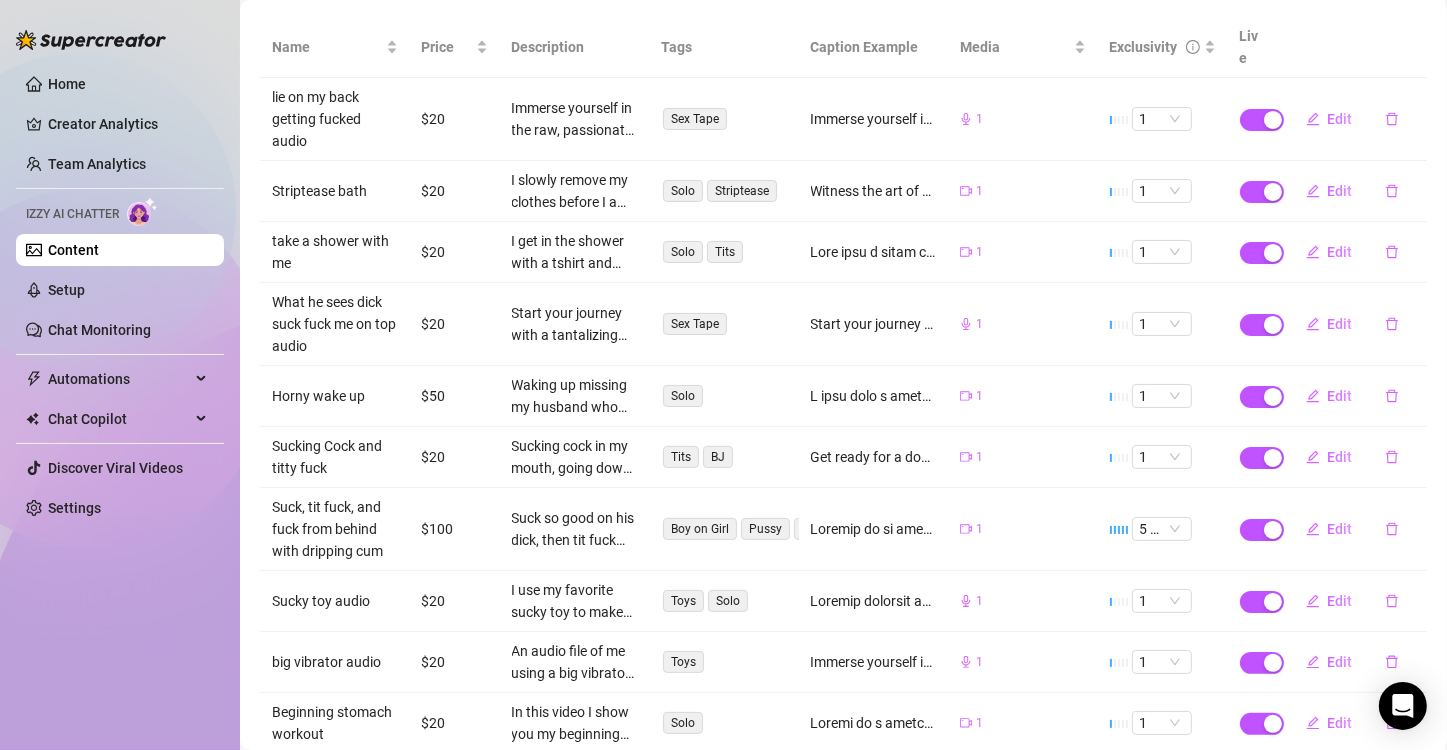 scroll, scrollTop: 346, scrollLeft: 0, axis: vertical 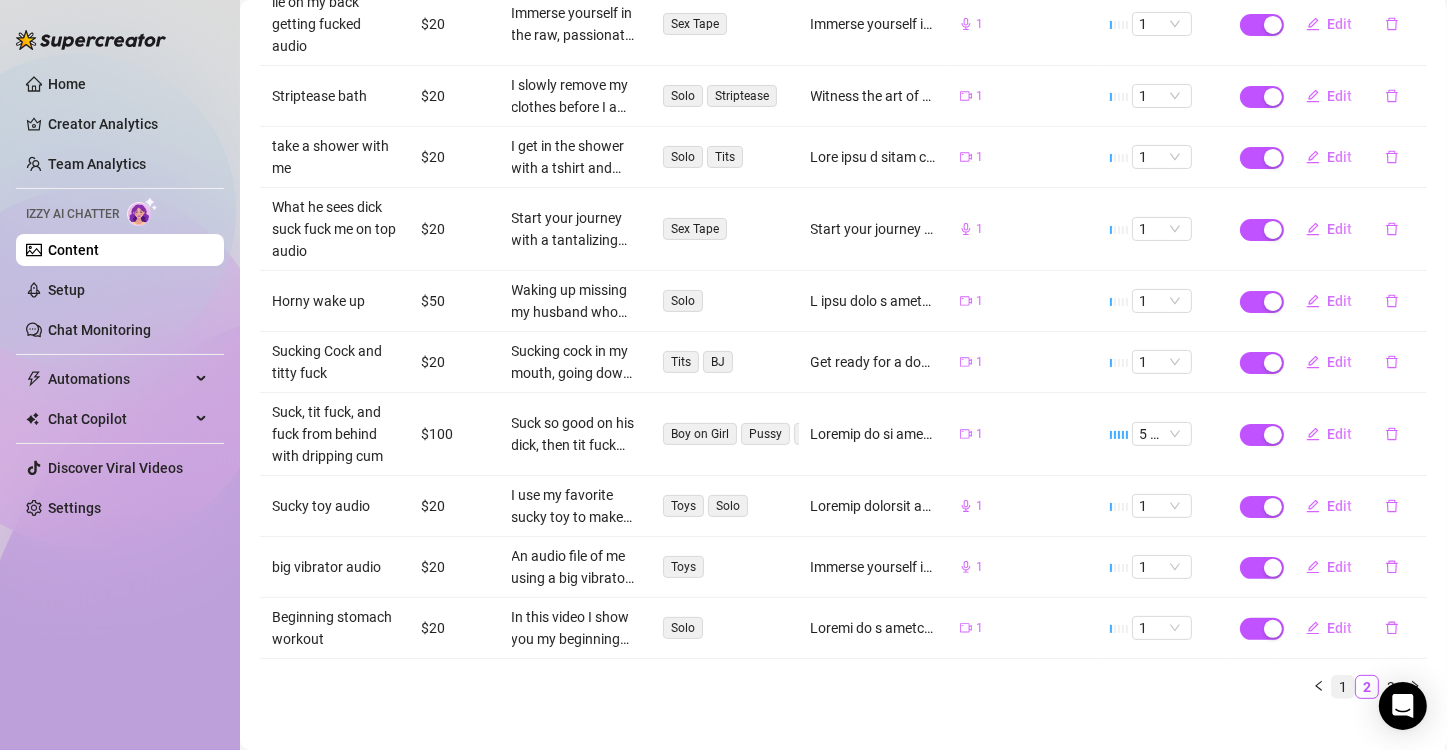 click on "1" at bounding box center [1343, 687] 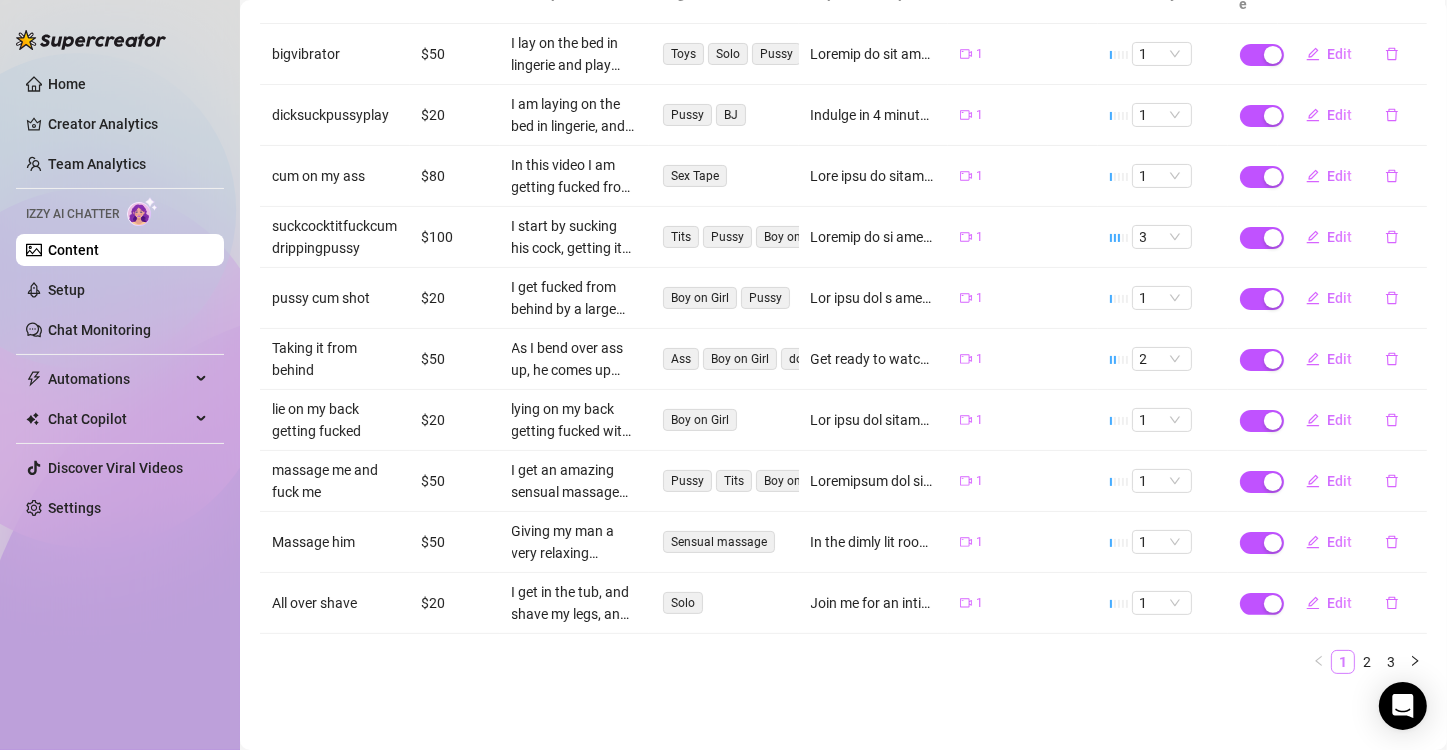 scroll, scrollTop: 280, scrollLeft: 0, axis: vertical 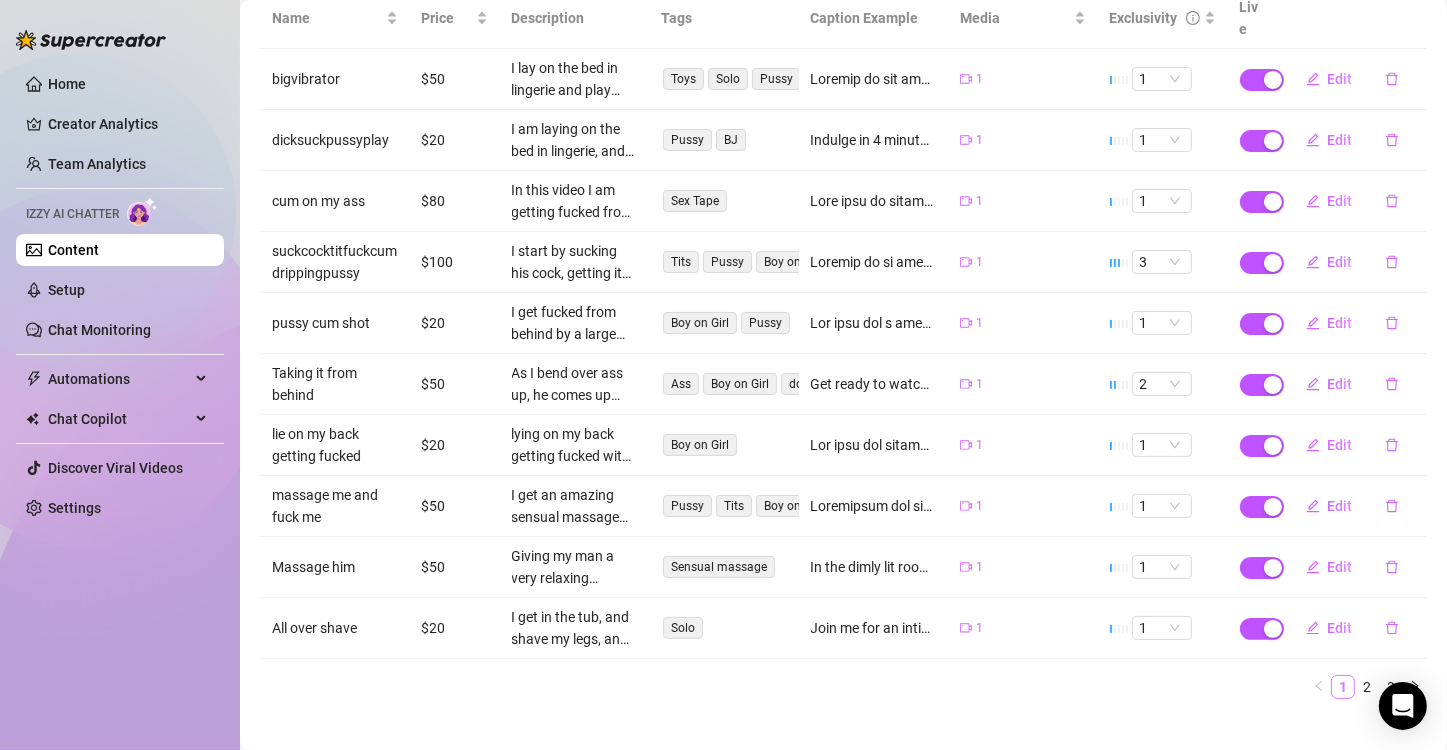 click on "1" at bounding box center [1343, 687] 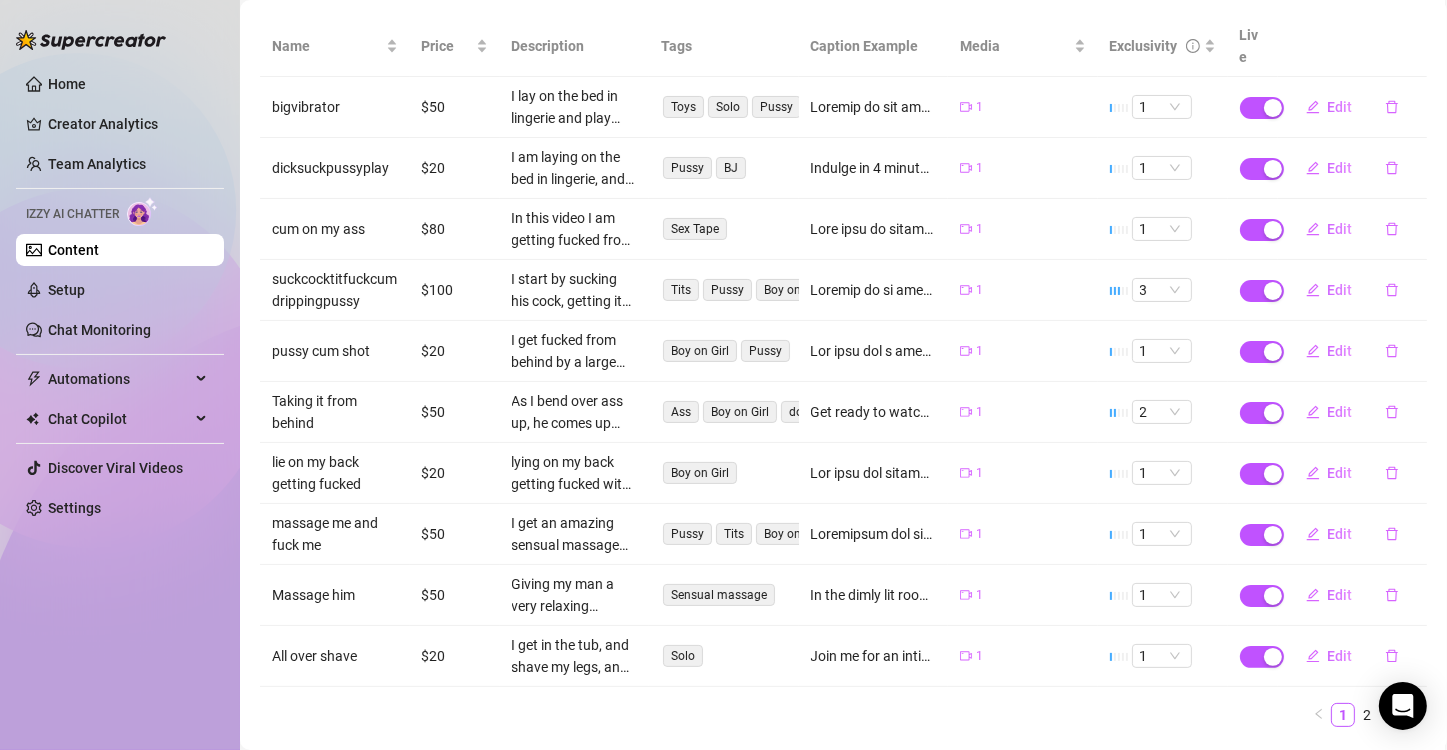 scroll, scrollTop: 280, scrollLeft: 0, axis: vertical 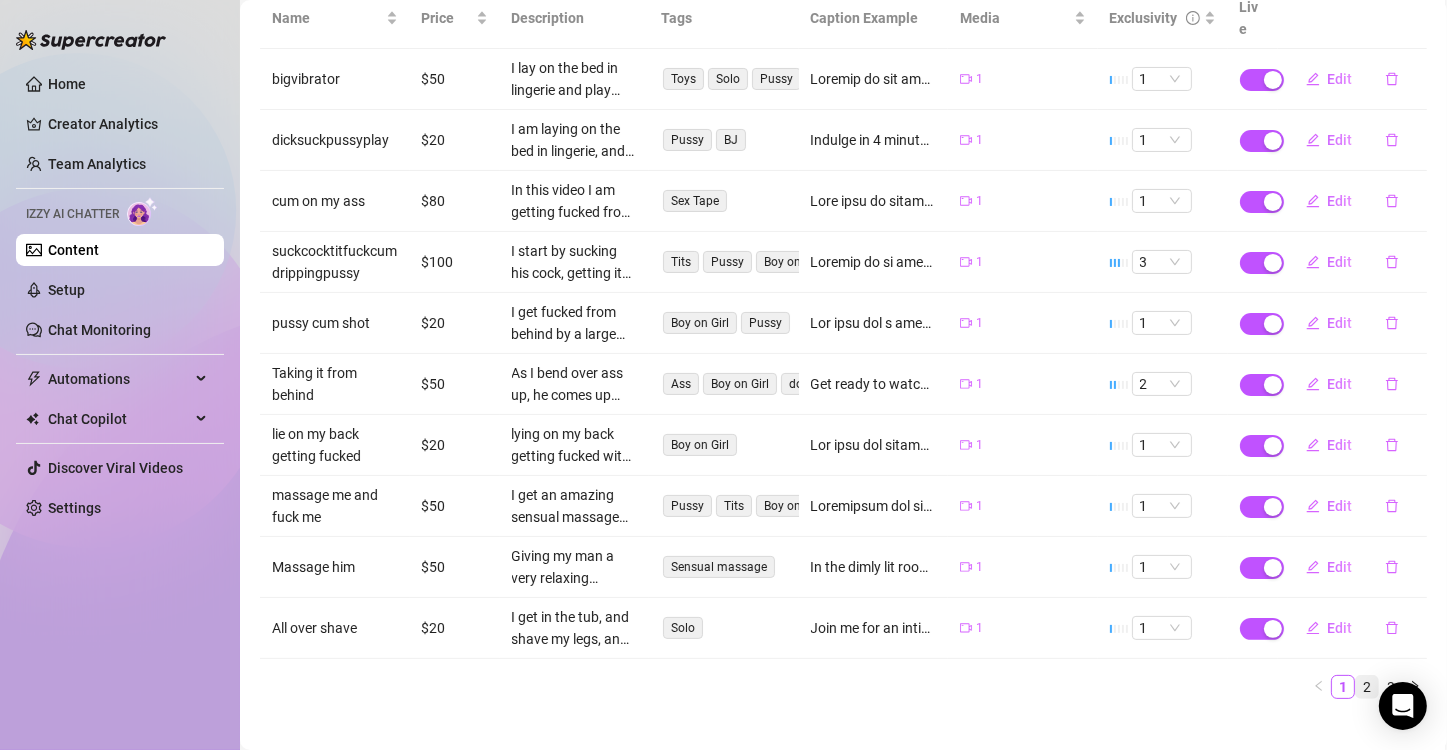 click on "2" at bounding box center (1367, 687) 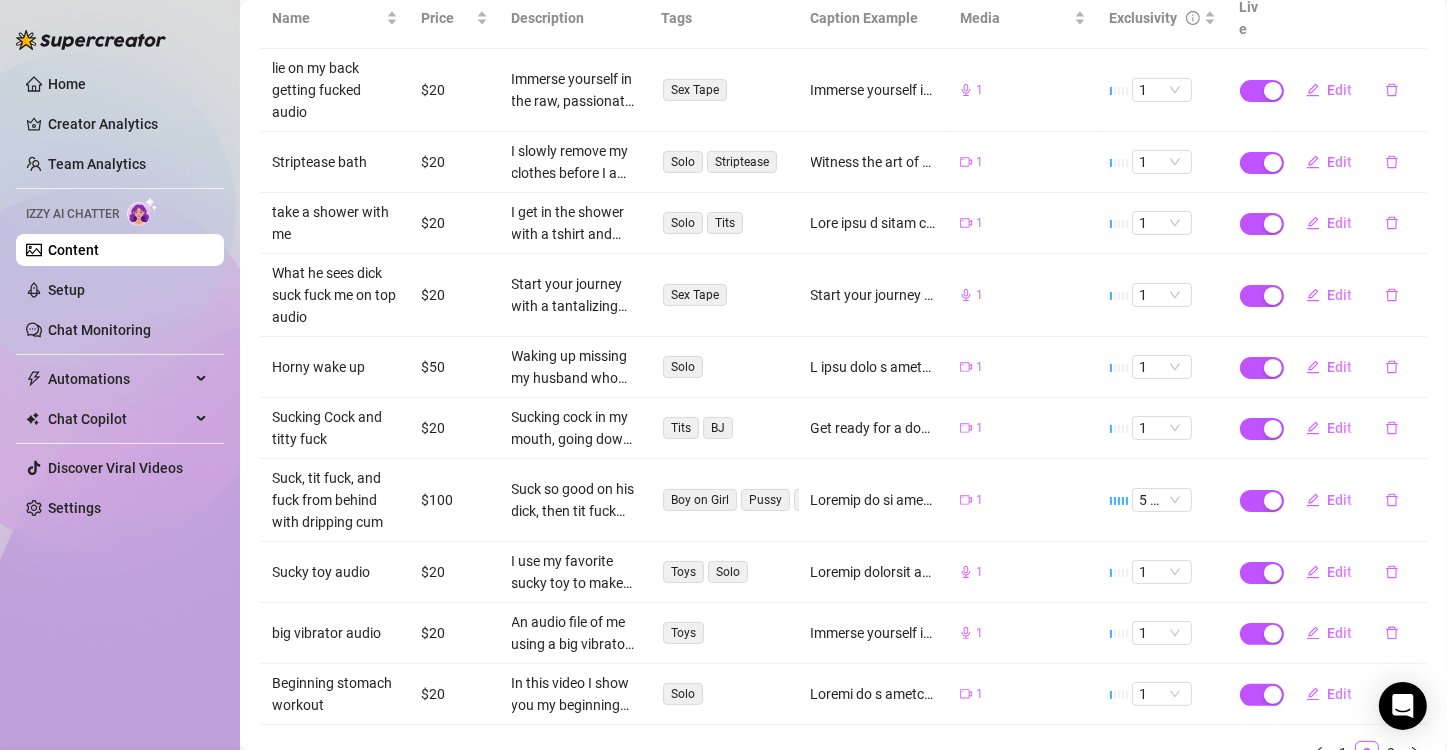 scroll, scrollTop: 346, scrollLeft: 0, axis: vertical 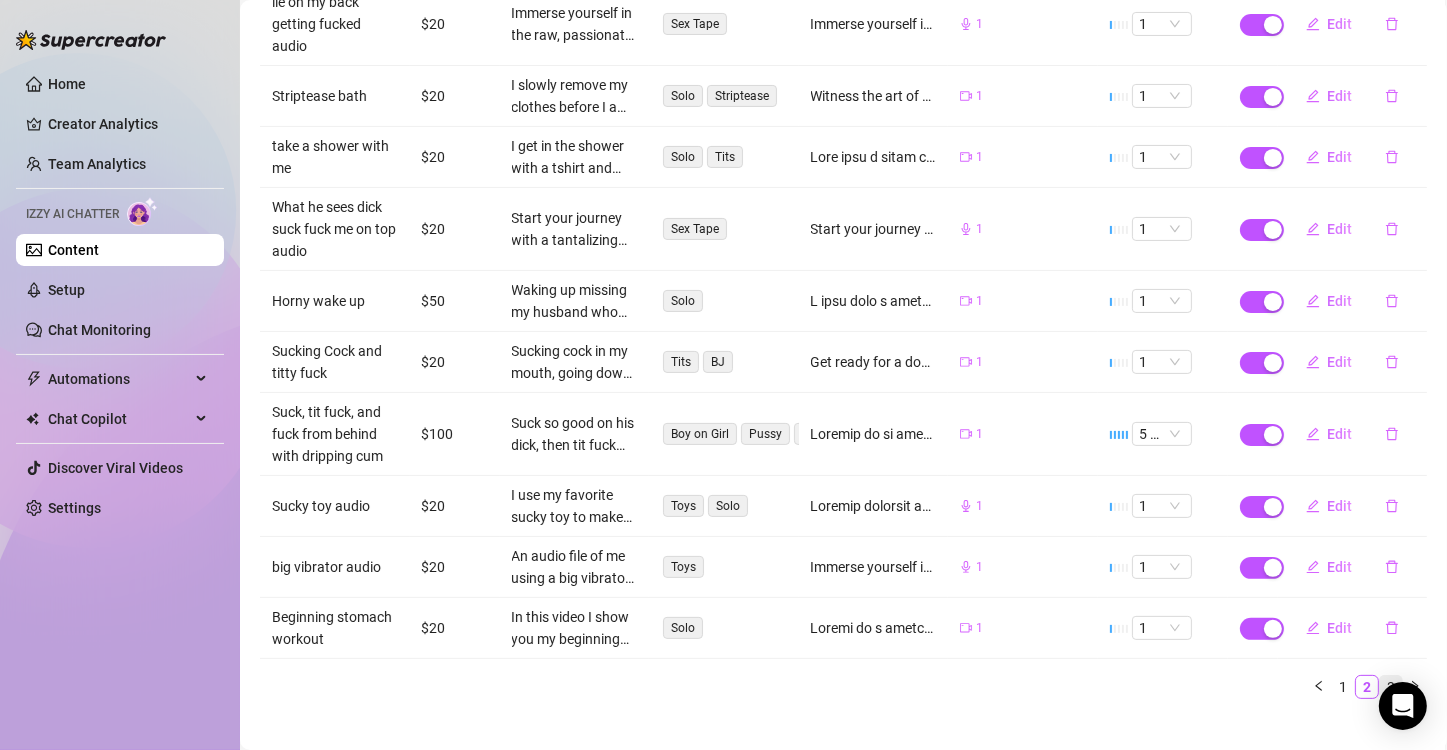 click on "3" at bounding box center [1391, 687] 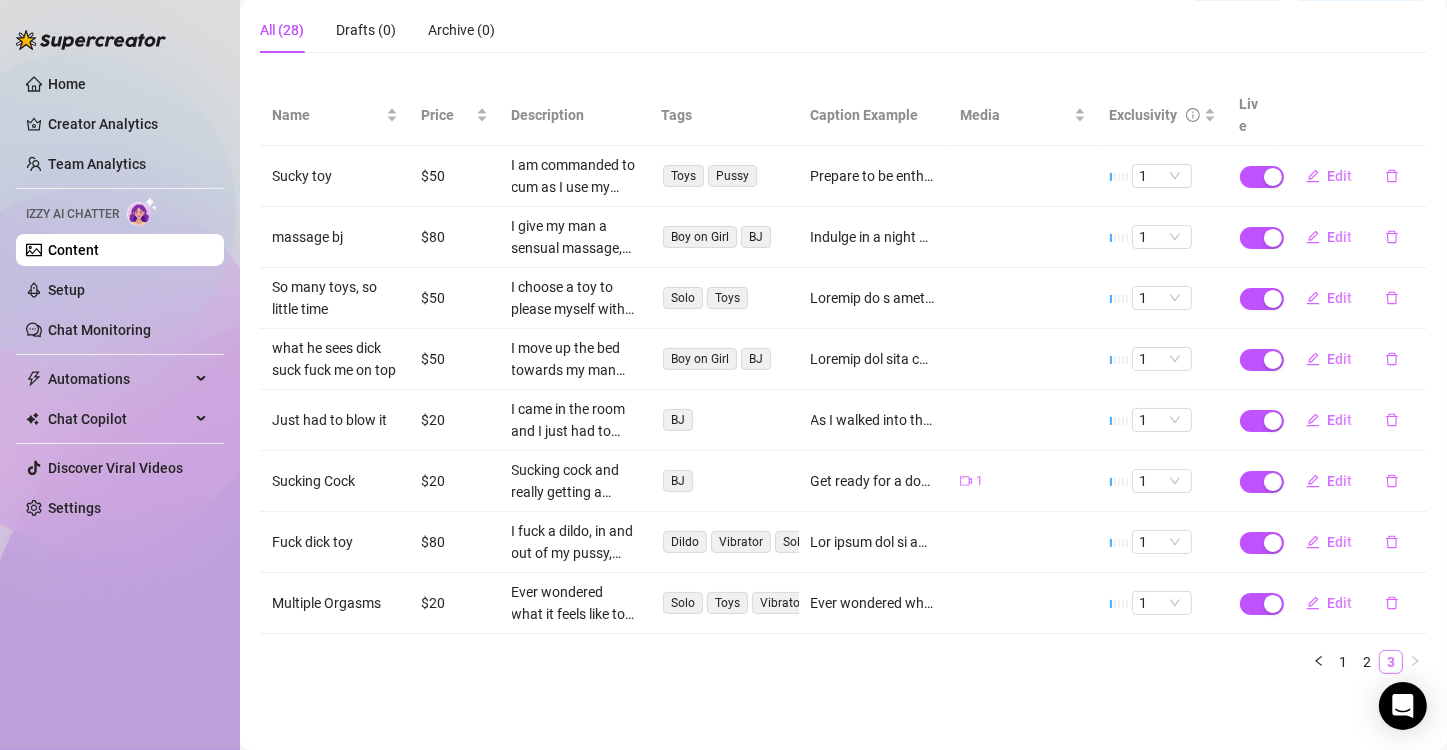scroll, scrollTop: 180, scrollLeft: 0, axis: vertical 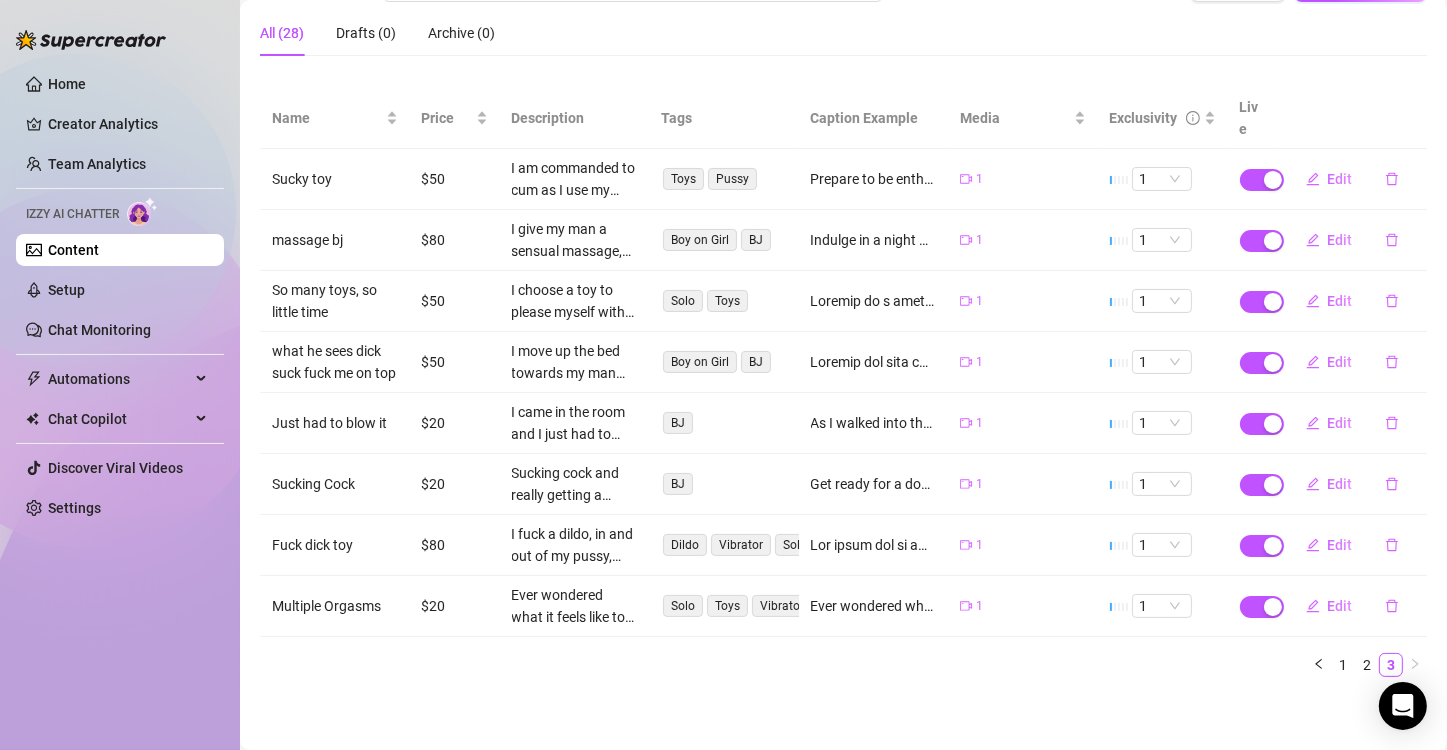 drag, startPoint x: 1344, startPoint y: 665, endPoint x: 1318, endPoint y: 745, distance: 84.118965 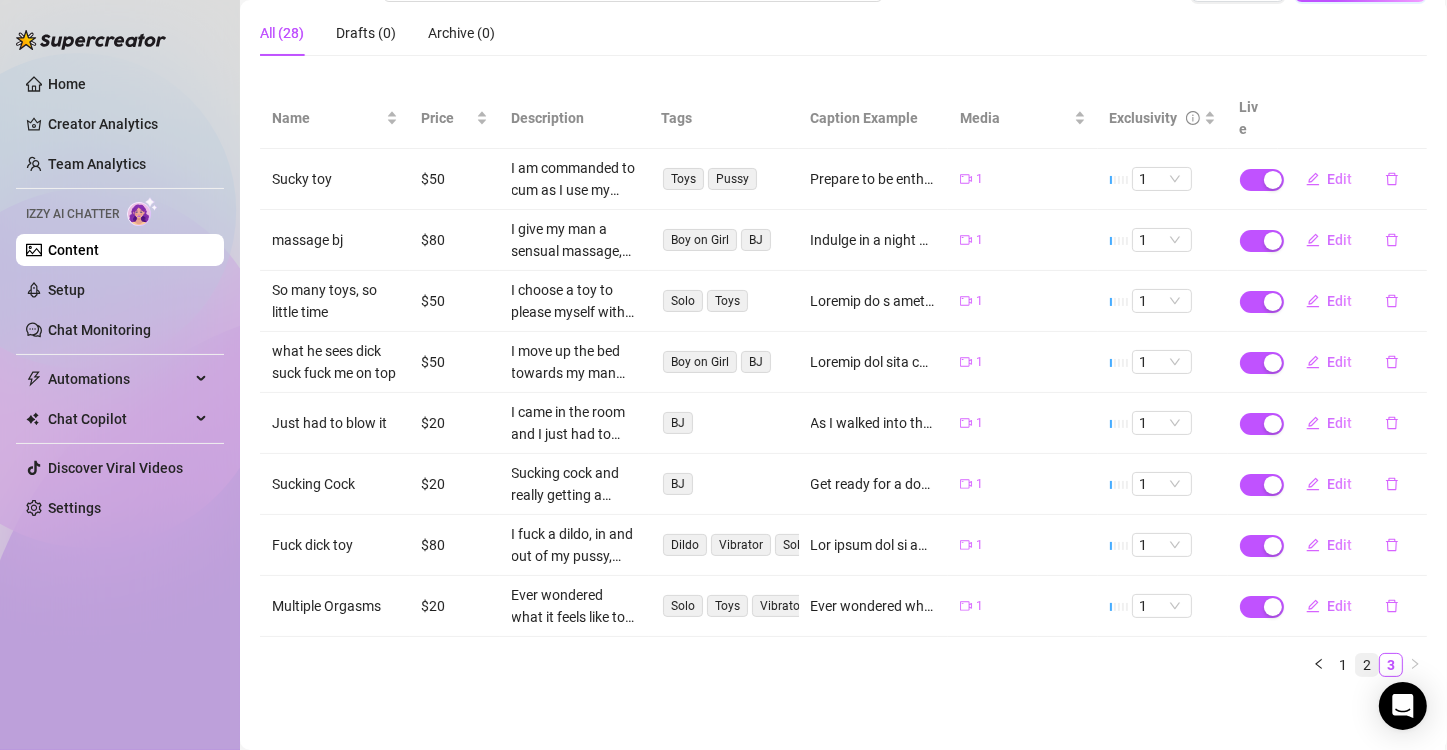 click on "2" at bounding box center [1367, 665] 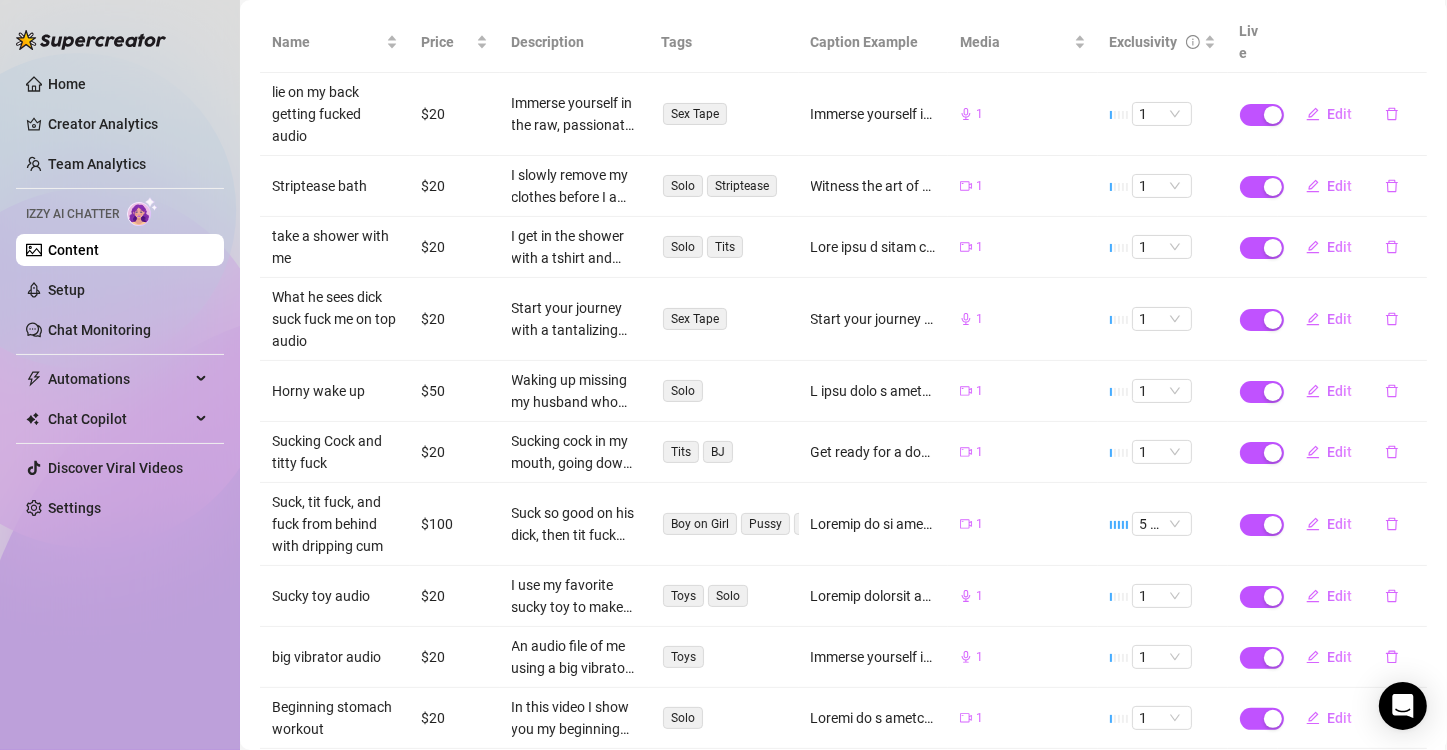 scroll, scrollTop: 346, scrollLeft: 0, axis: vertical 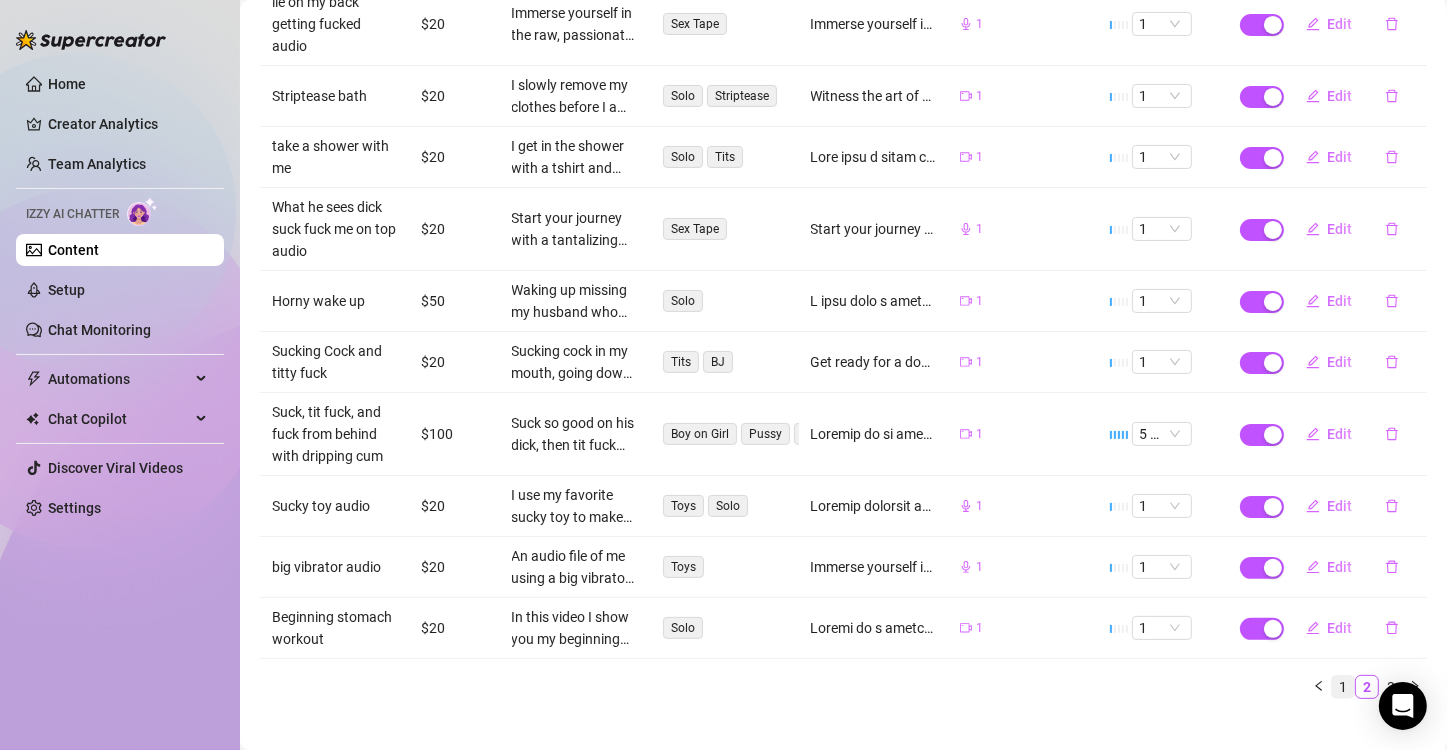 click on "1" at bounding box center [1343, 687] 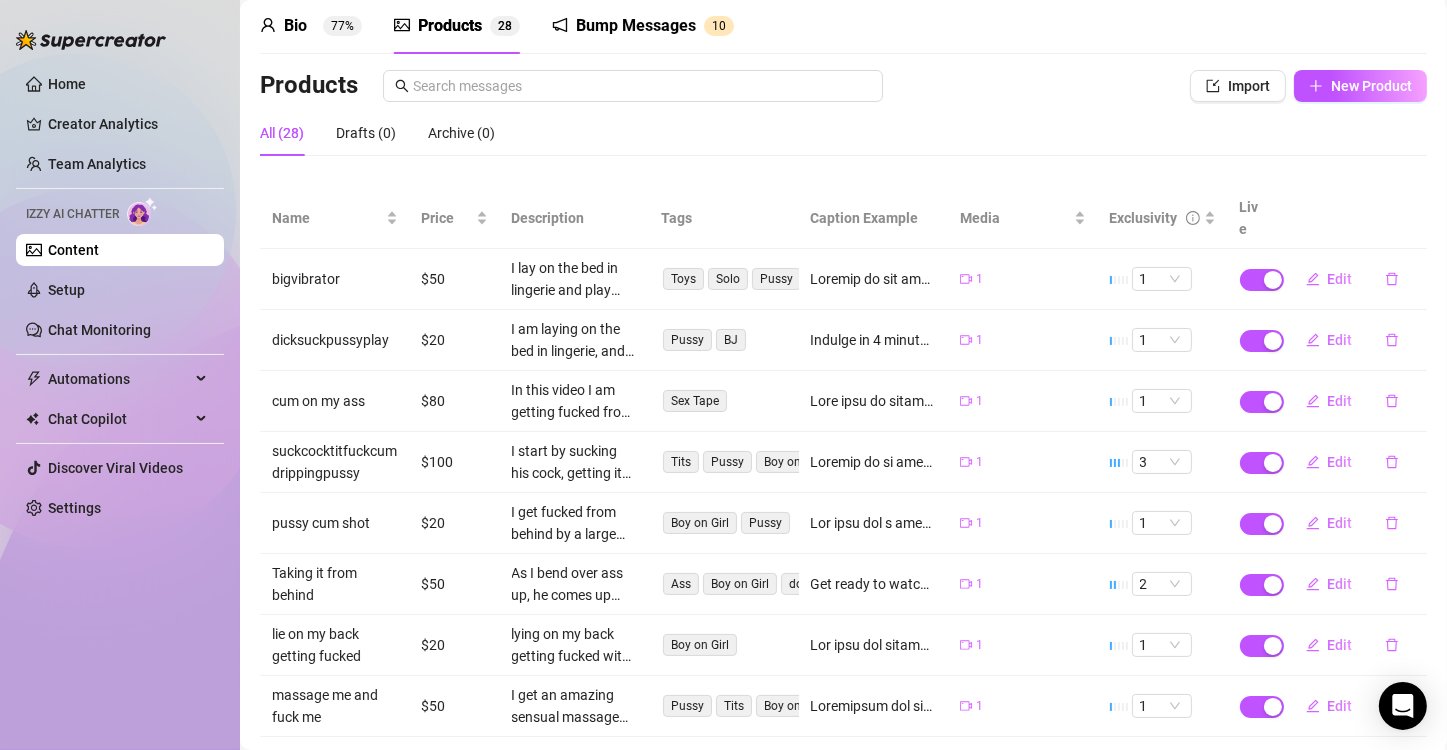 scroll, scrollTop: 280, scrollLeft: 0, axis: vertical 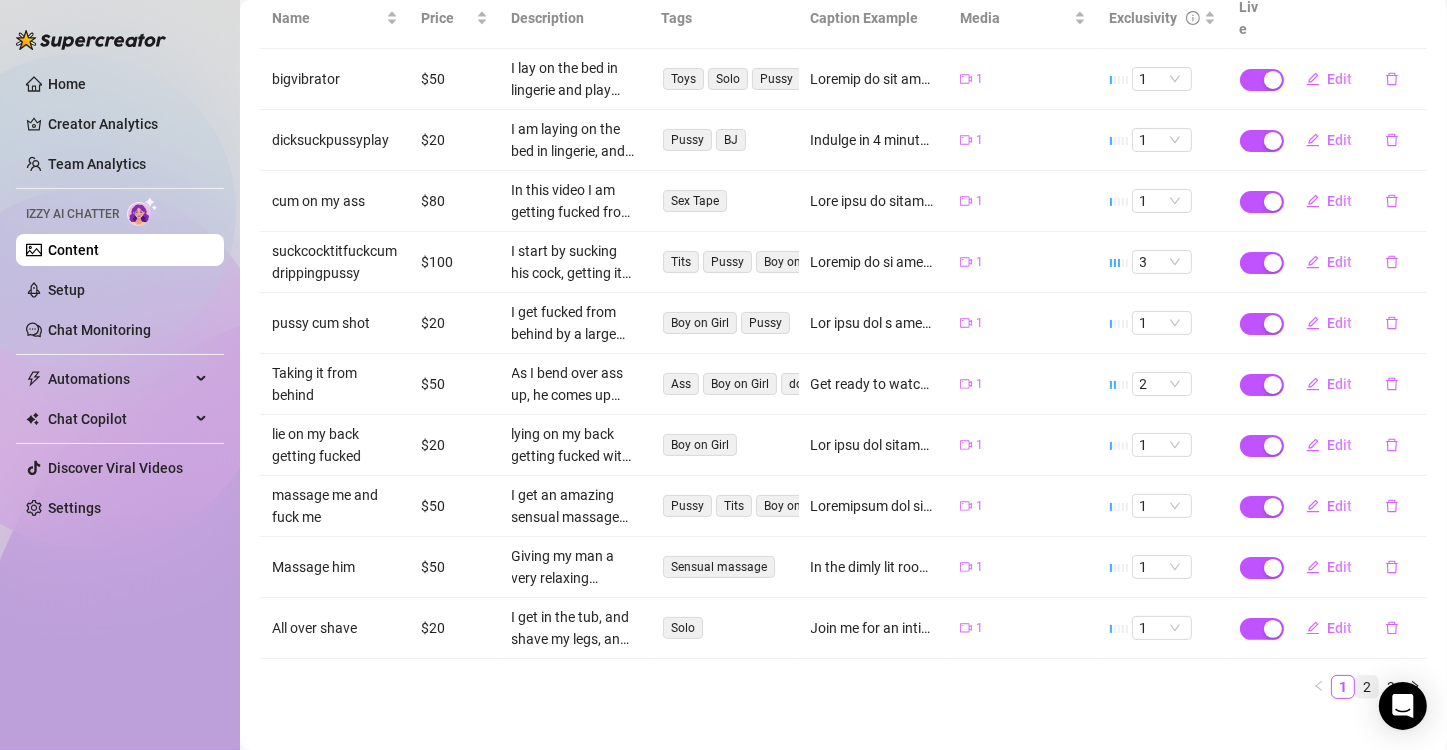 click on "2" at bounding box center [1367, 687] 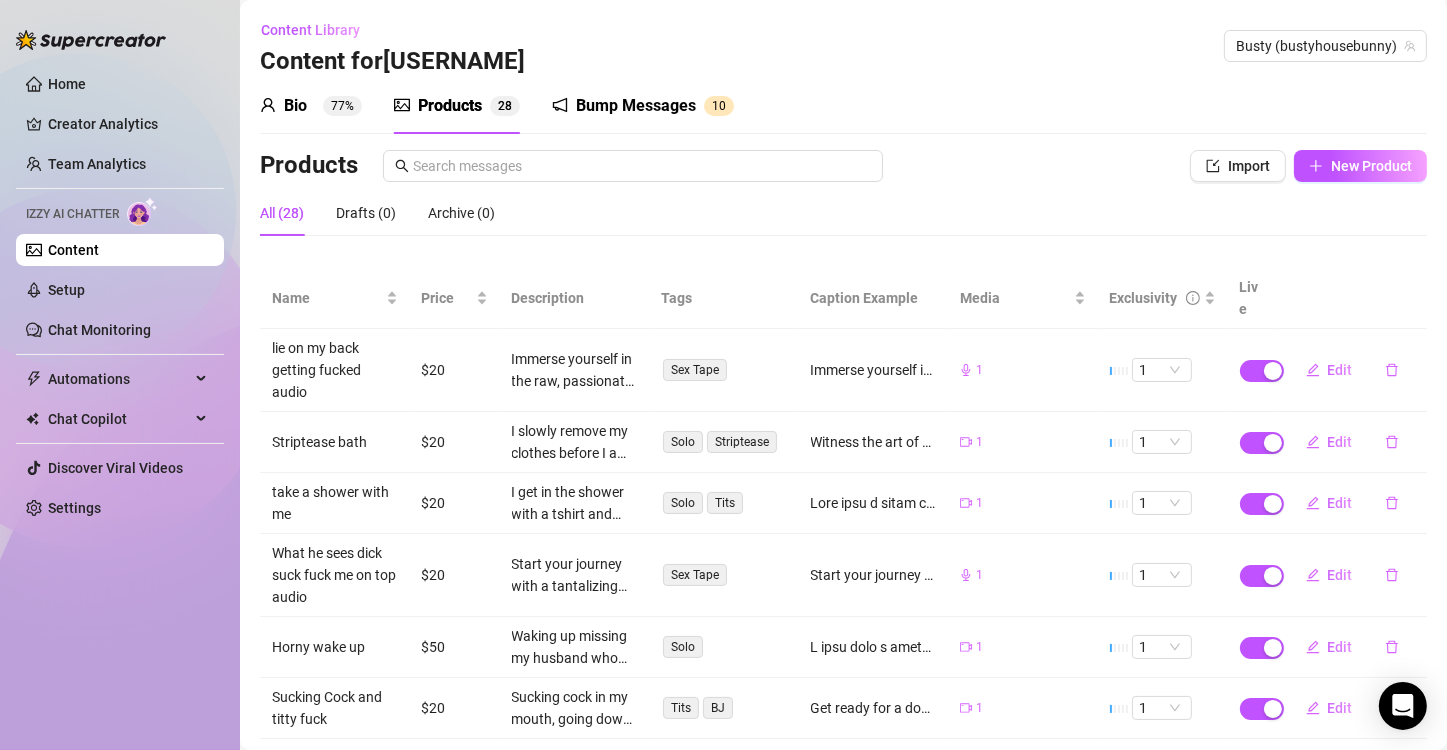 scroll, scrollTop: 200, scrollLeft: 0, axis: vertical 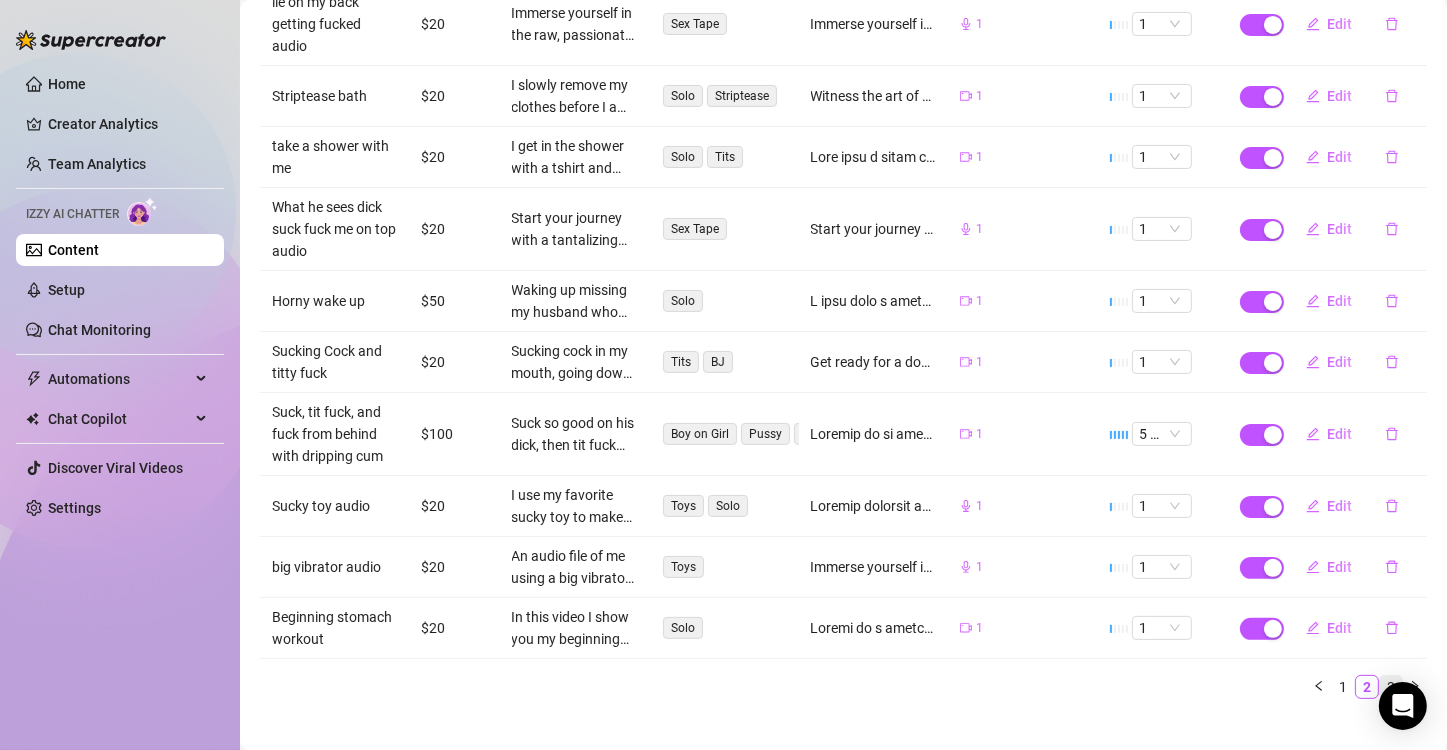 click on "3" at bounding box center [1391, 687] 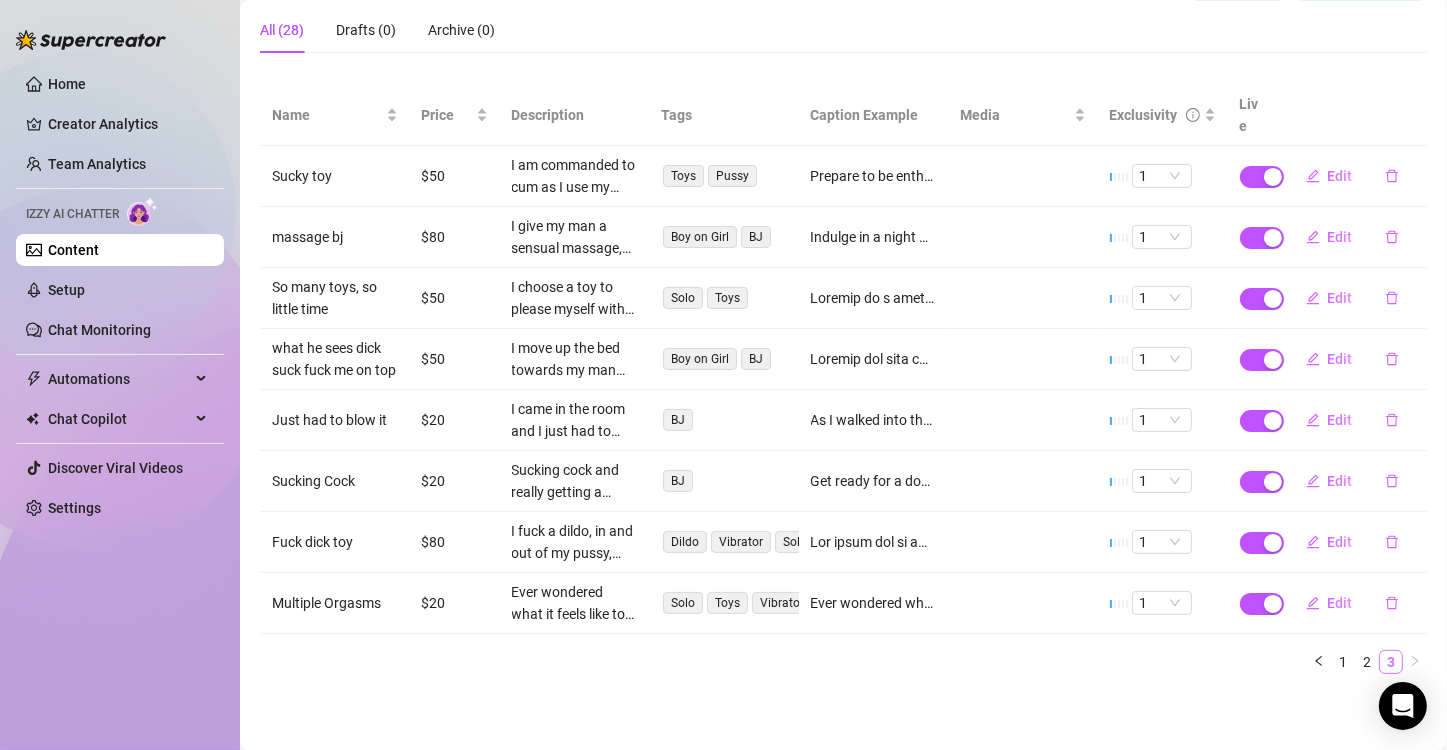 scroll, scrollTop: 180, scrollLeft: 0, axis: vertical 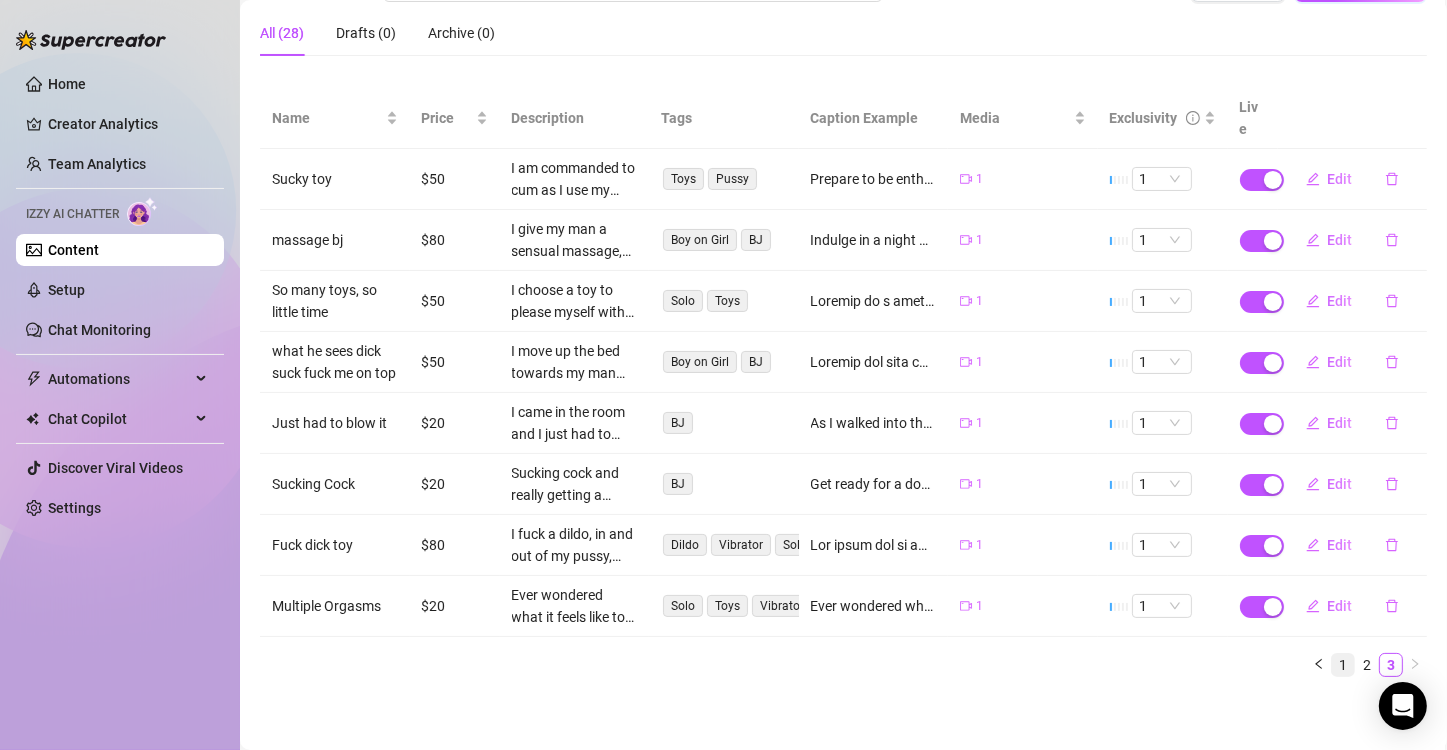 click on "1" at bounding box center (1343, 665) 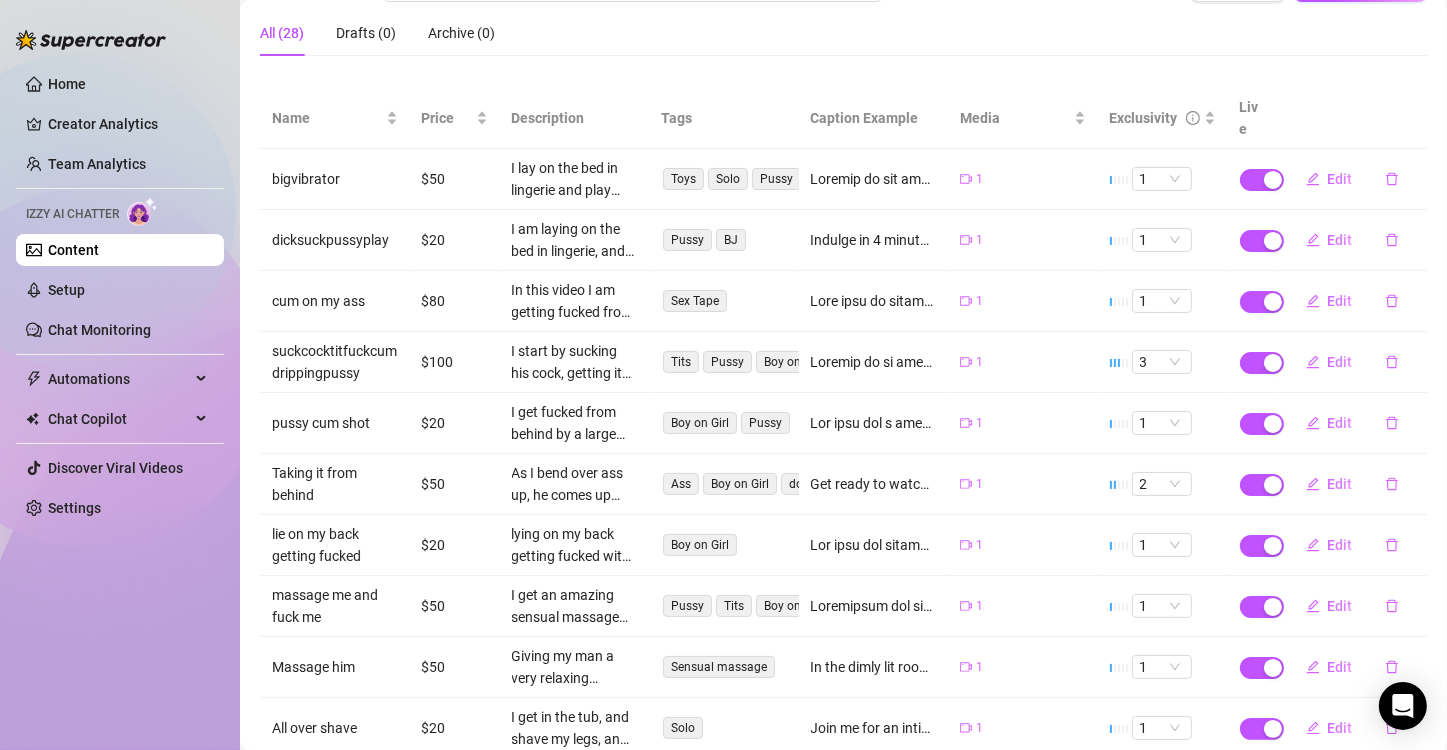 scroll, scrollTop: 280, scrollLeft: 0, axis: vertical 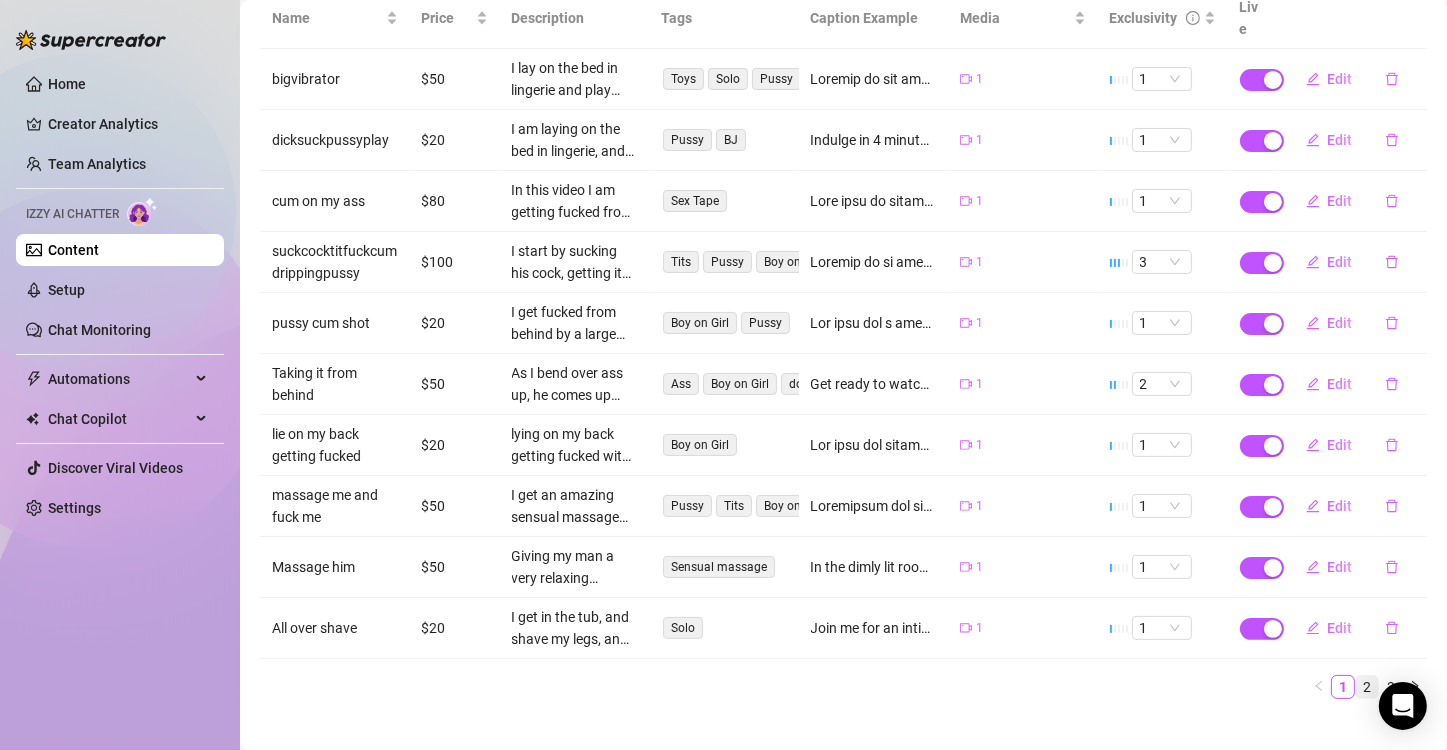 click on "2" at bounding box center (1367, 687) 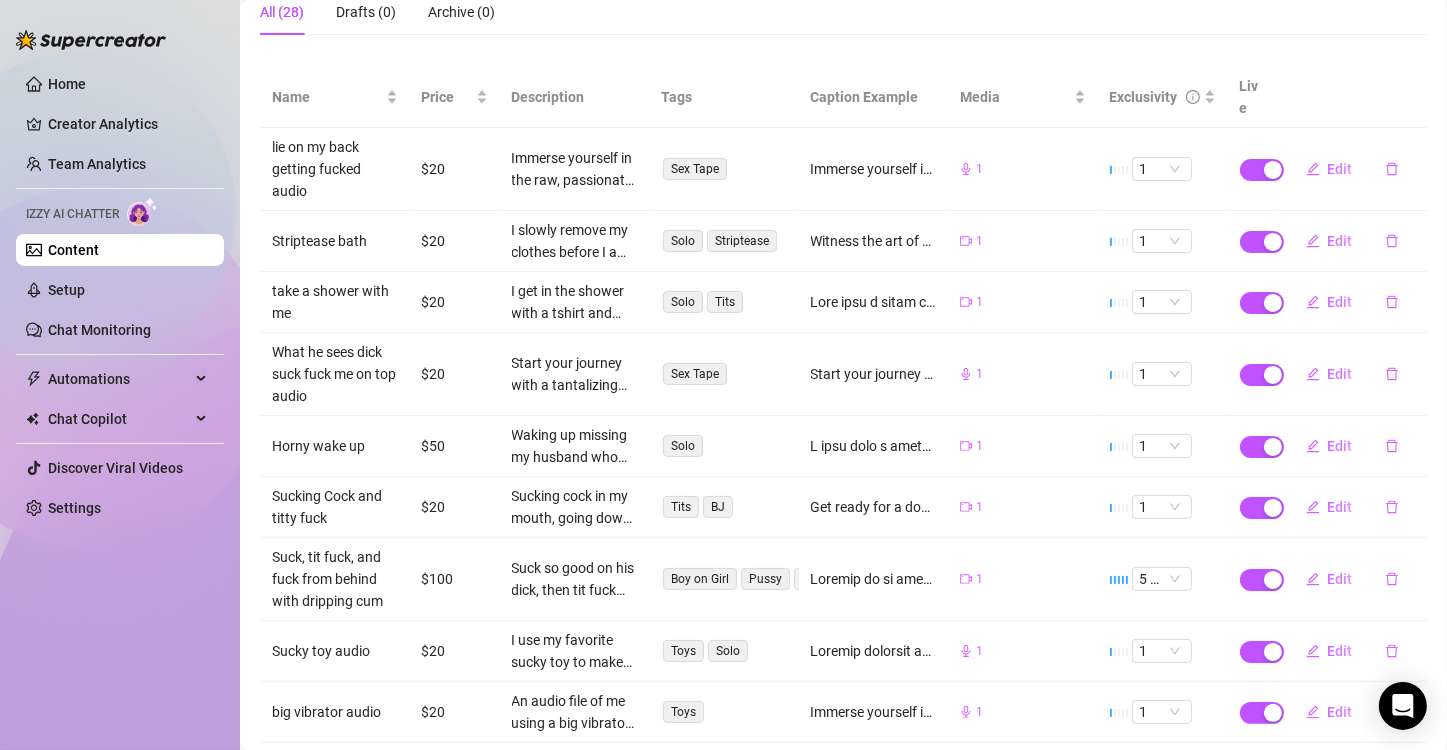 scroll, scrollTop: 346, scrollLeft: 0, axis: vertical 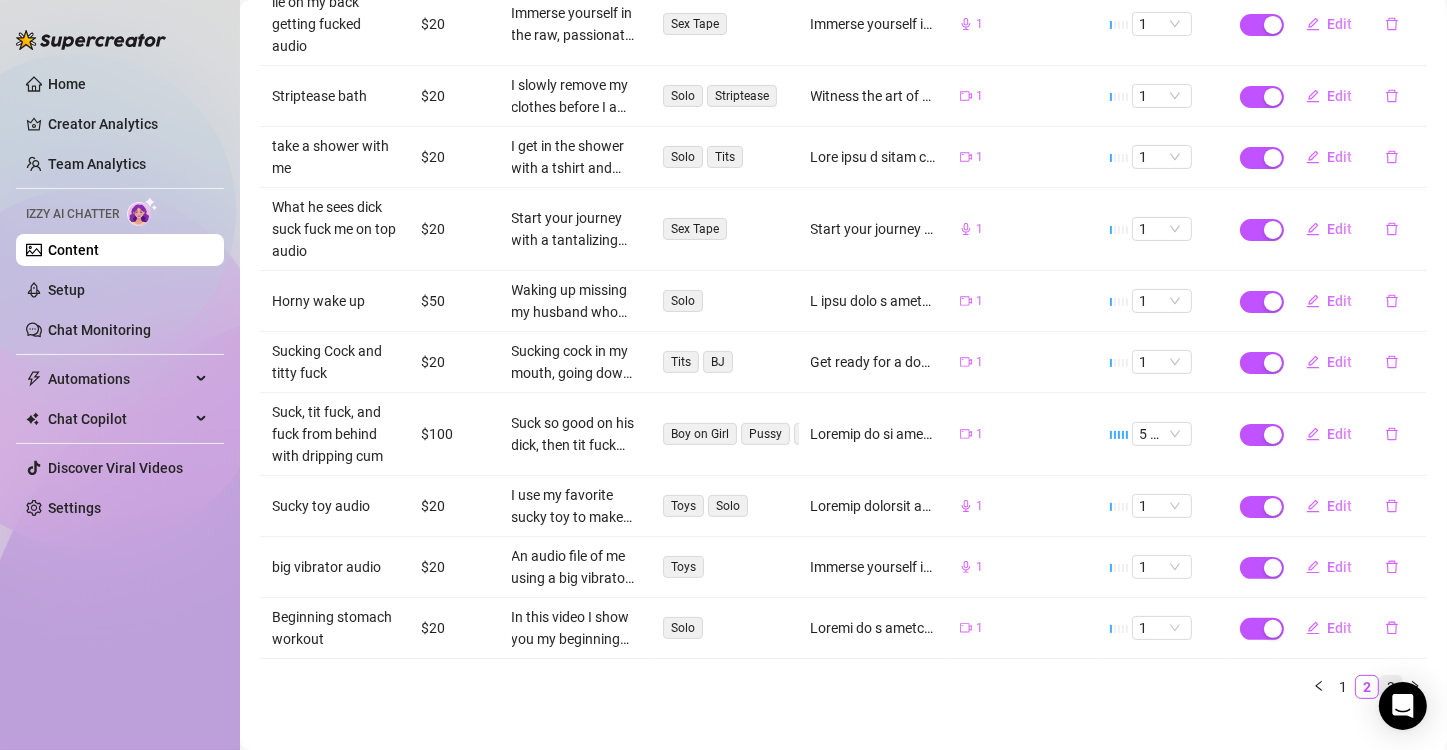 click on "3" at bounding box center (1391, 687) 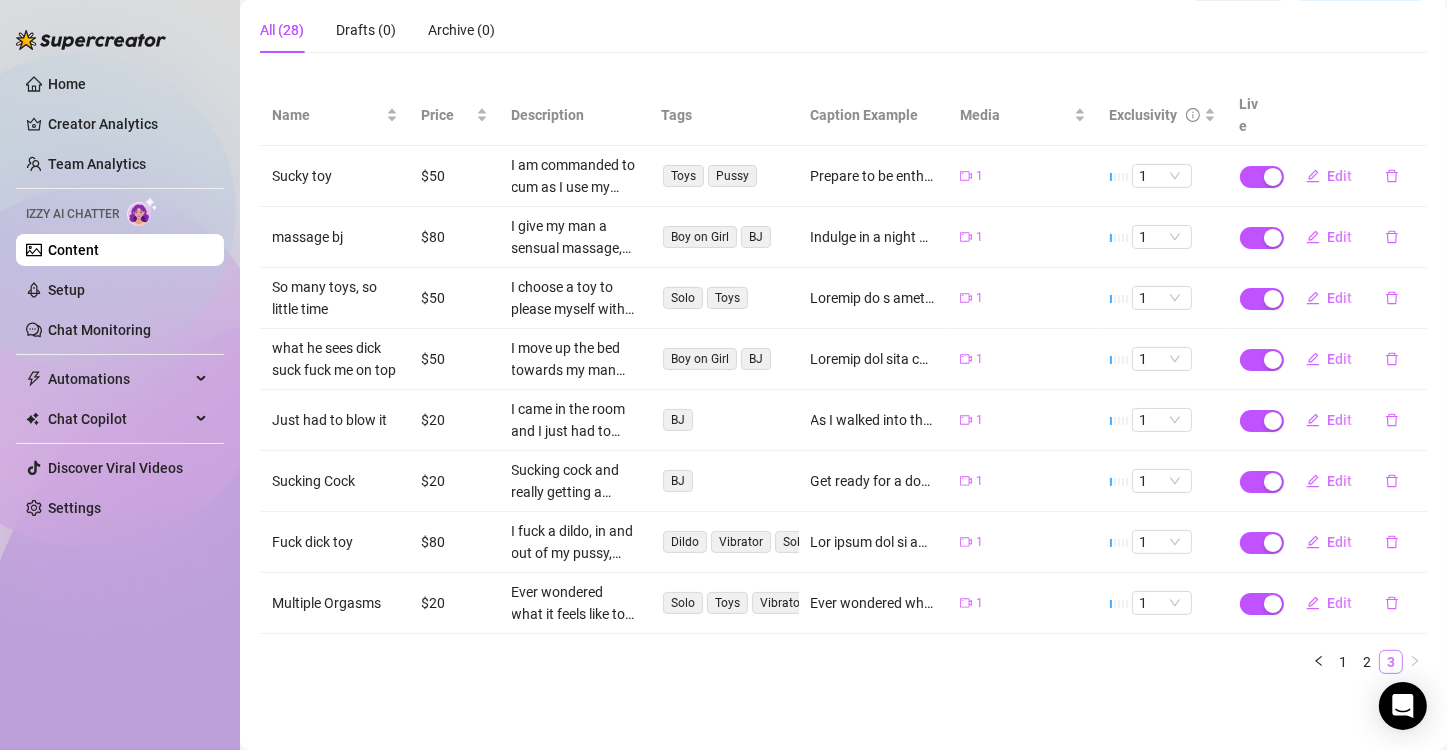 scroll, scrollTop: 180, scrollLeft: 0, axis: vertical 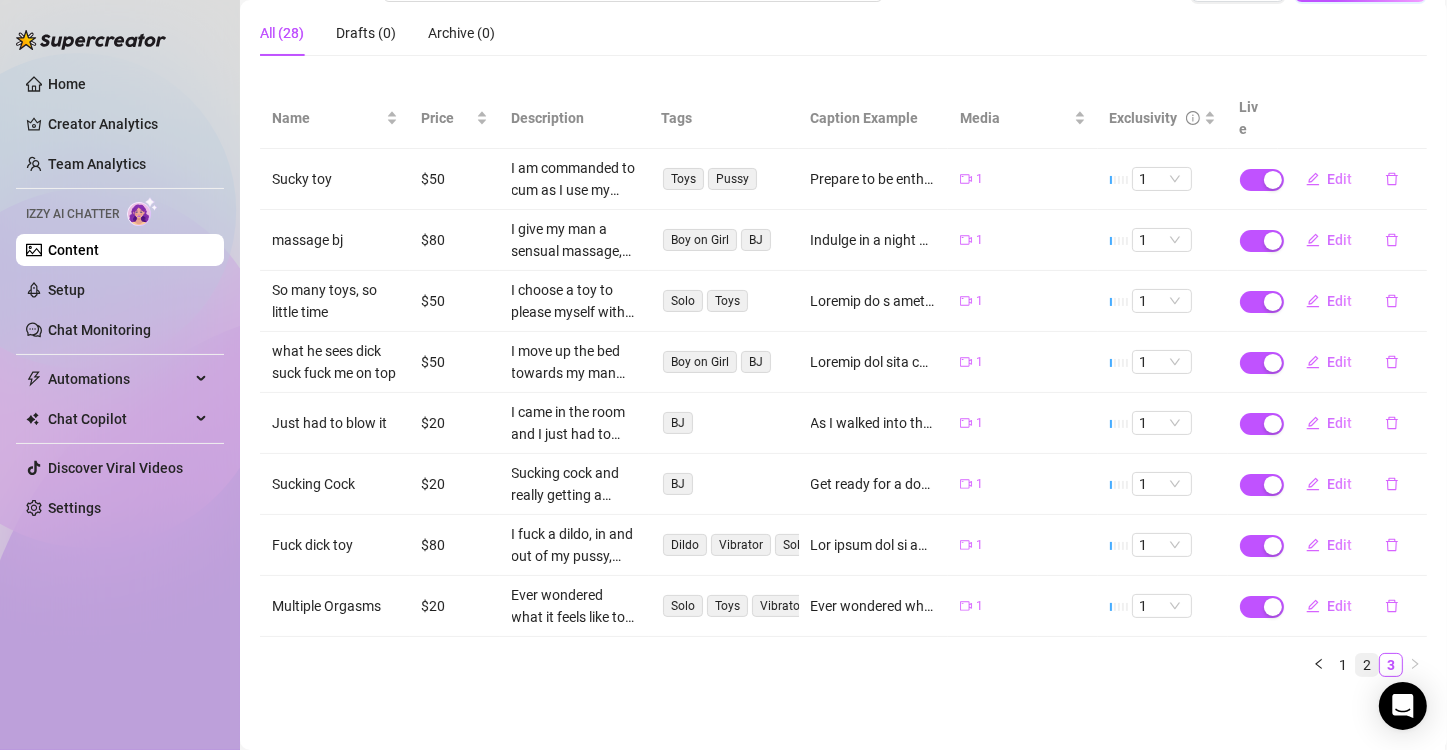 click on "2" at bounding box center [1367, 665] 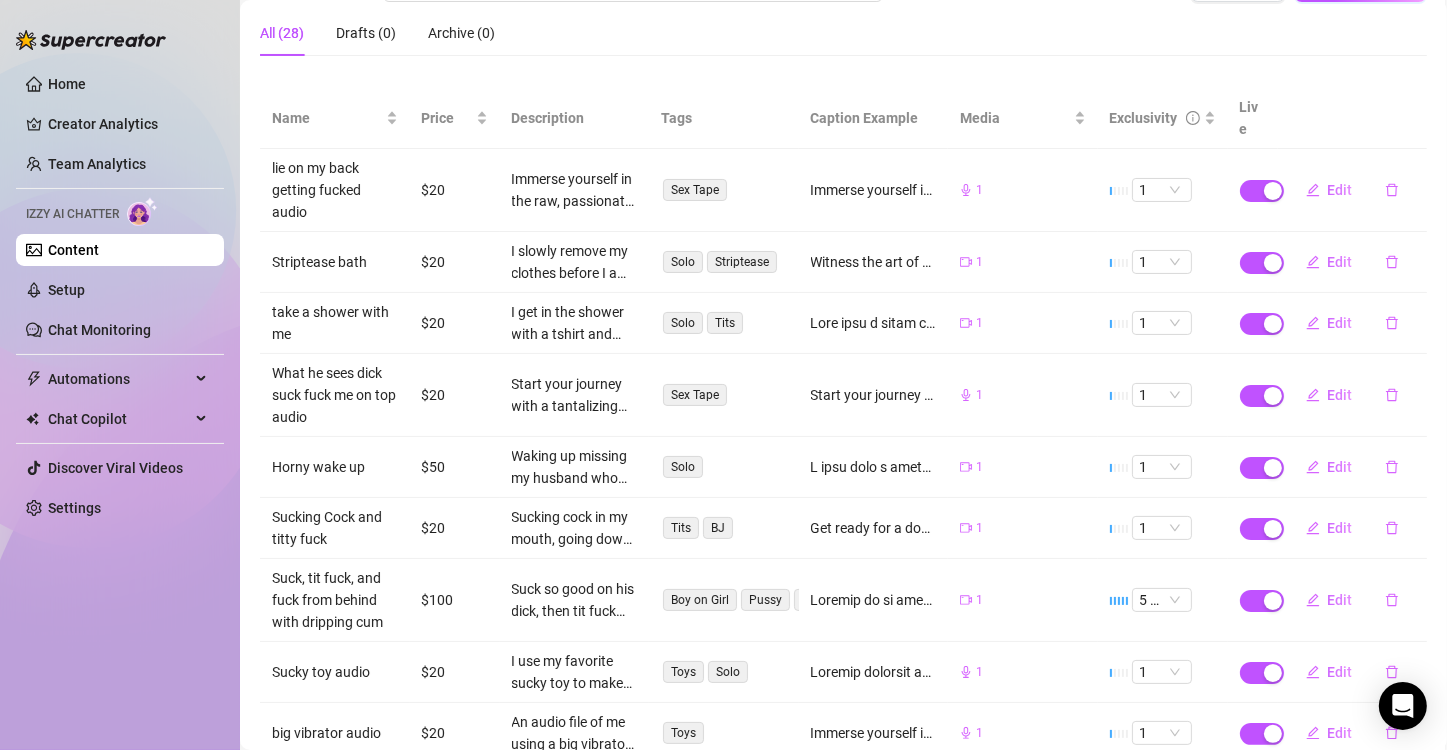 scroll, scrollTop: 280, scrollLeft: 0, axis: vertical 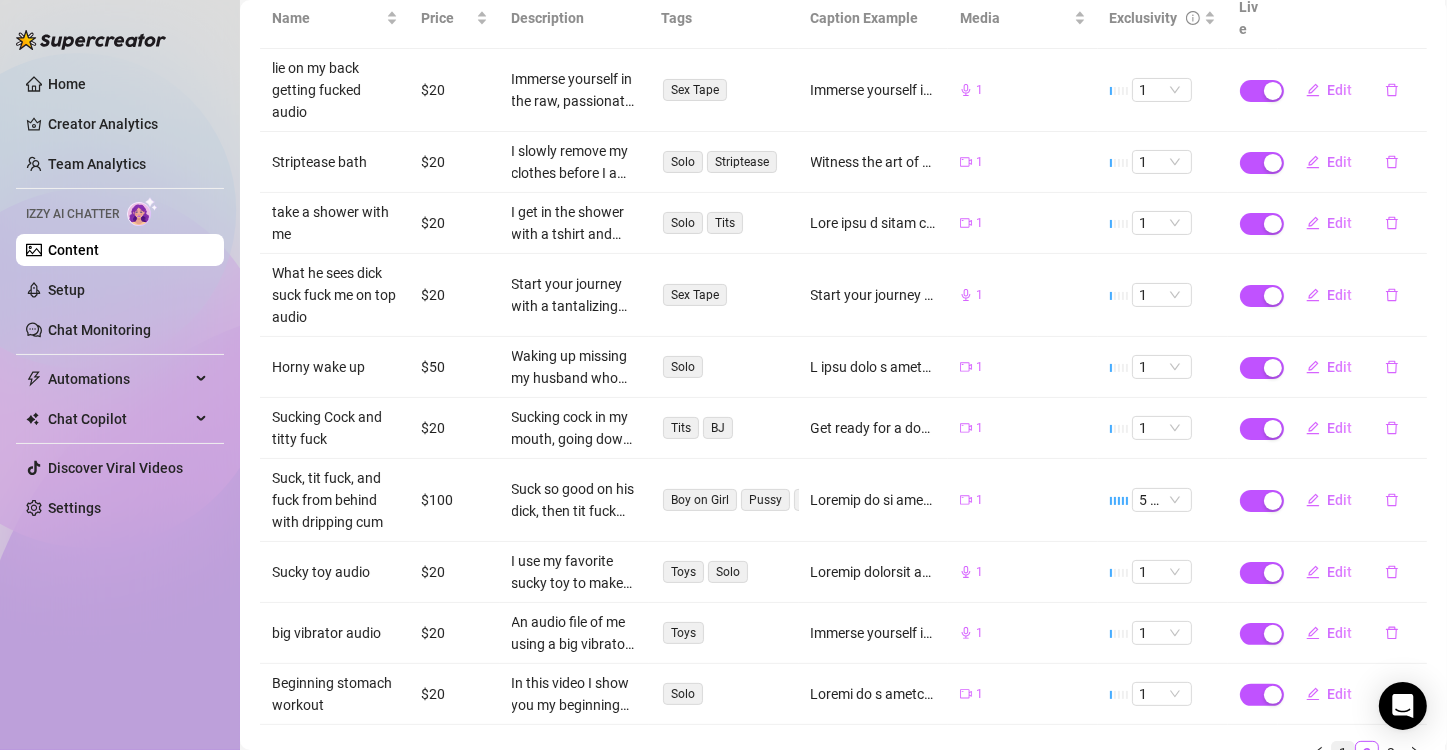 click on "1" at bounding box center [1343, 753] 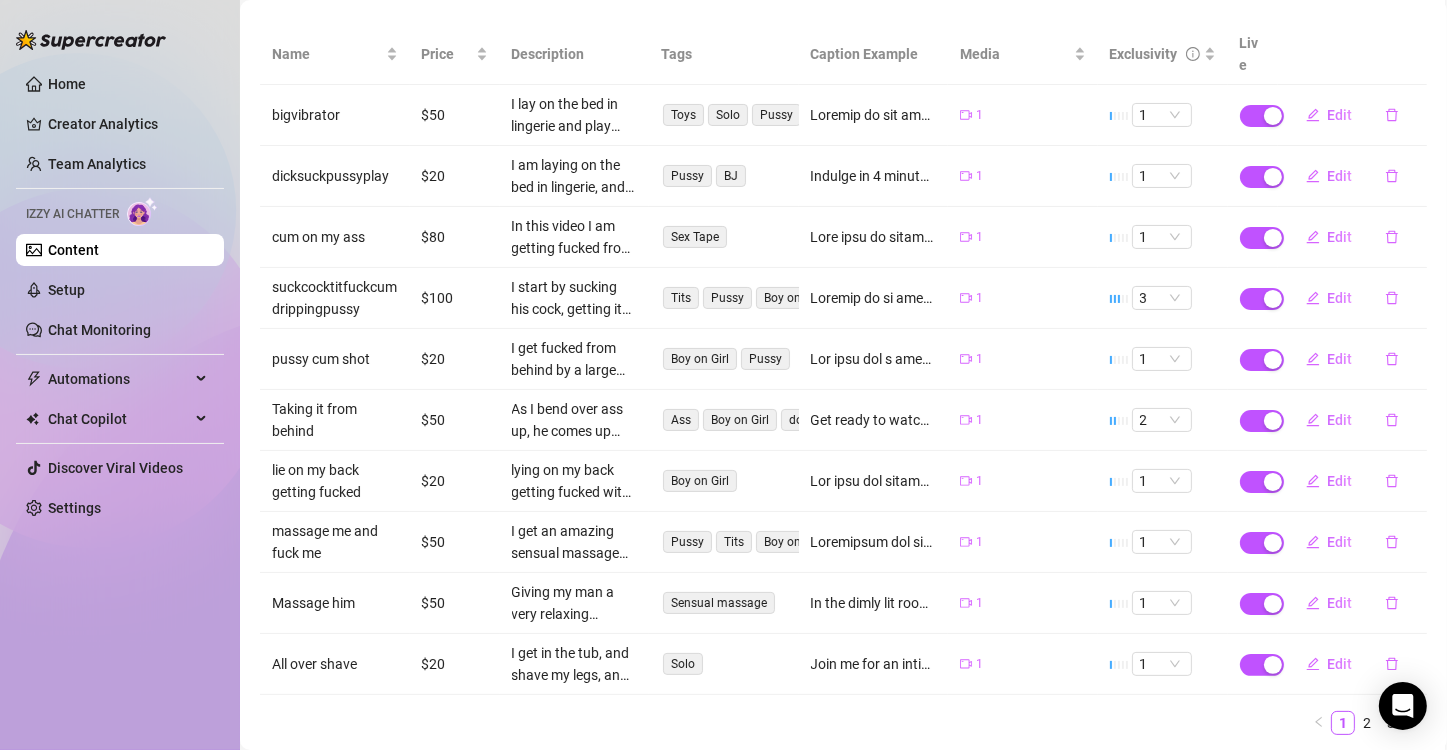 scroll, scrollTop: 280, scrollLeft: 0, axis: vertical 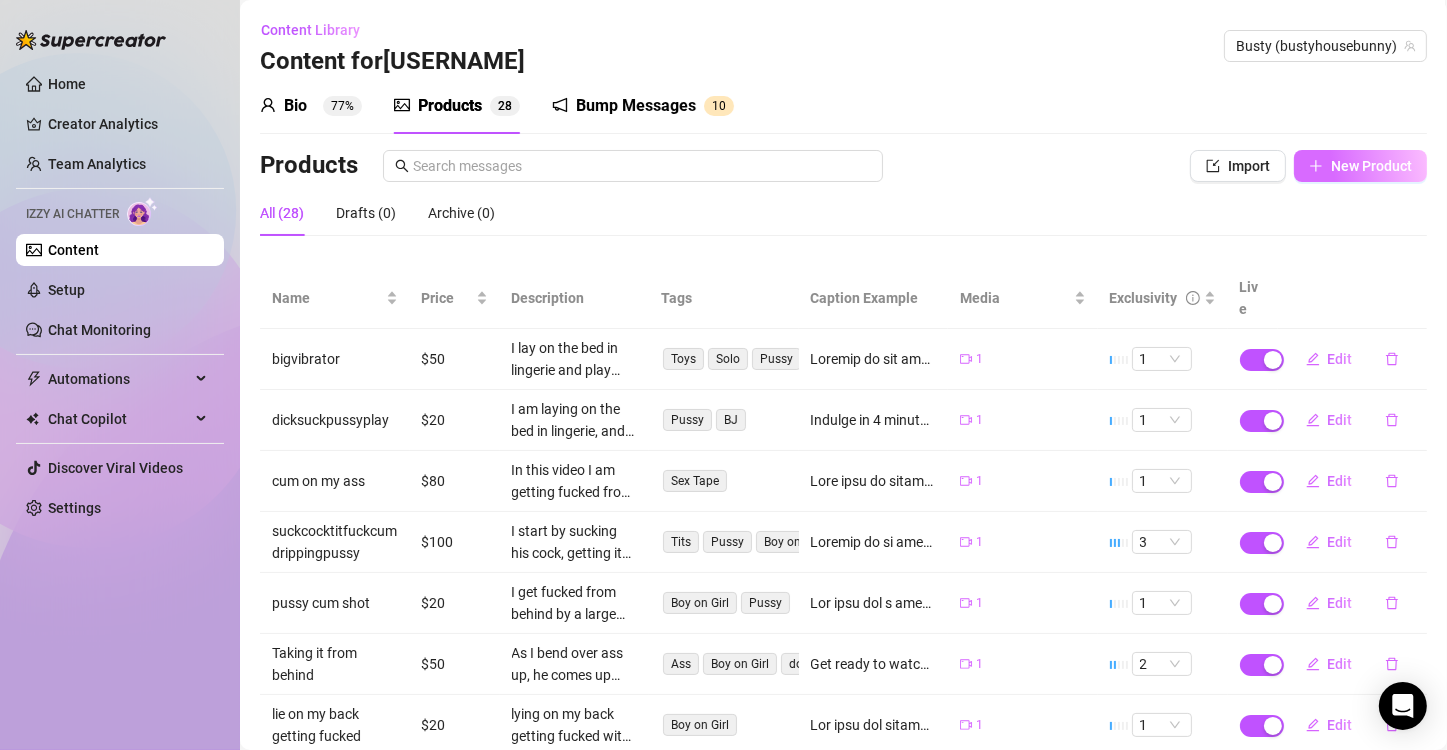 click on "New Product" at bounding box center (1371, 166) 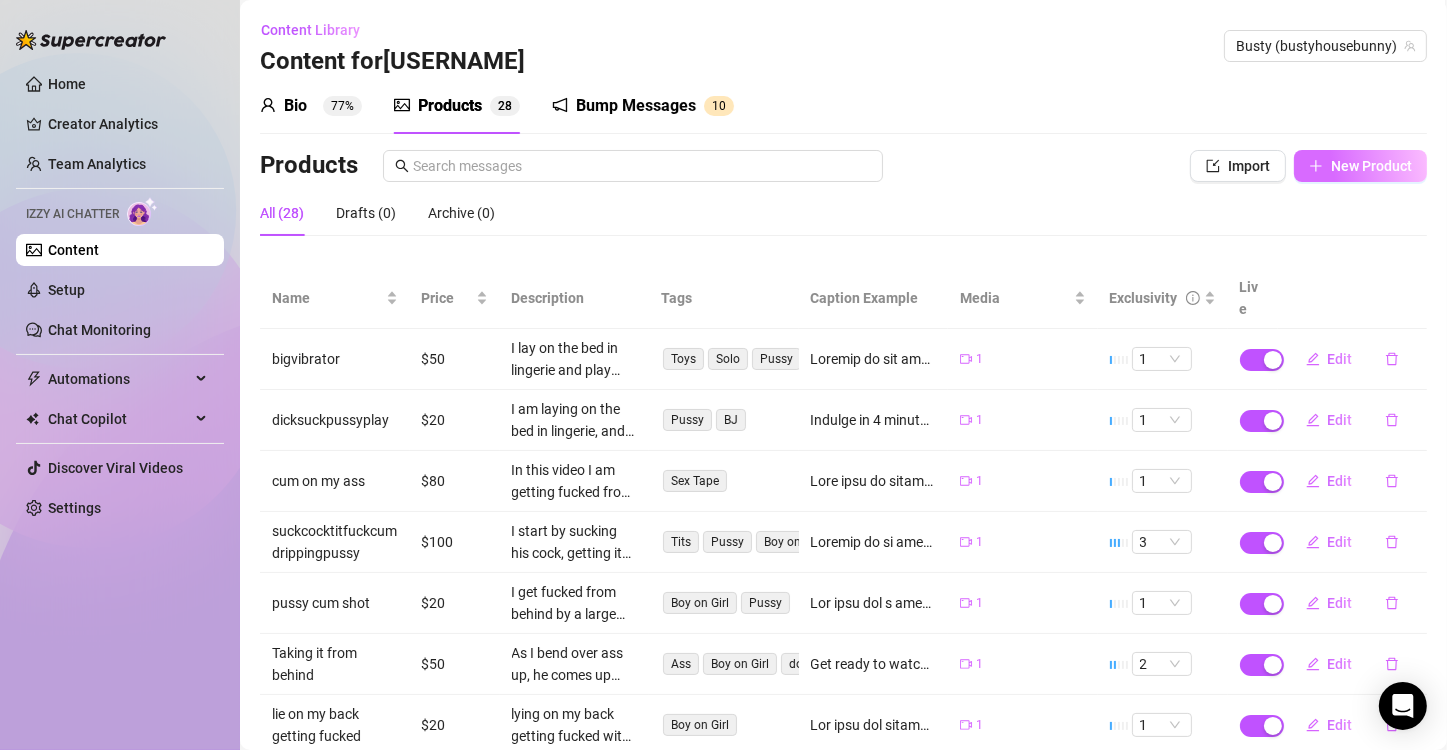 type on "Type your message here..." 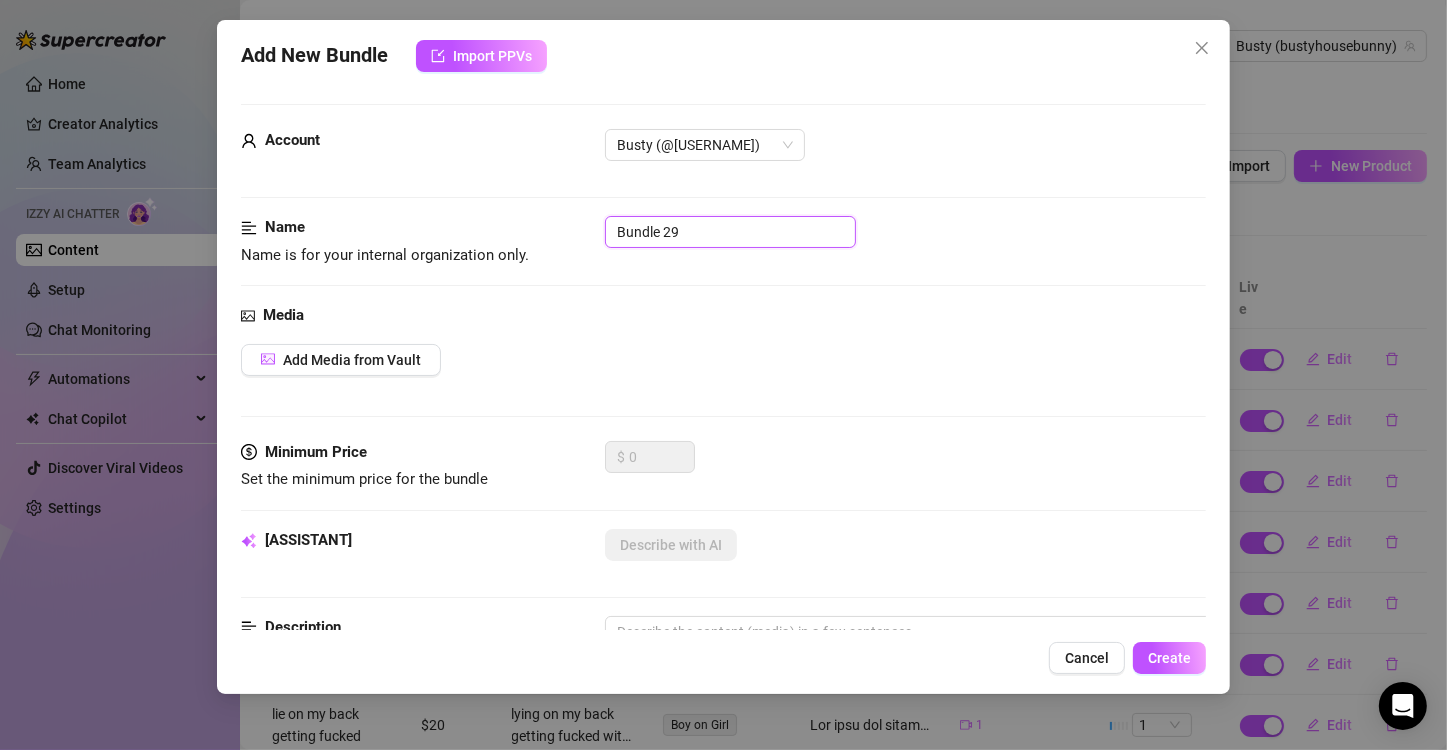 click on "Bundle 29" at bounding box center (730, 232) 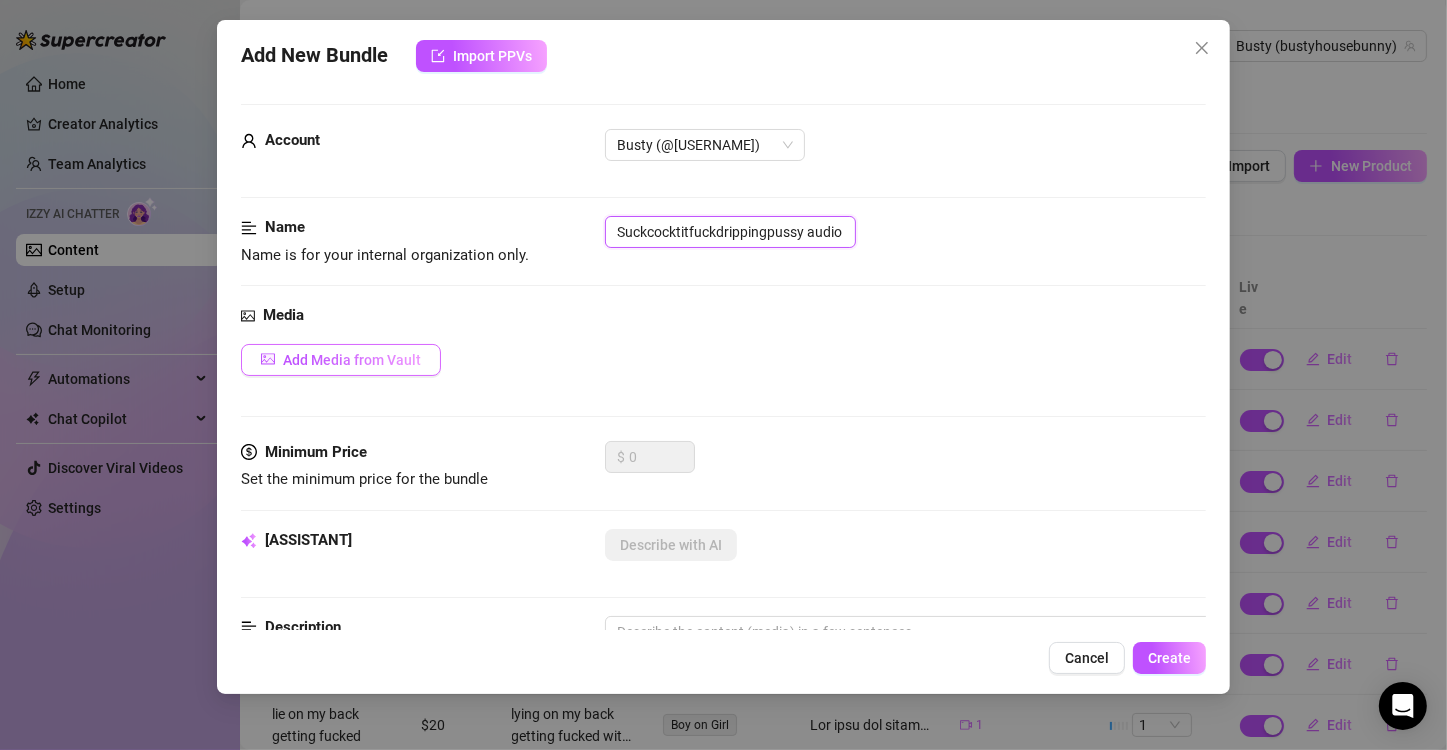 type on "Suckcocktitfuckdrippingpussy audio" 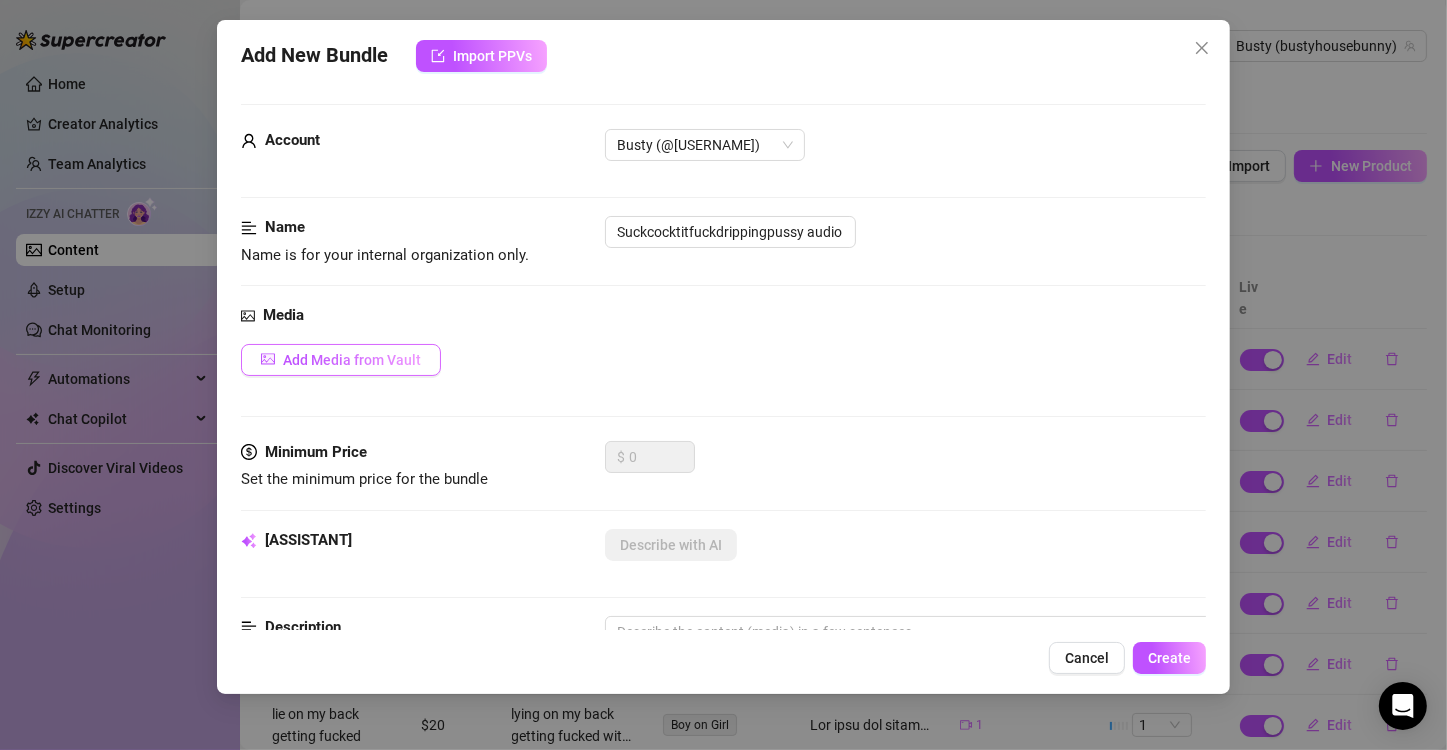 click on "Add Media from Vault" at bounding box center [352, 360] 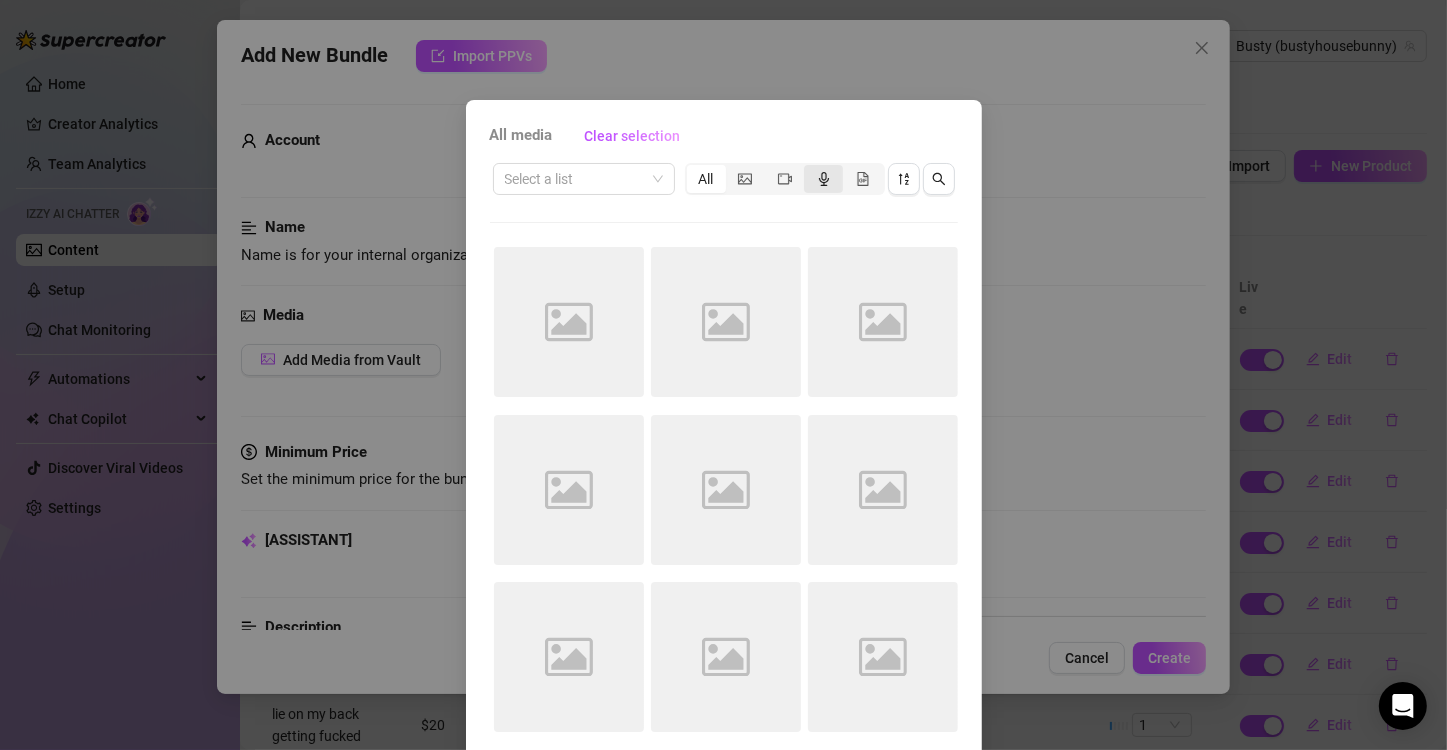 click at bounding box center (823, 179) 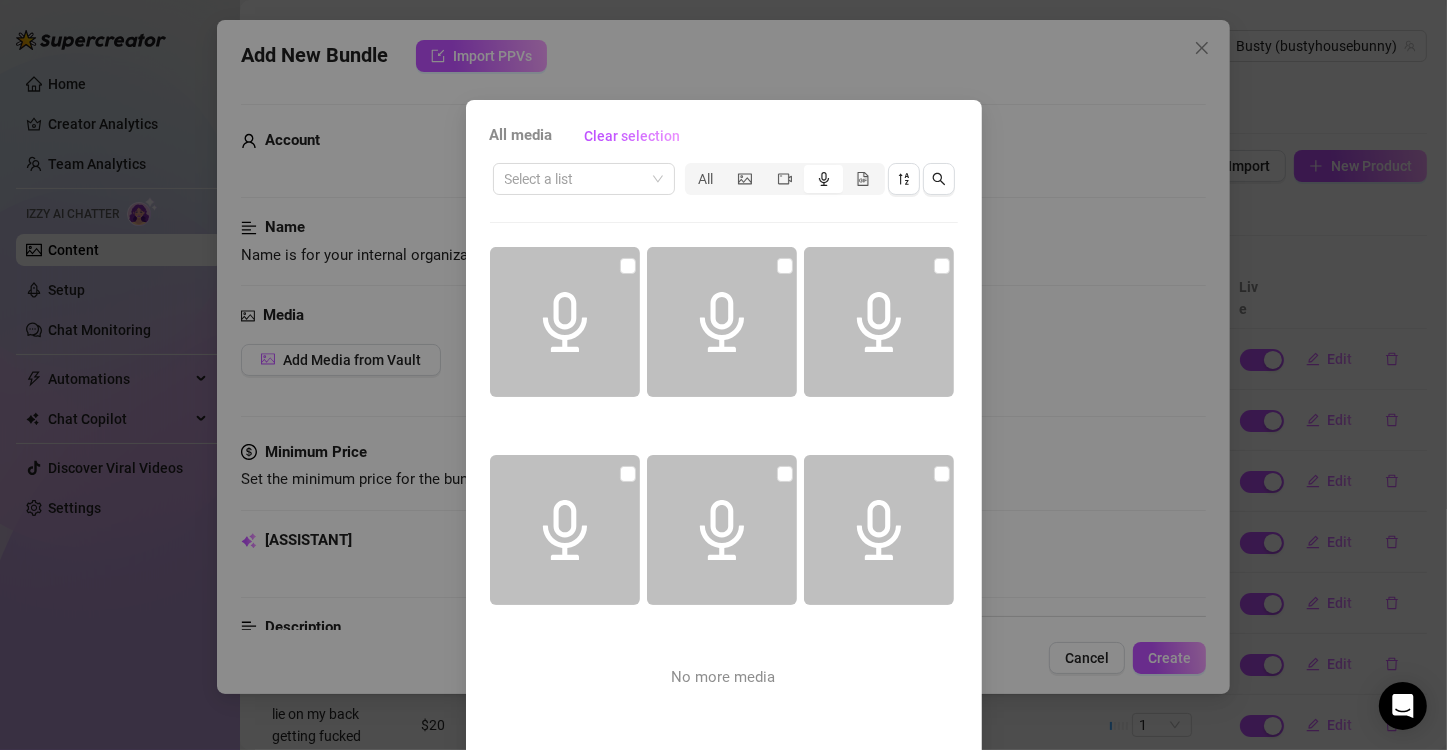 click at bounding box center (565, 322) 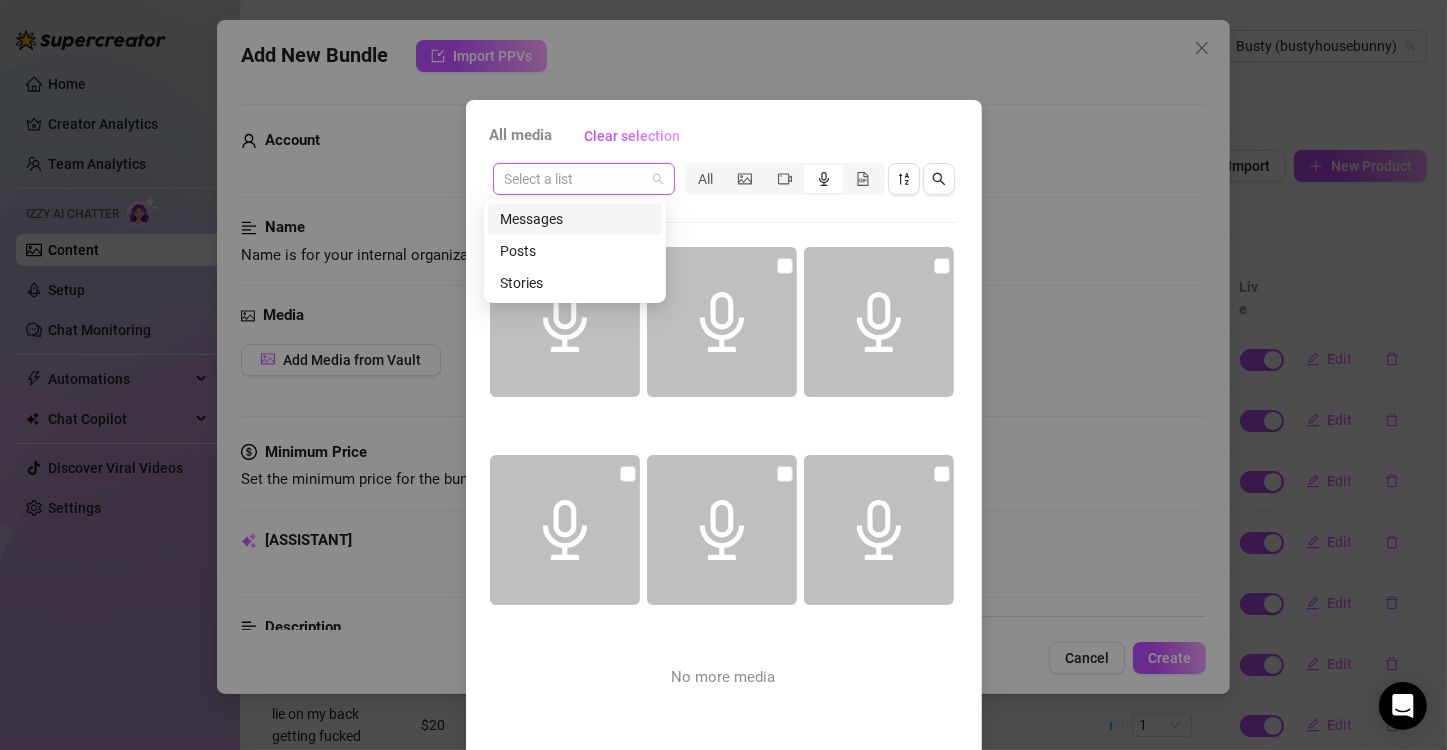 click at bounding box center (584, 179) 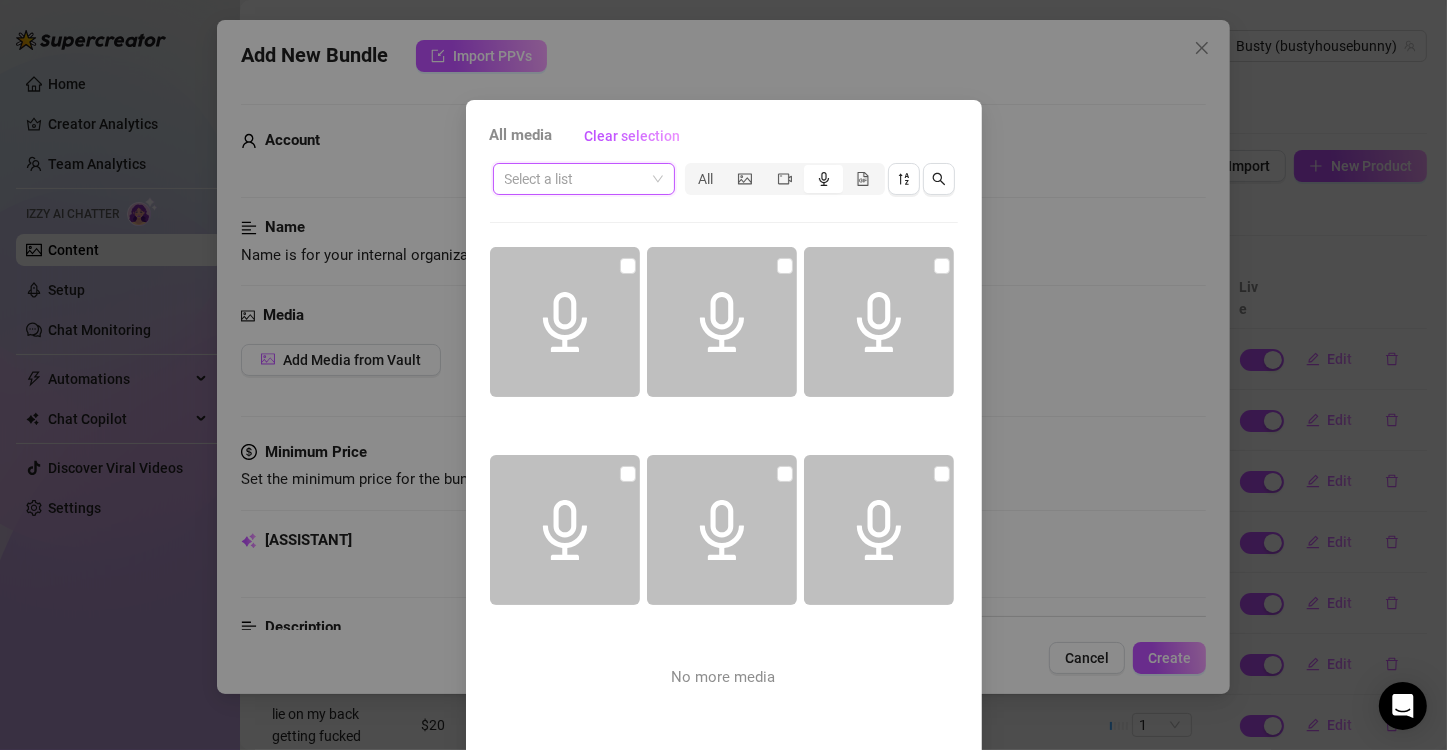 click at bounding box center (584, 179) 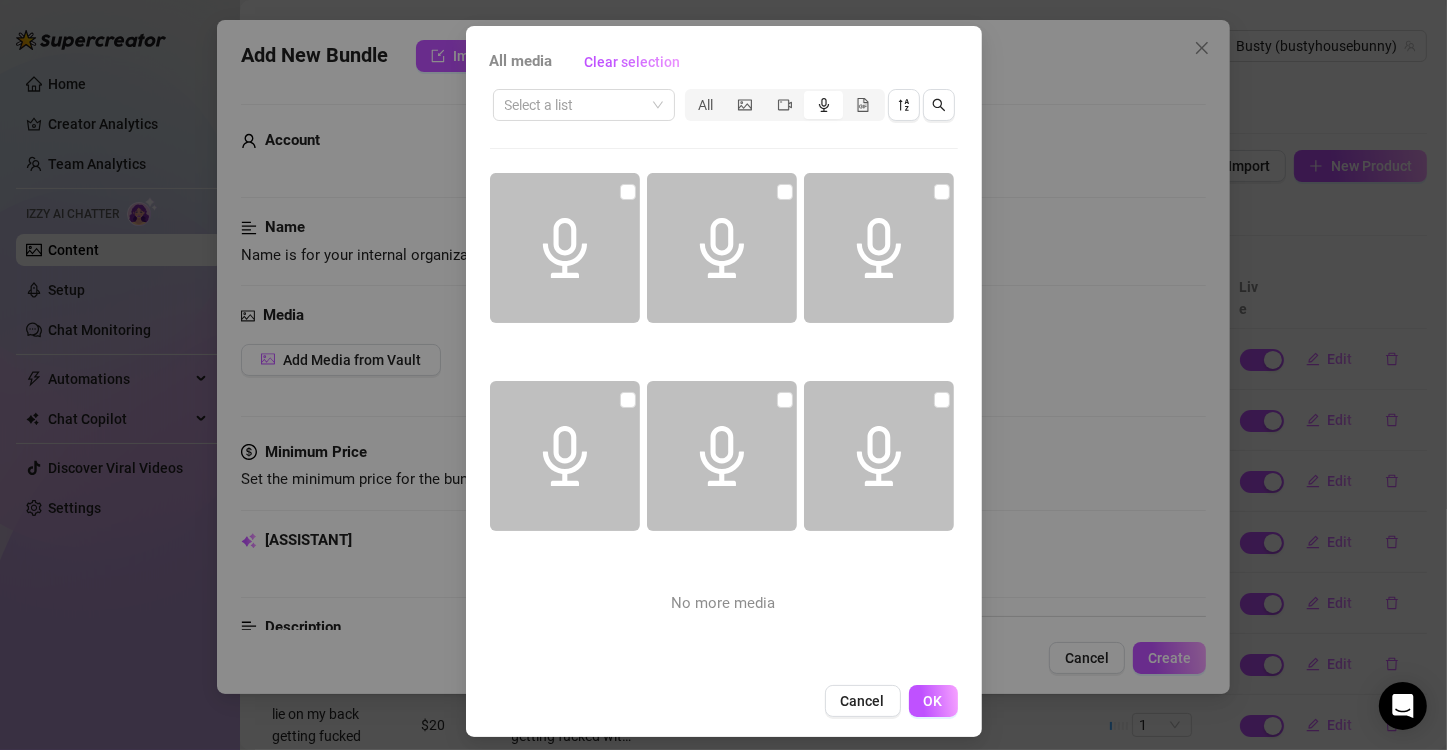 scroll, scrollTop: 84, scrollLeft: 0, axis: vertical 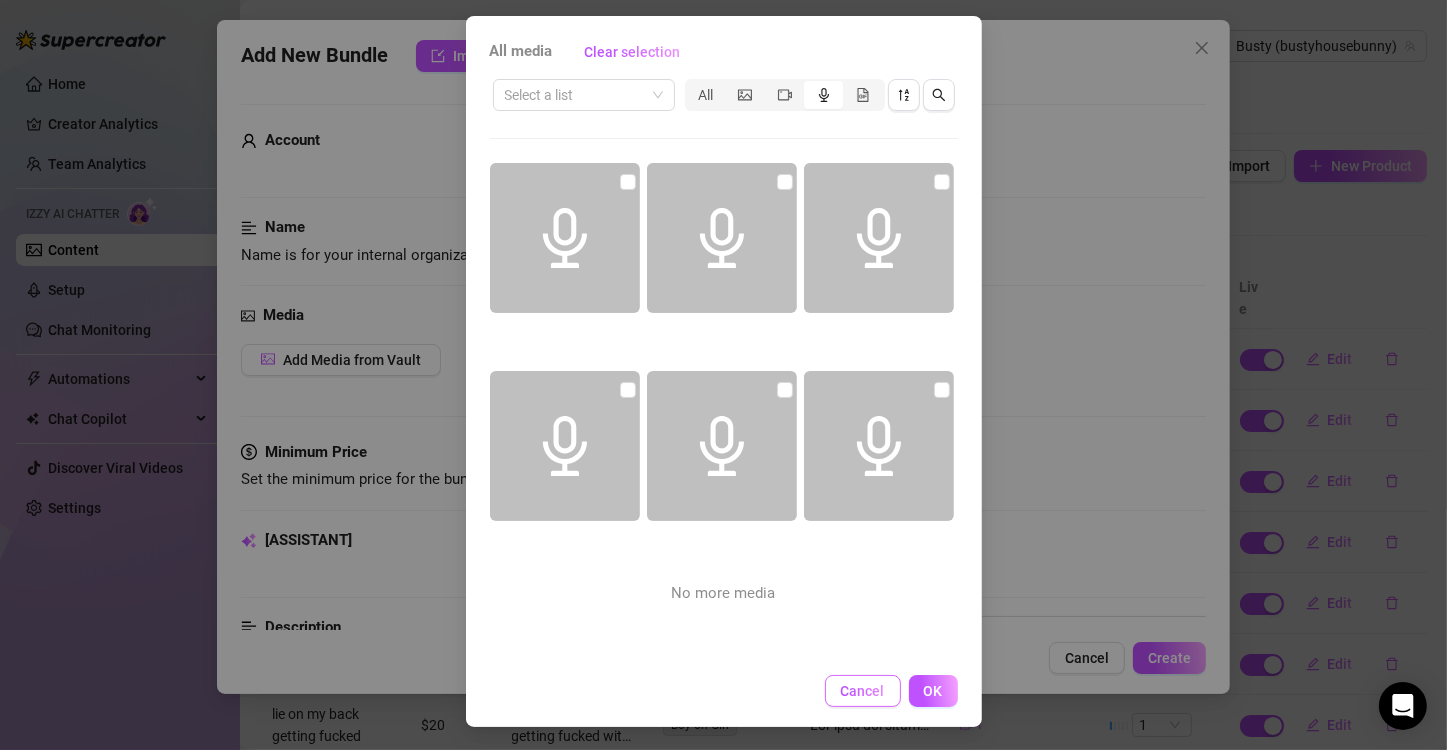 click on "Cancel" at bounding box center [863, 691] 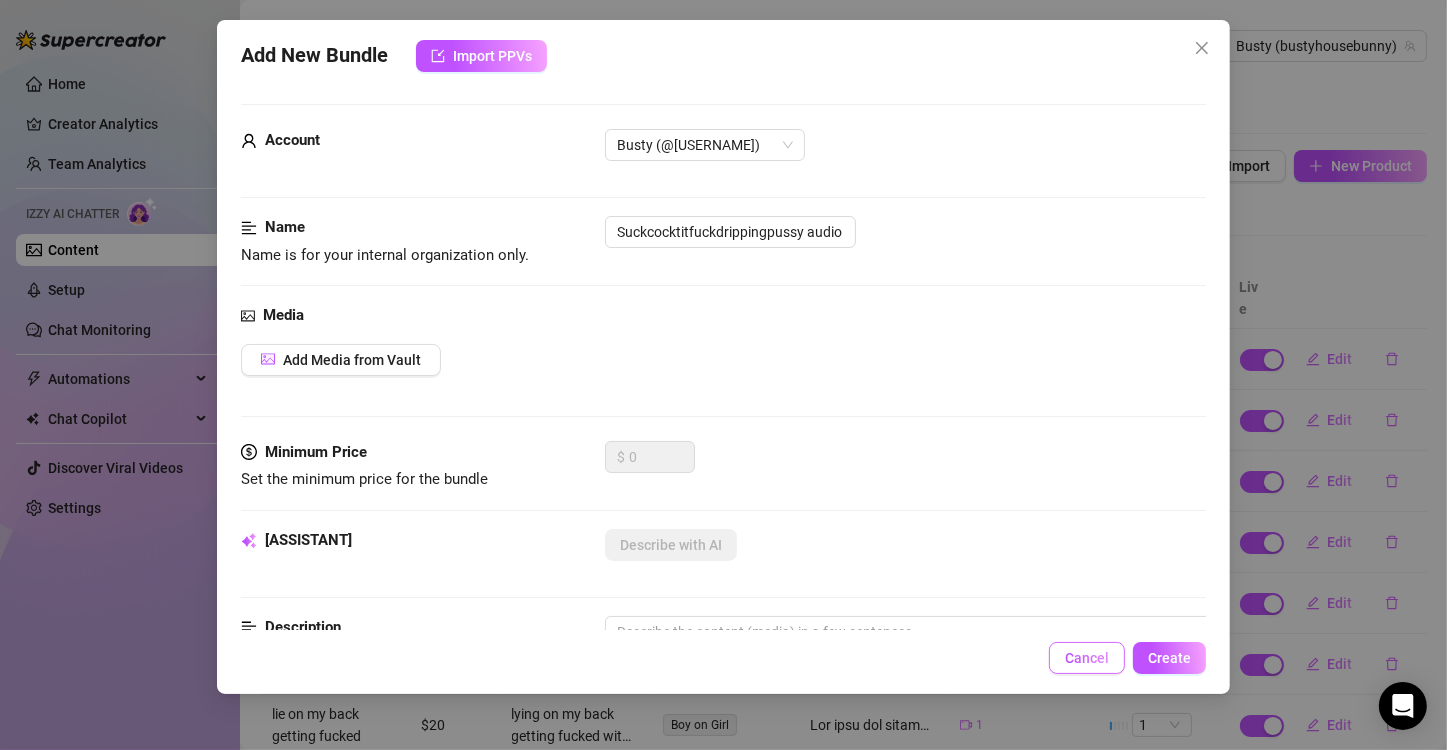 click on "Cancel" at bounding box center [1087, 658] 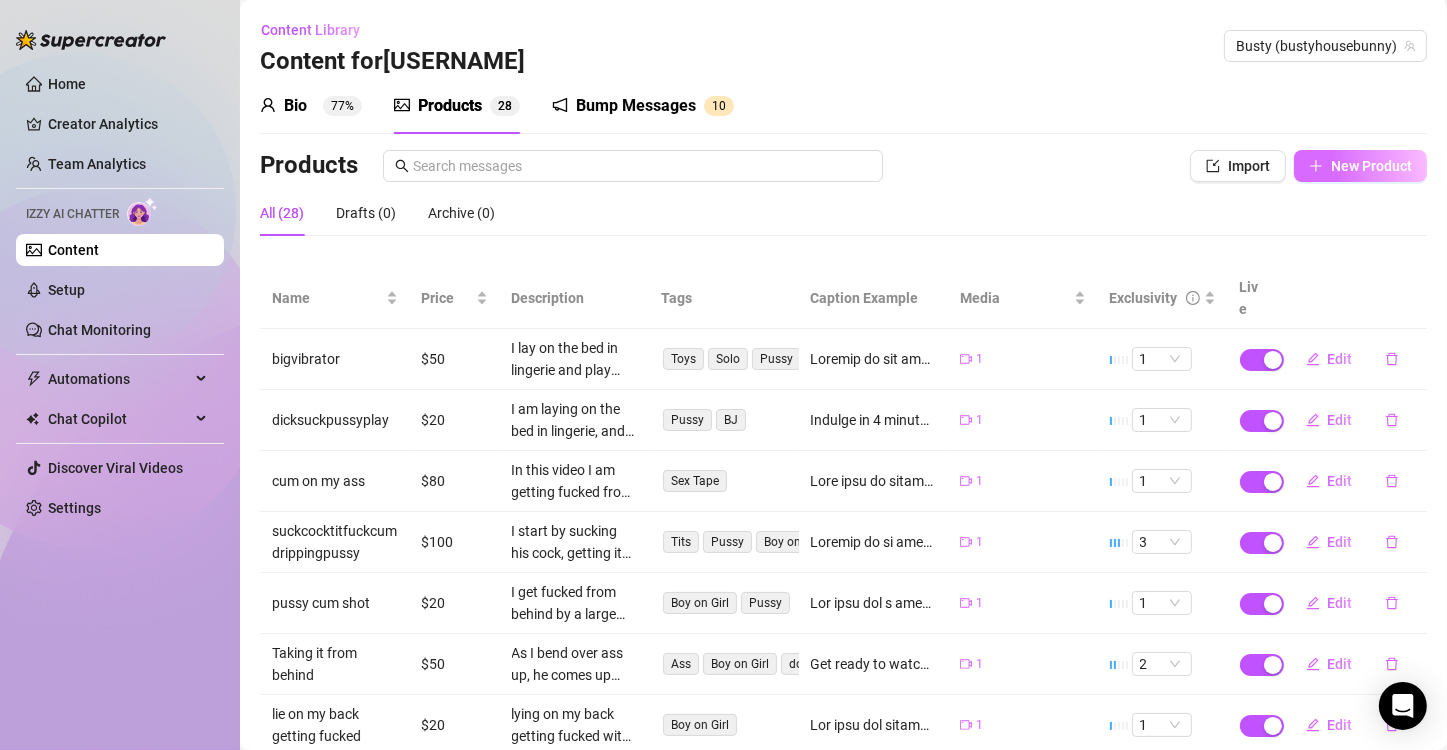 click on "New Product" at bounding box center [1371, 166] 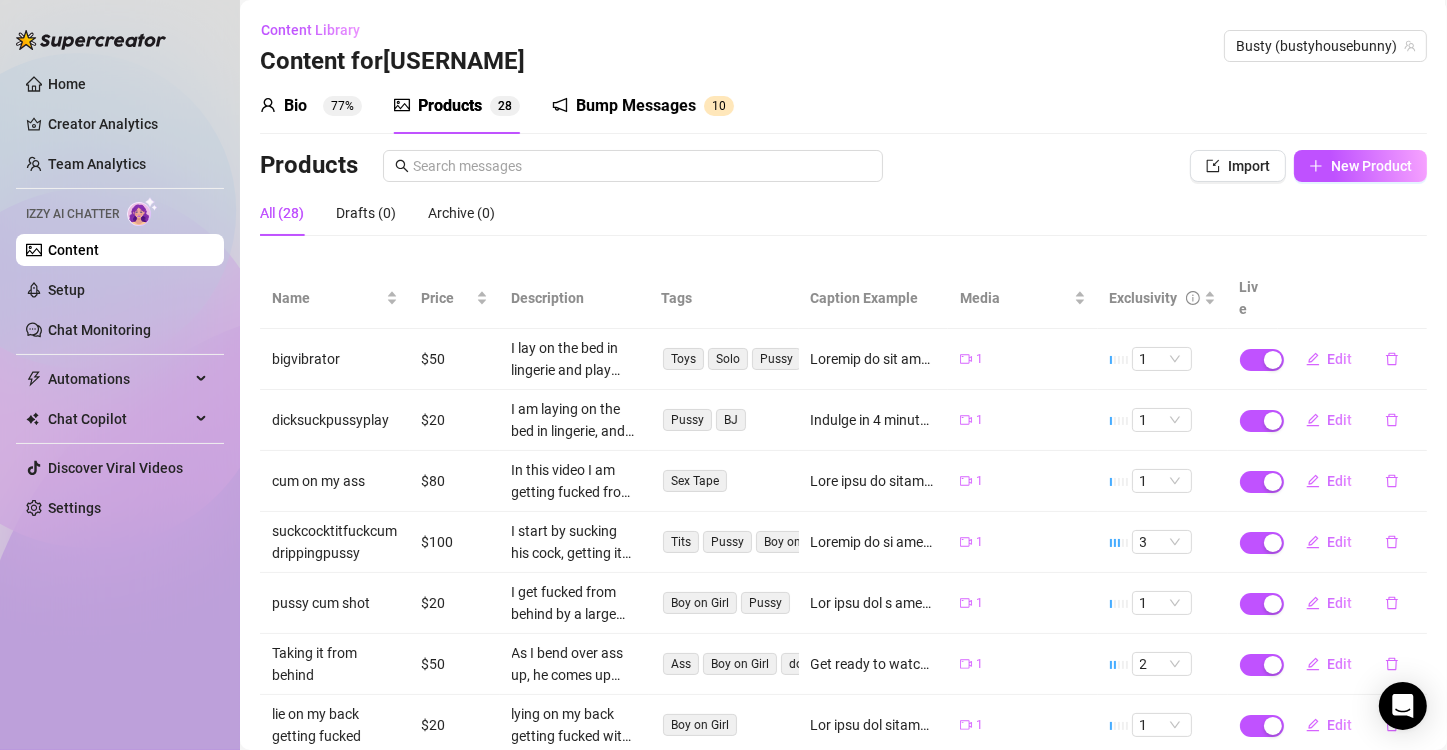 type on "Type your message here..." 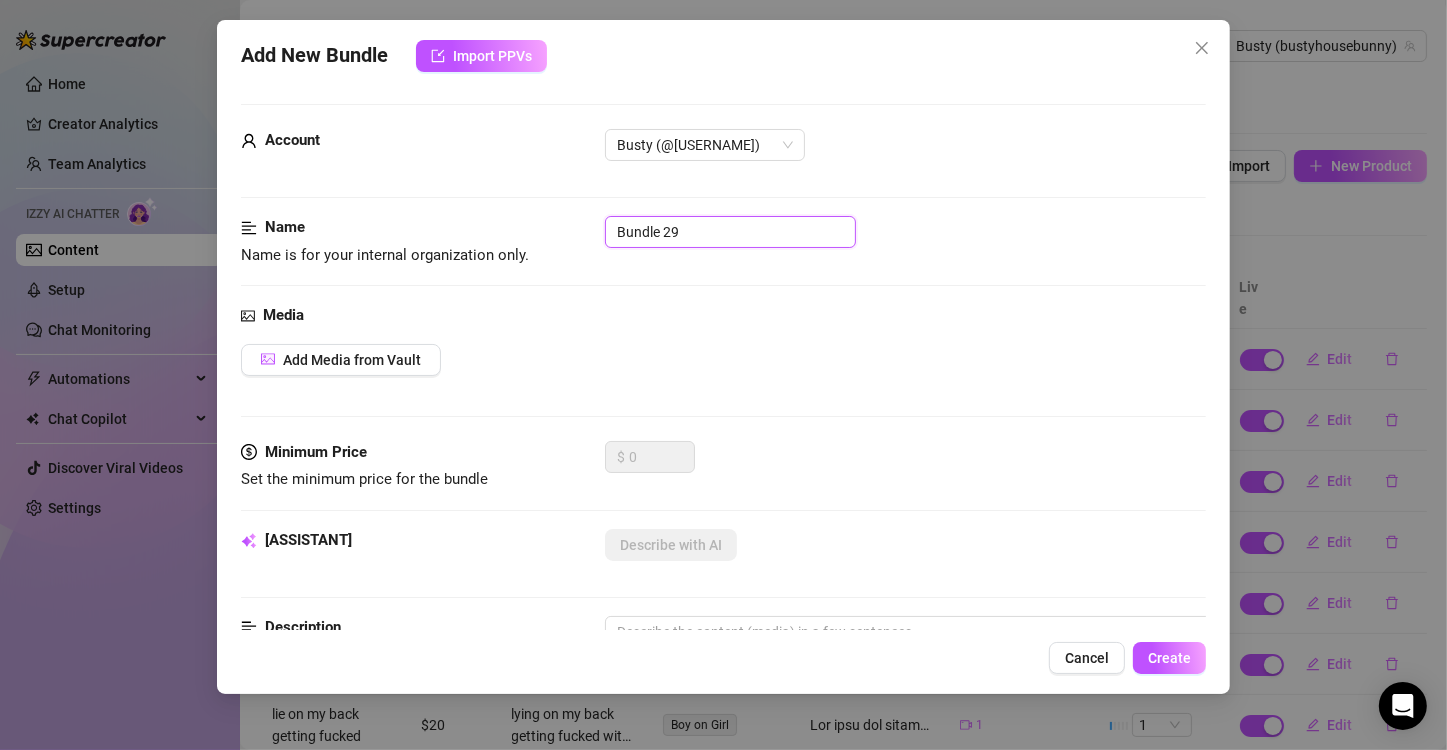 drag, startPoint x: 693, startPoint y: 234, endPoint x: 544, endPoint y: 236, distance: 149.01343 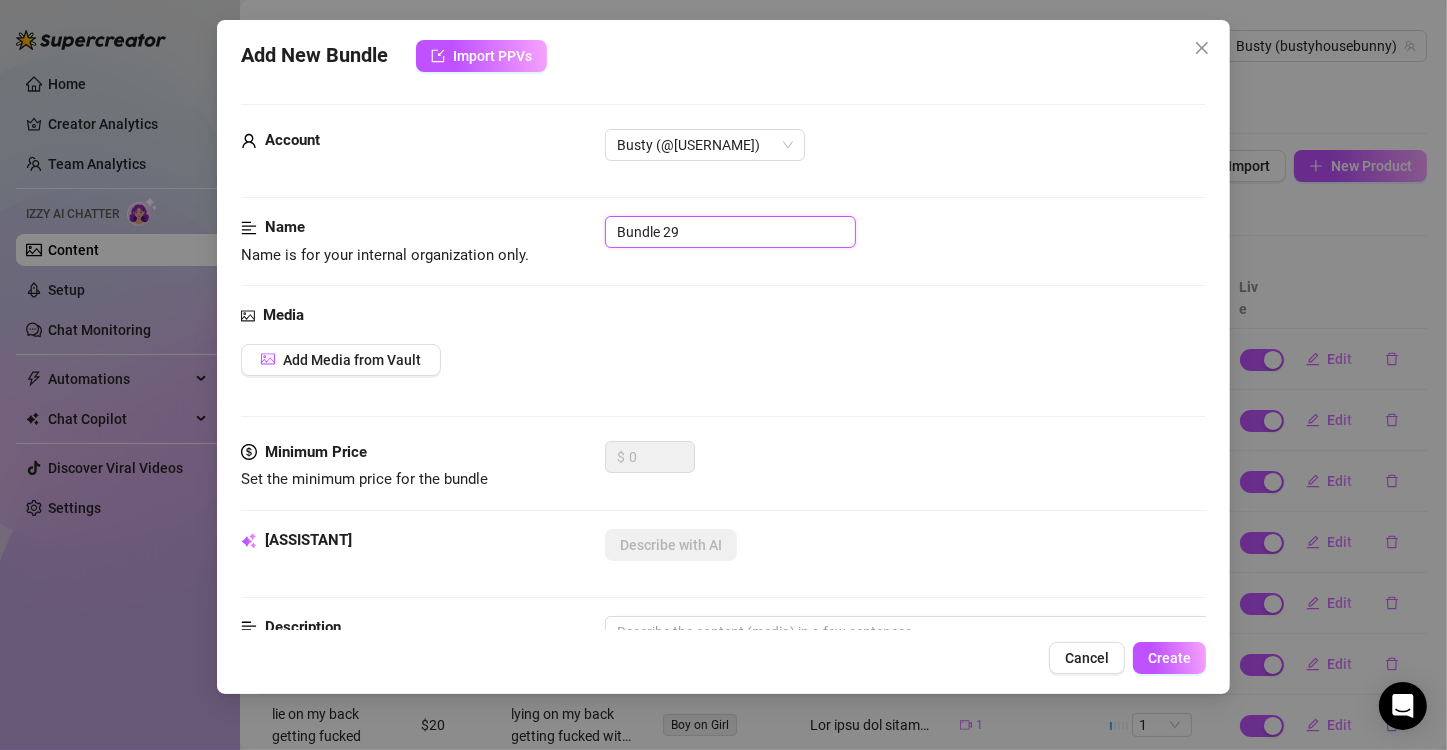 click on "Bundle 29" at bounding box center (730, 232) 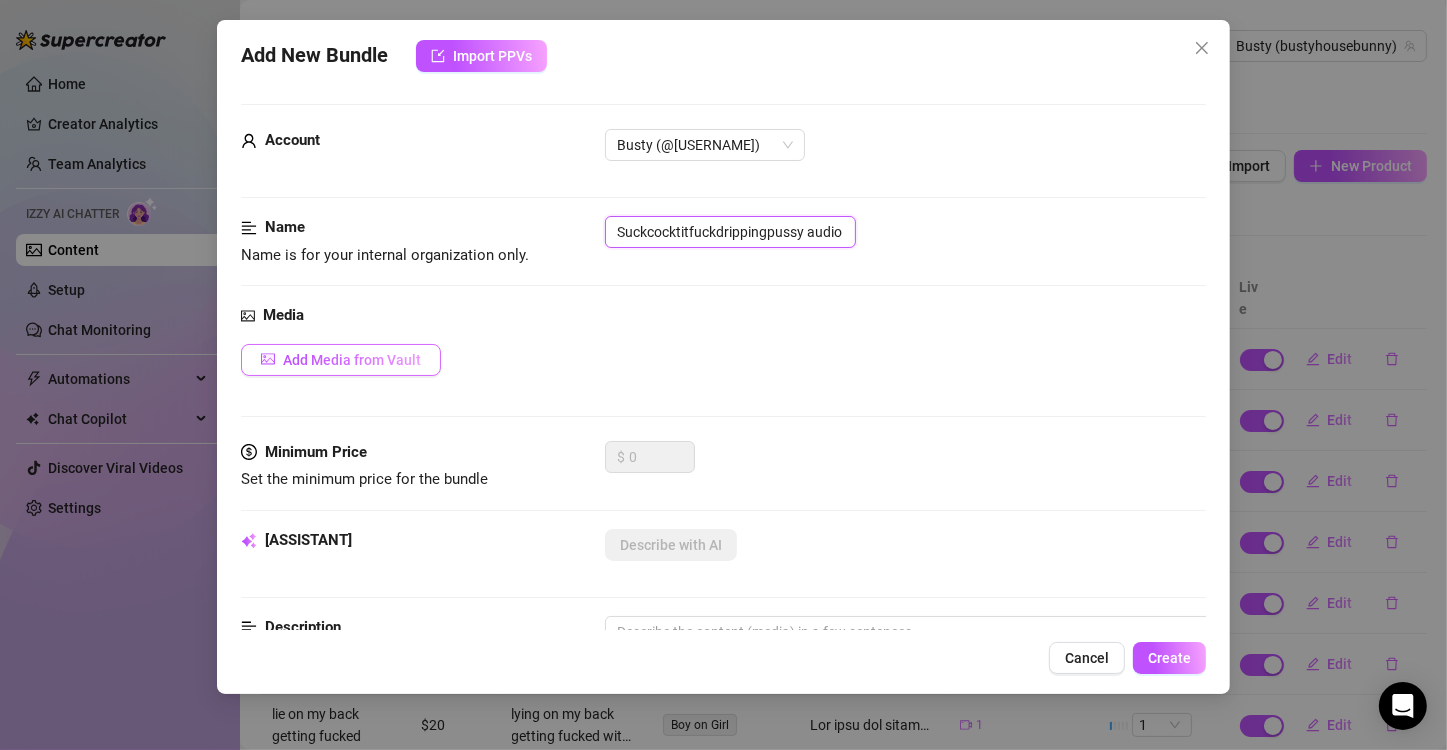 type on "Suckcocktitfuckdrippingpussy audio" 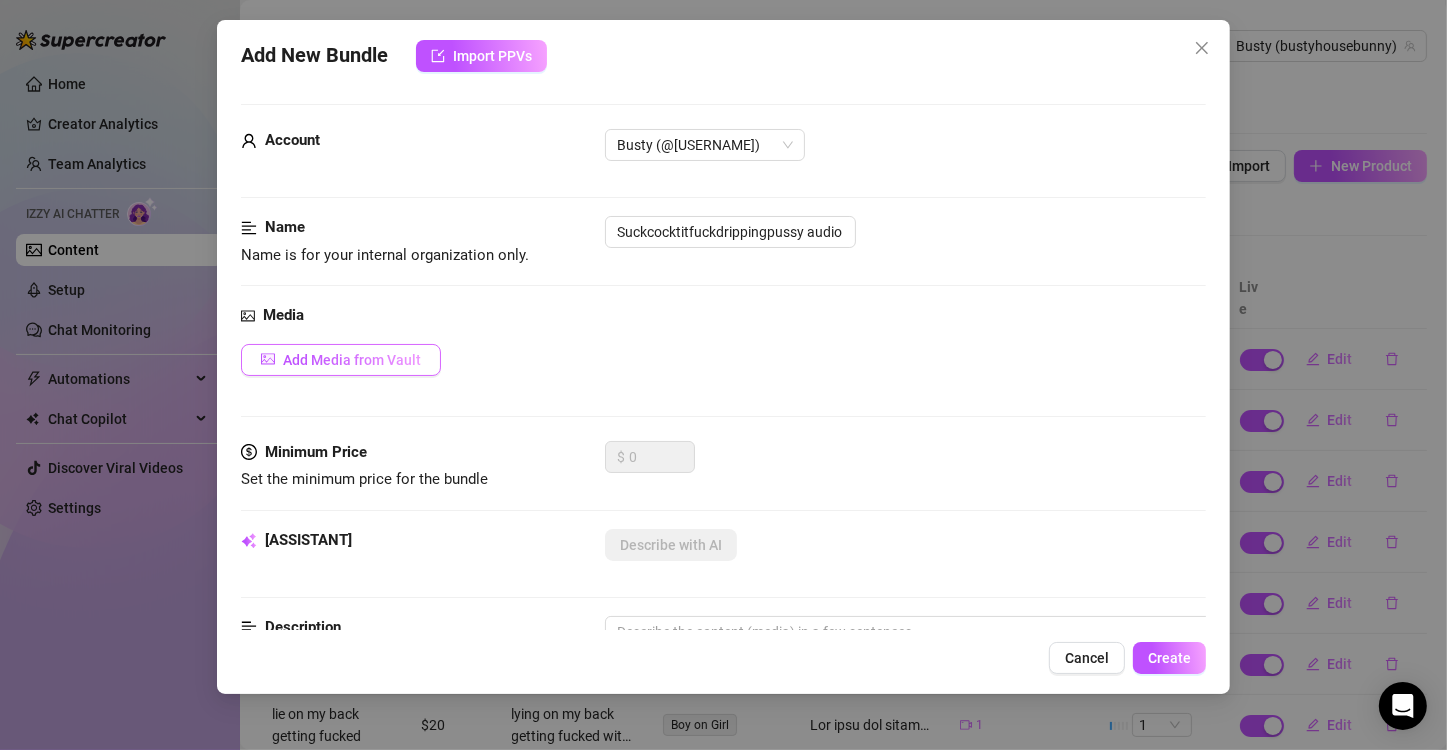 click on "Add Media from Vault" at bounding box center (352, 360) 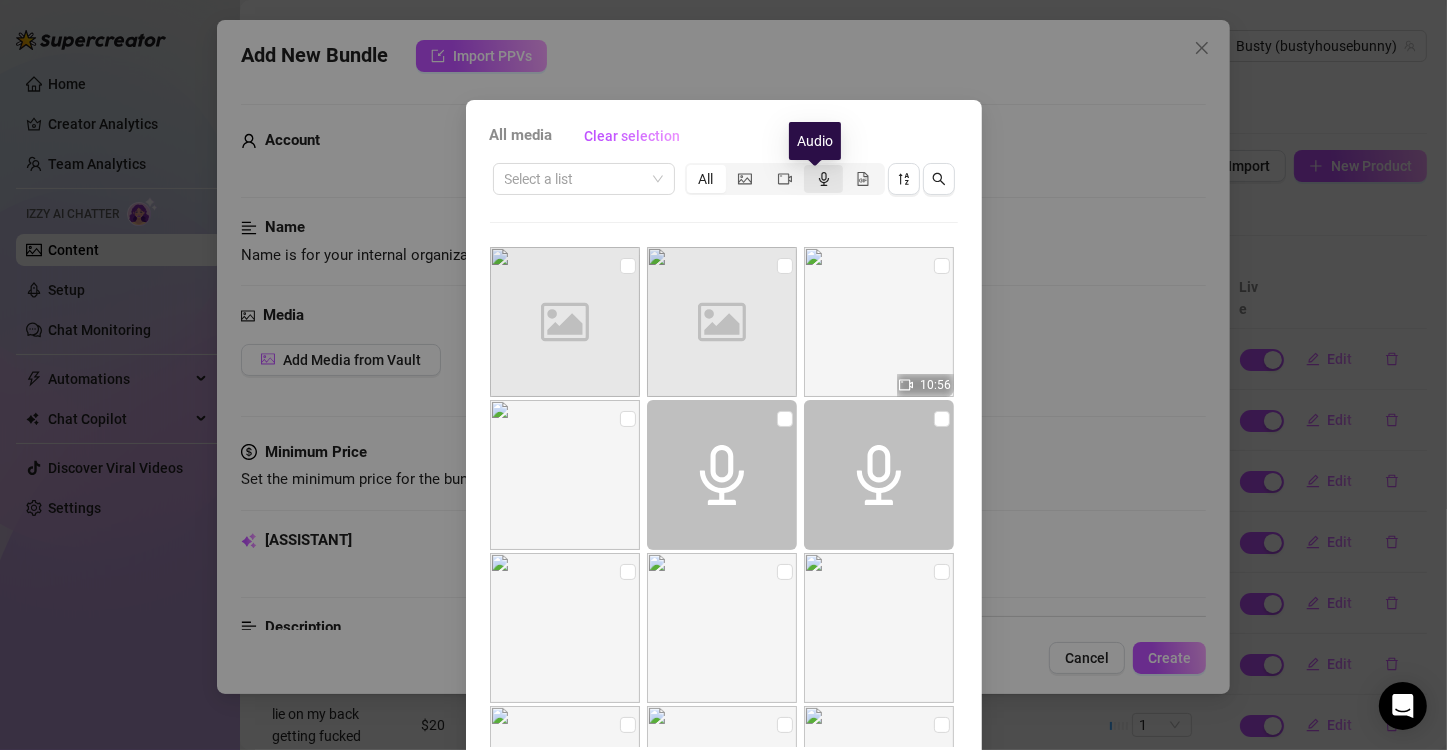 click 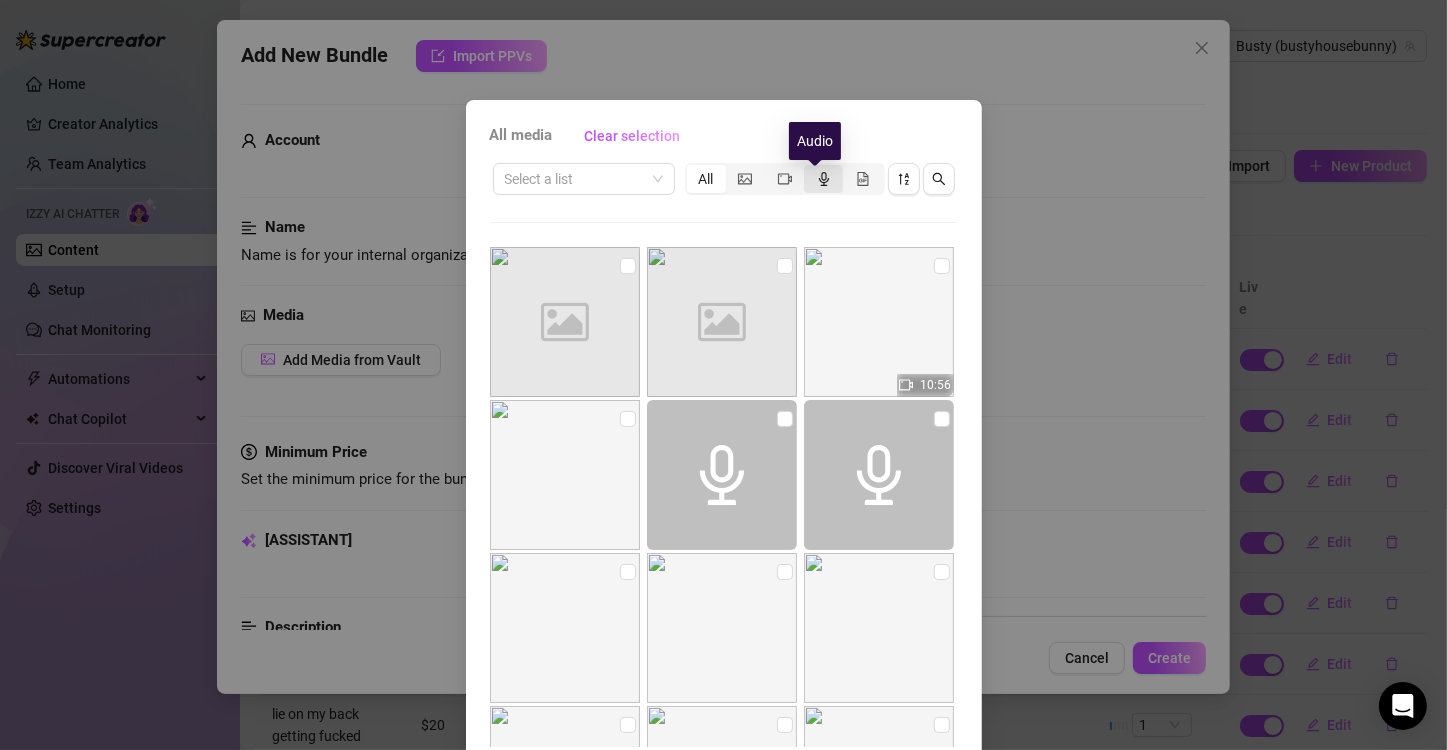 click at bounding box center [809, 168] 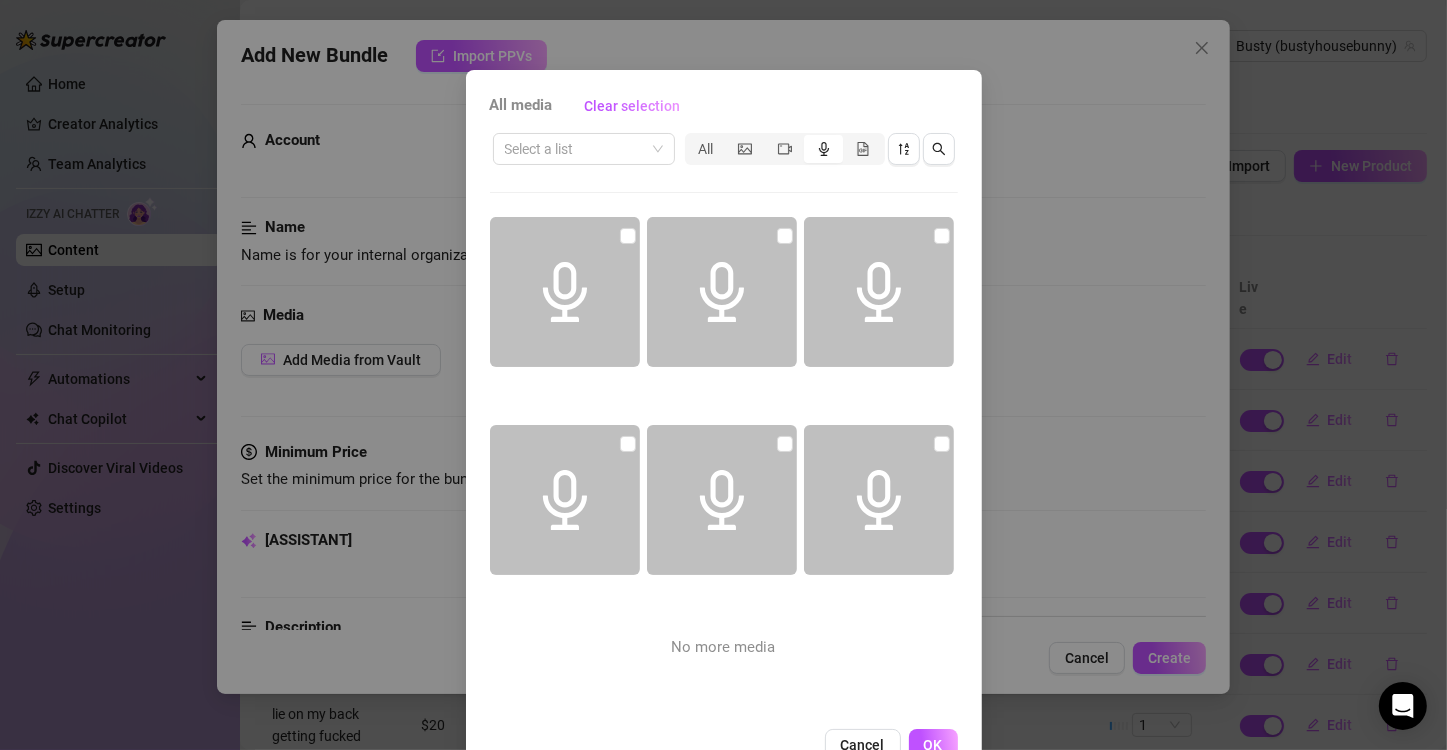 scroll, scrollTop: 84, scrollLeft: 0, axis: vertical 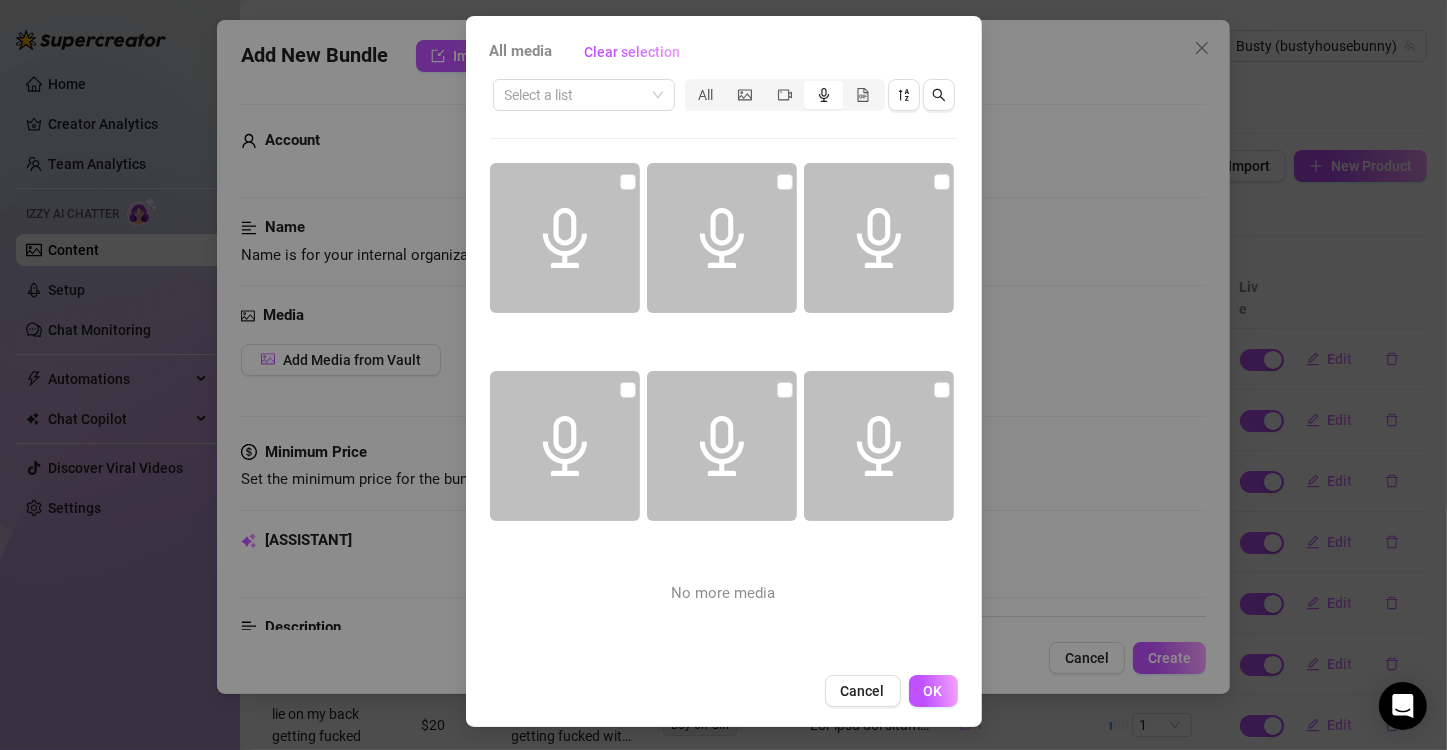 click 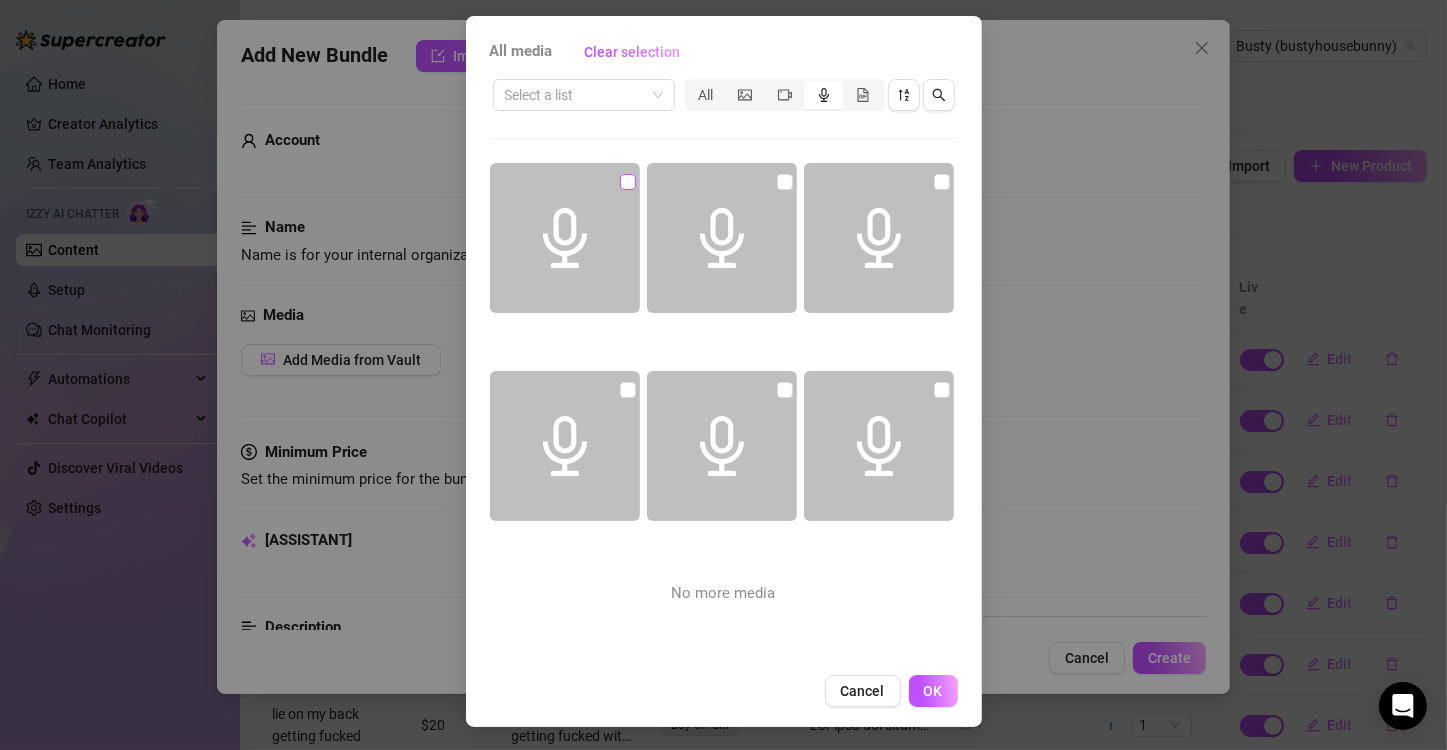 click at bounding box center [628, 182] 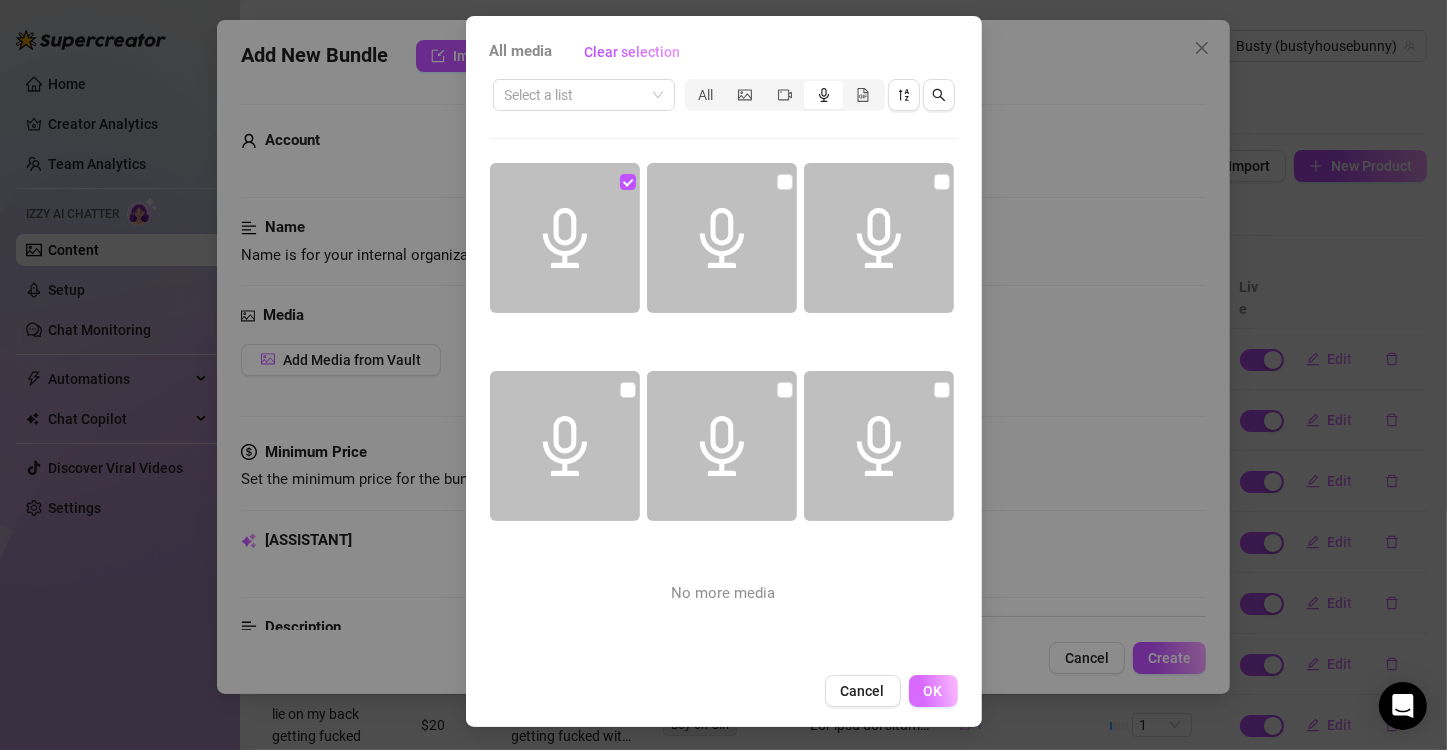 click on "OK" at bounding box center (933, 691) 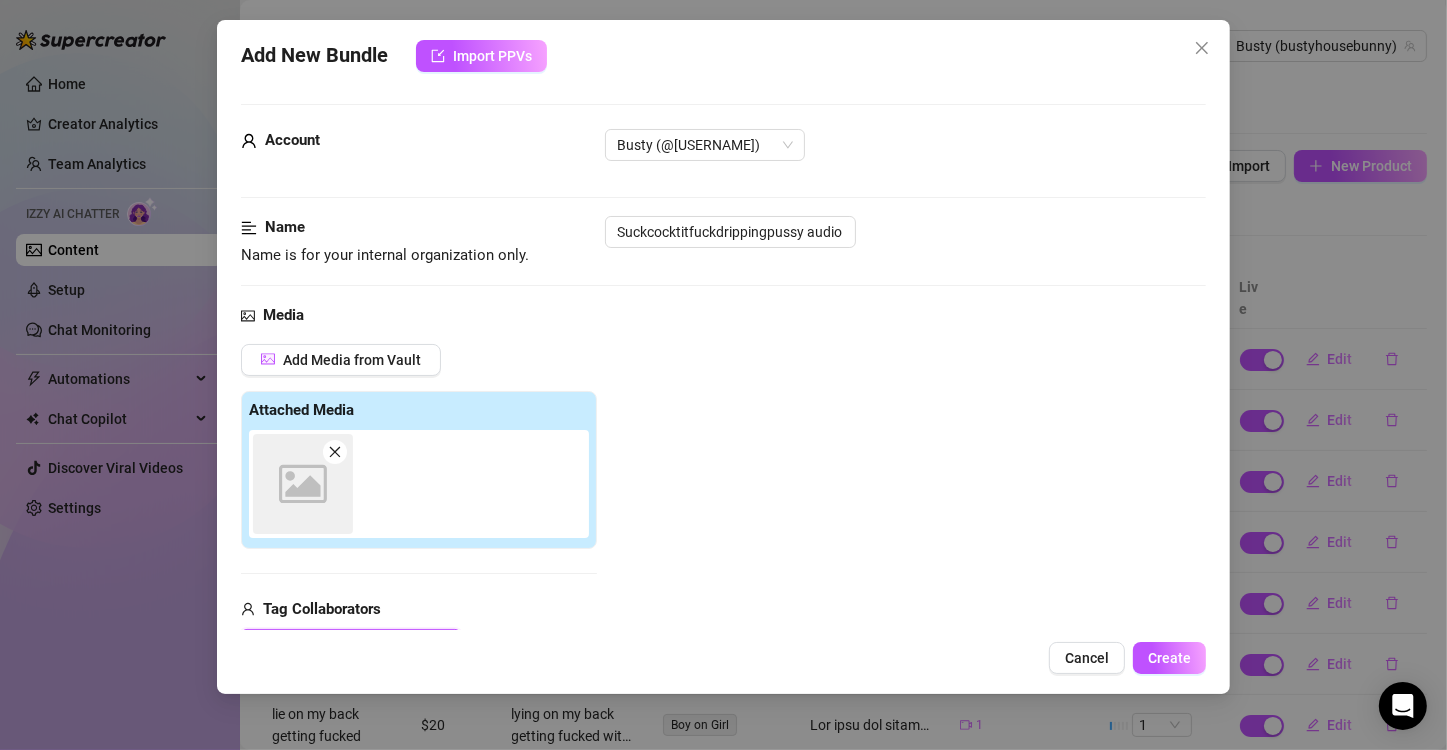 scroll, scrollTop: 282, scrollLeft: 0, axis: vertical 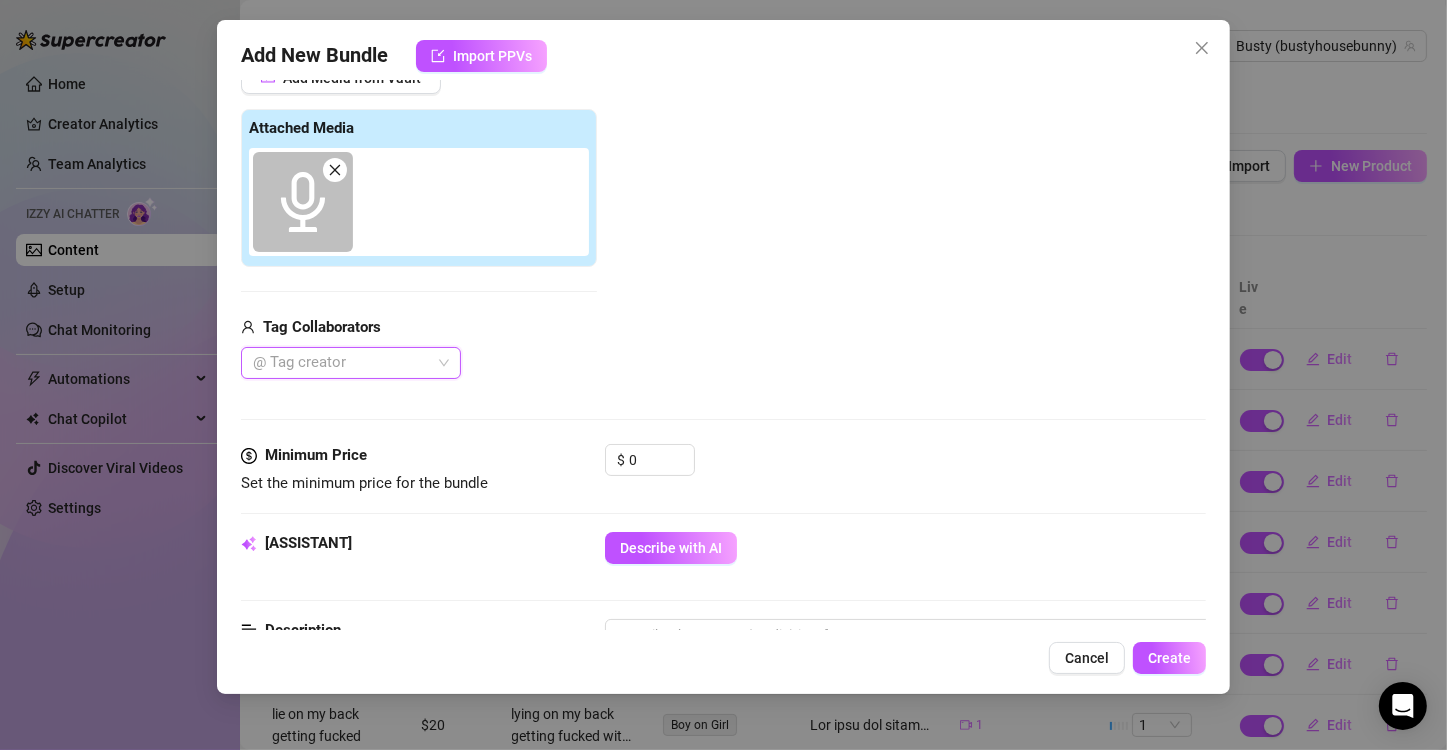 click 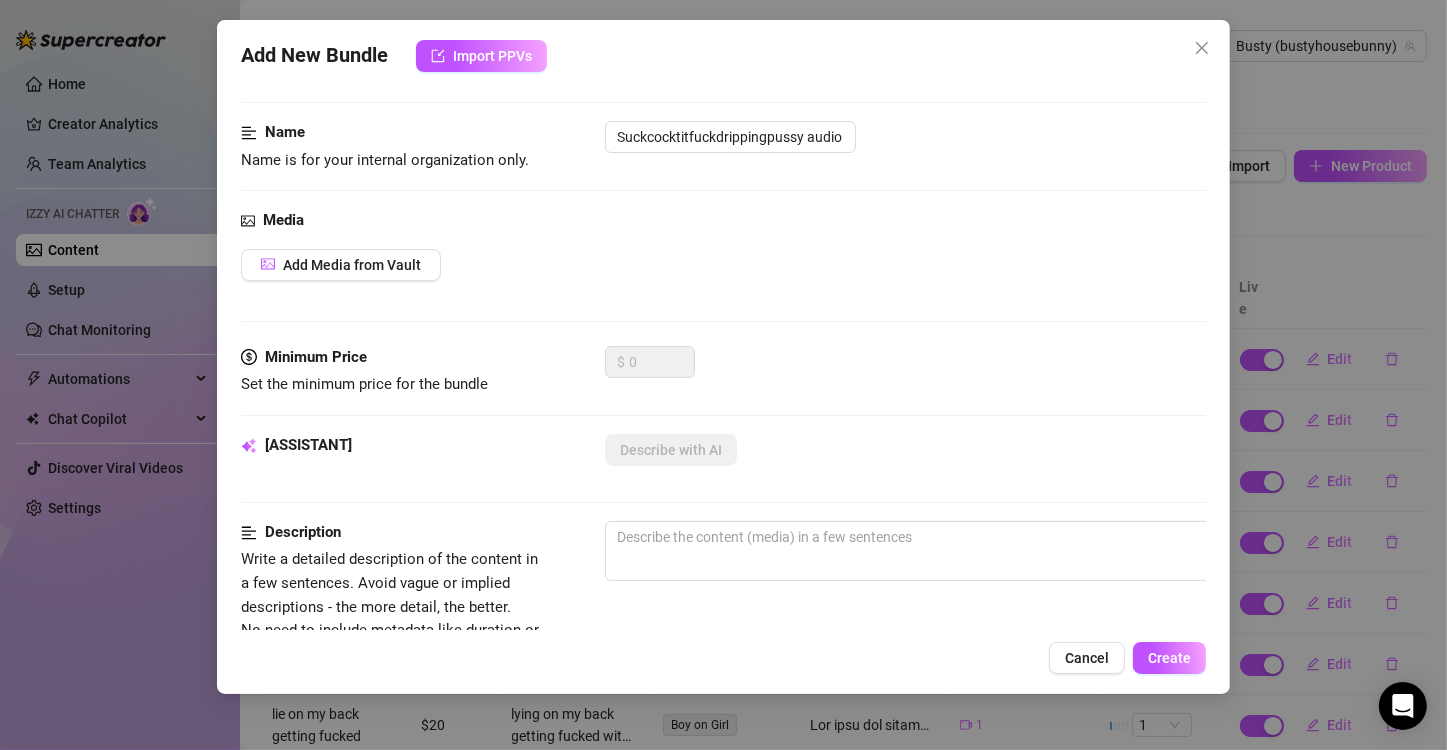 scroll, scrollTop: 0, scrollLeft: 0, axis: both 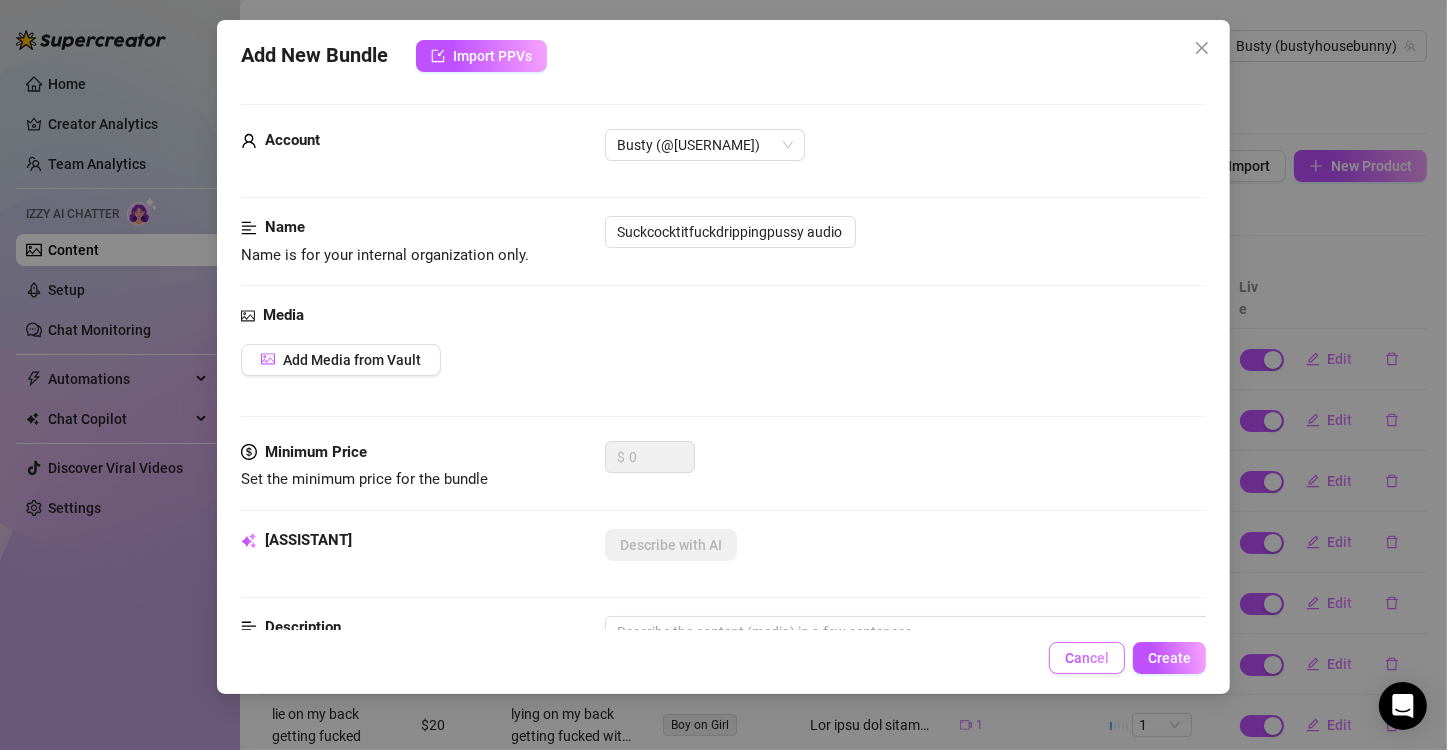click on "Cancel" at bounding box center (1087, 658) 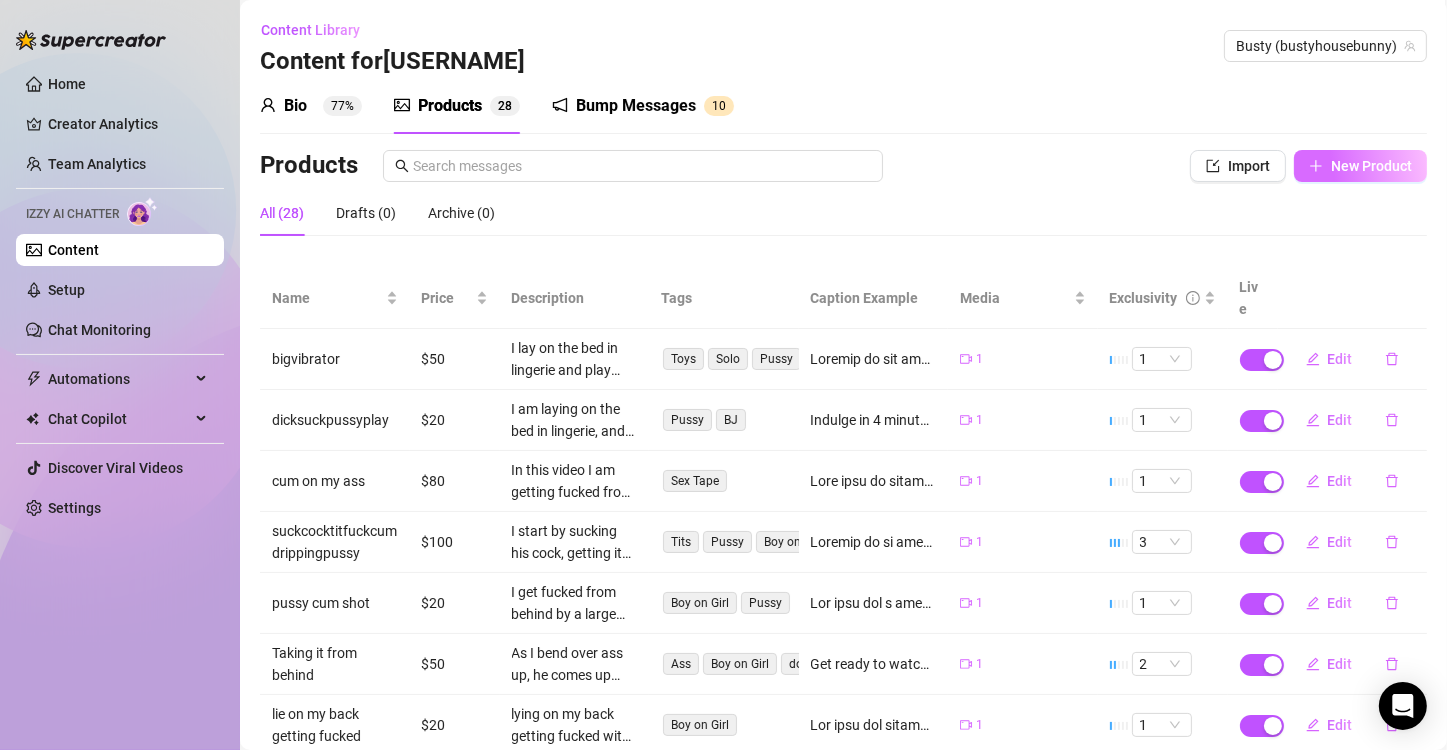 click on "New Product" at bounding box center (1371, 166) 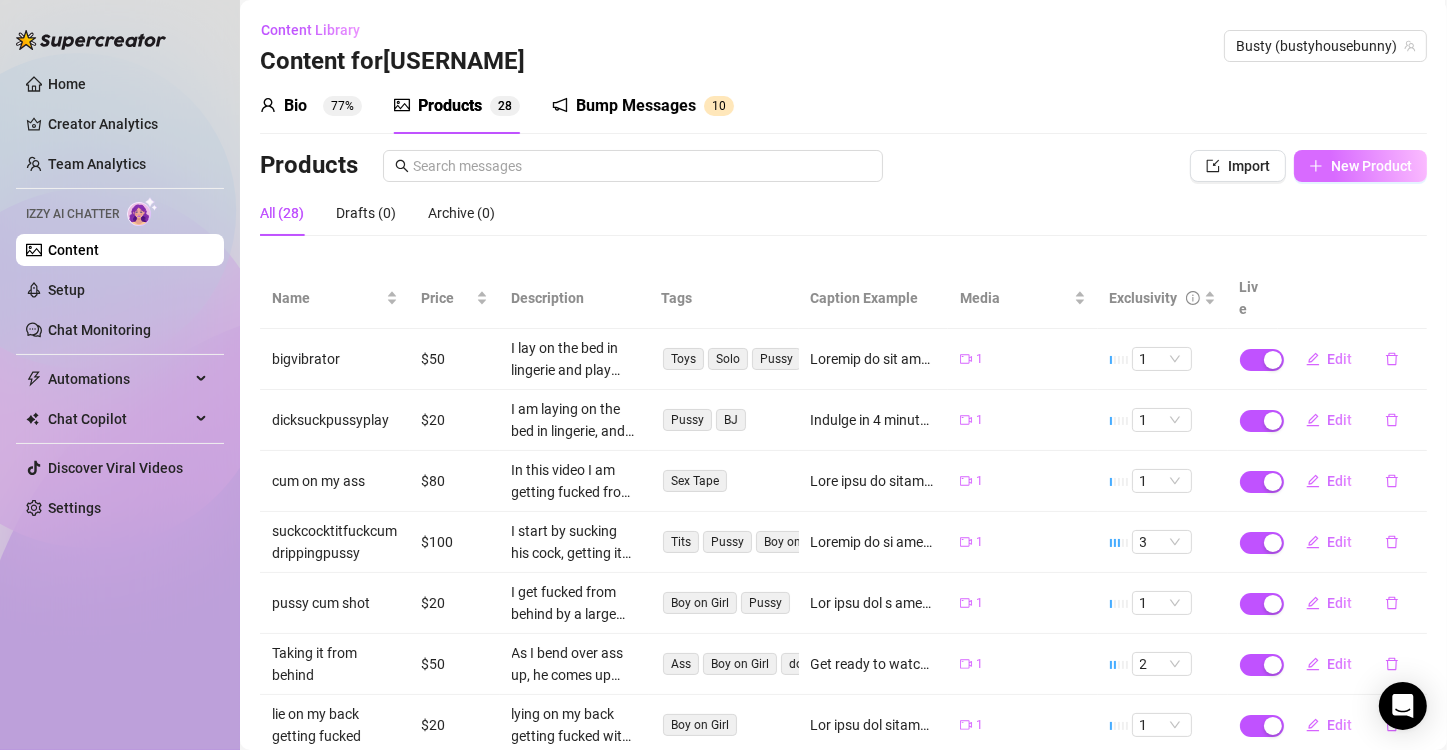 type on "Type your message here..." 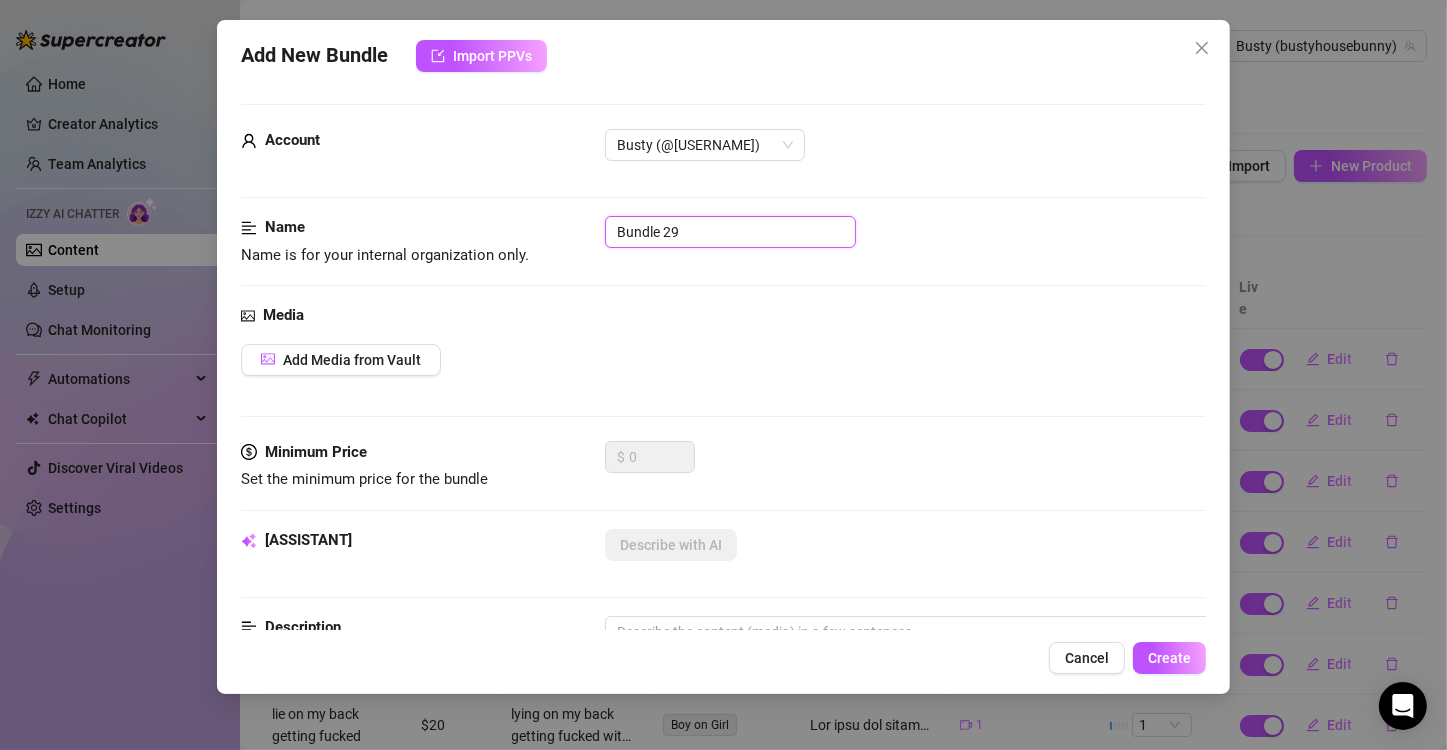 drag, startPoint x: 667, startPoint y: 236, endPoint x: 597, endPoint y: 236, distance: 70 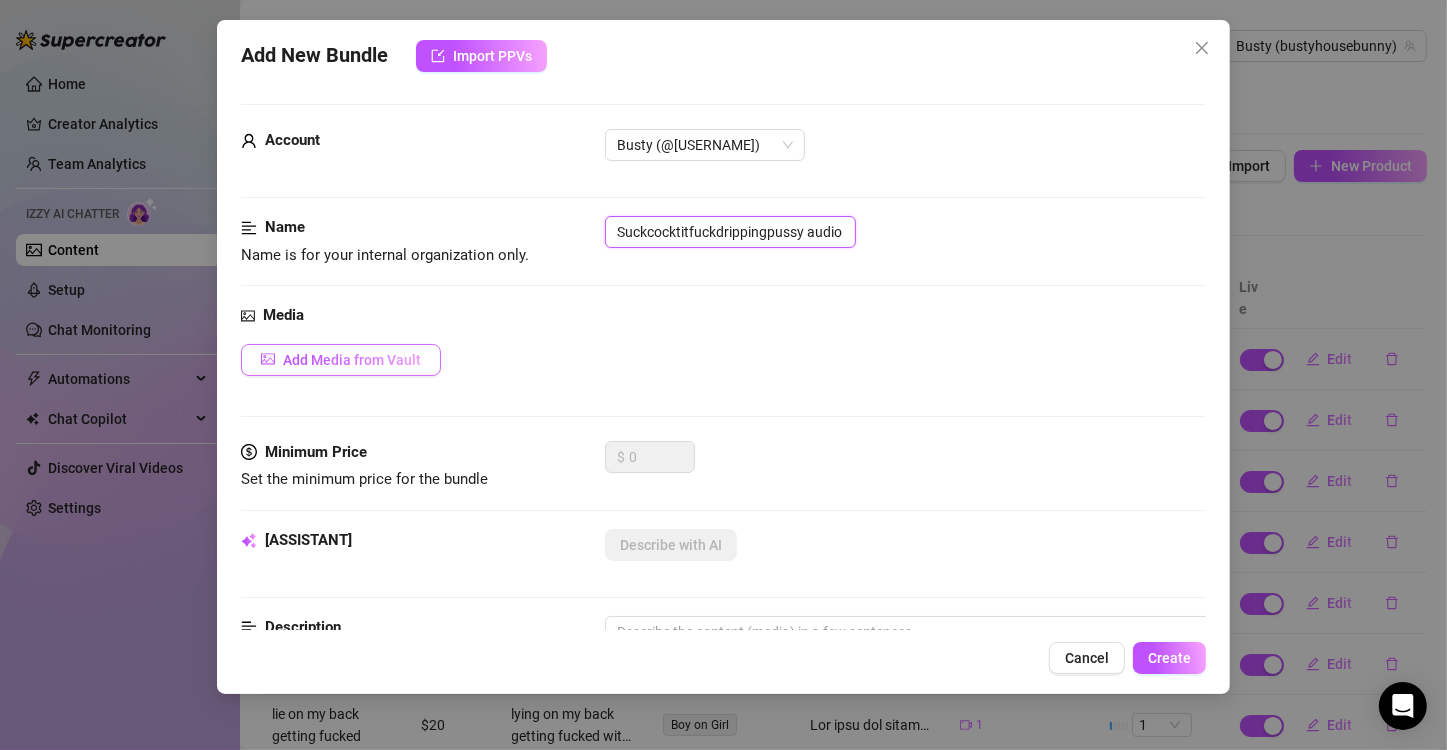 type on "Suckcocktitfuckdrippingpussy audio" 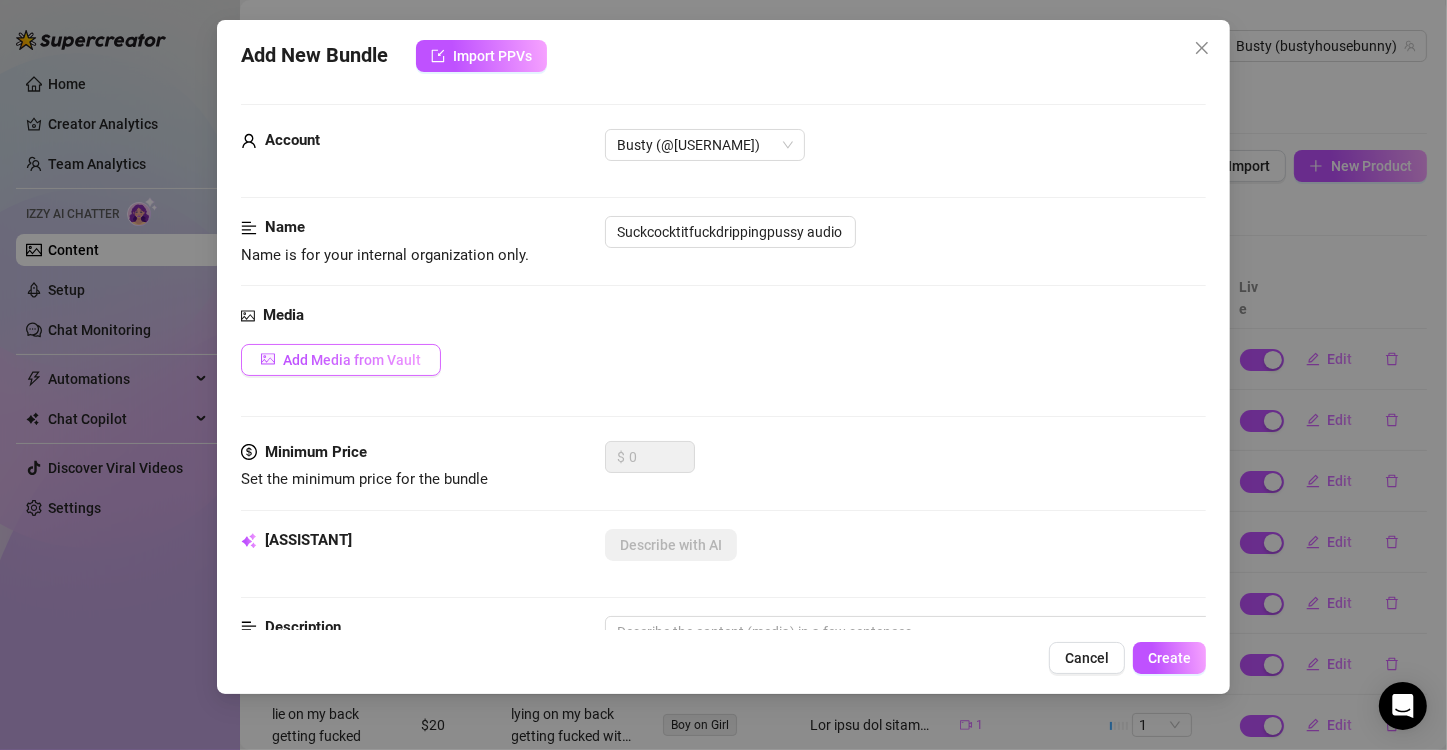 click on "Add Media from Vault" at bounding box center [341, 360] 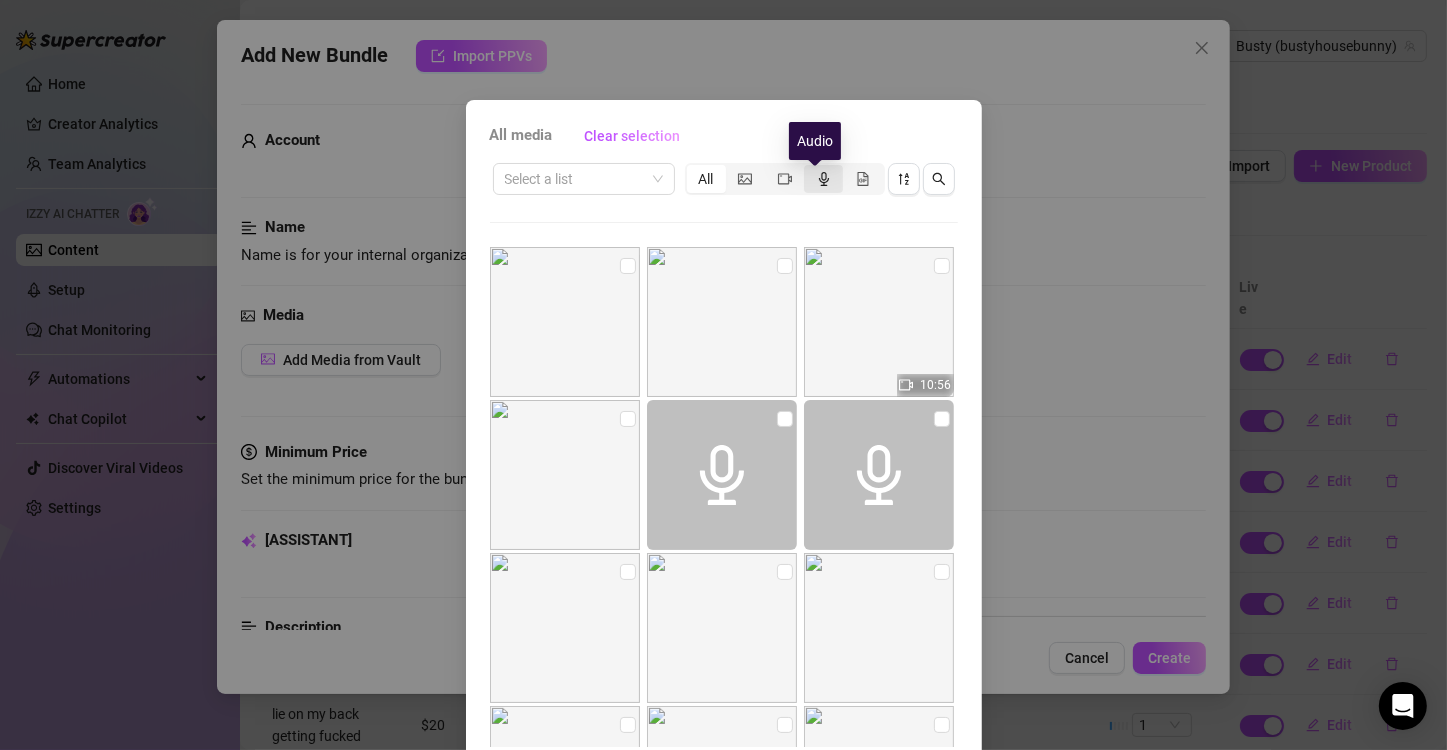 click 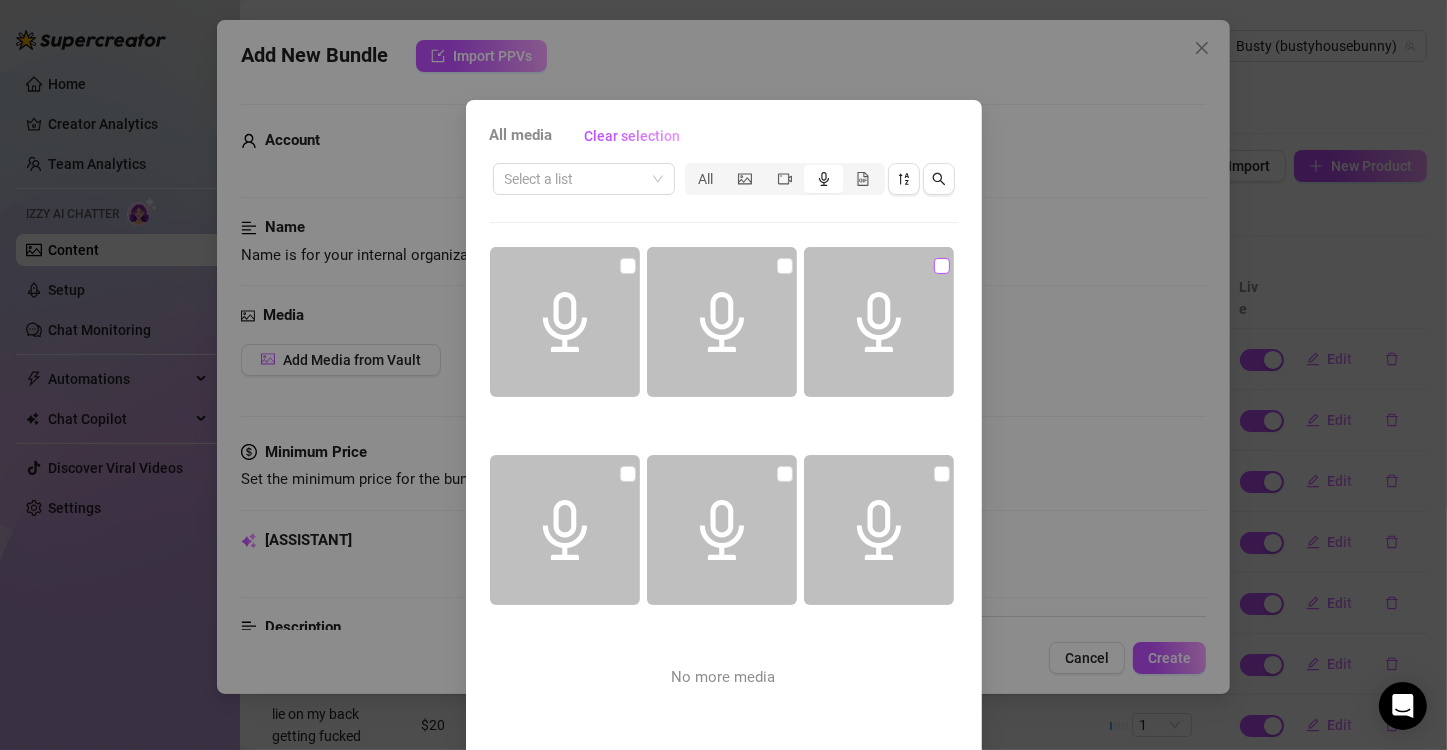 click at bounding box center [942, 266] 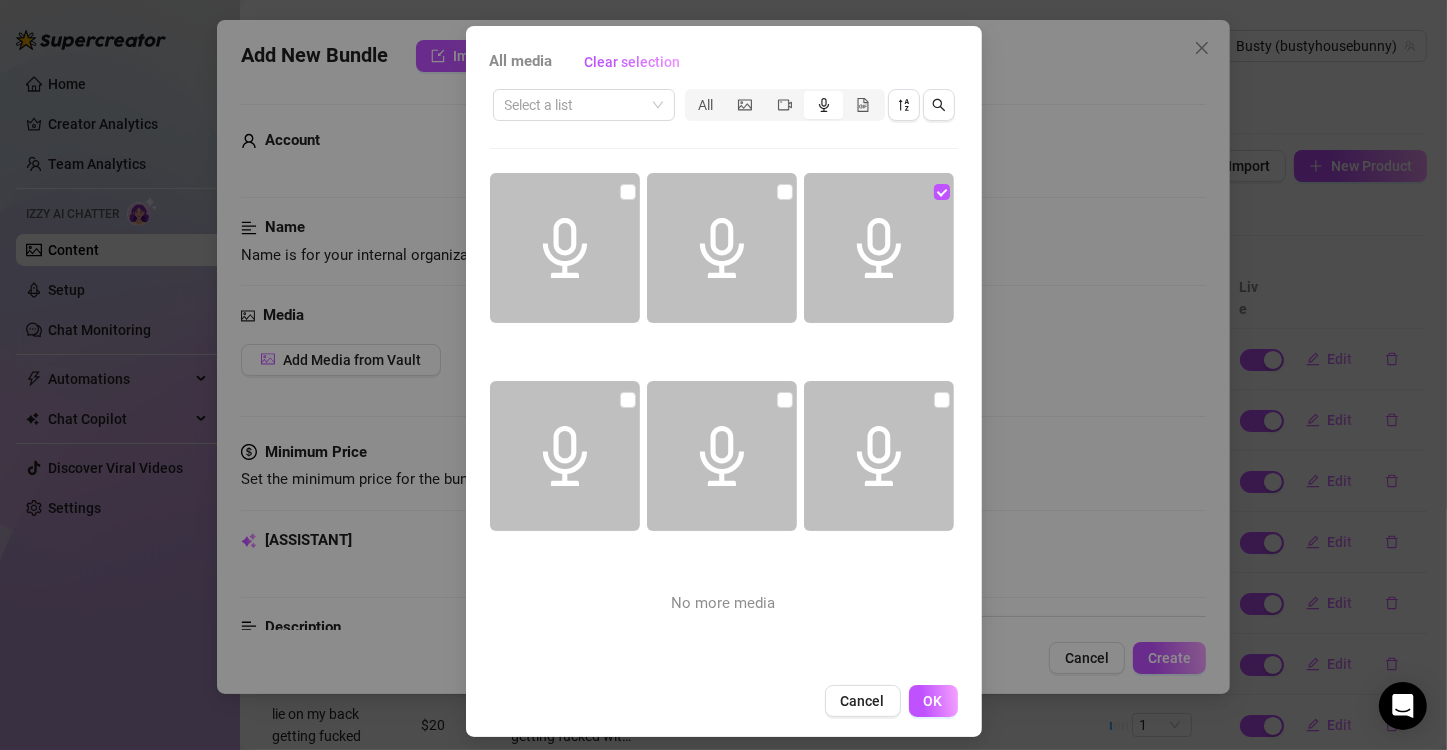 scroll, scrollTop: 84, scrollLeft: 0, axis: vertical 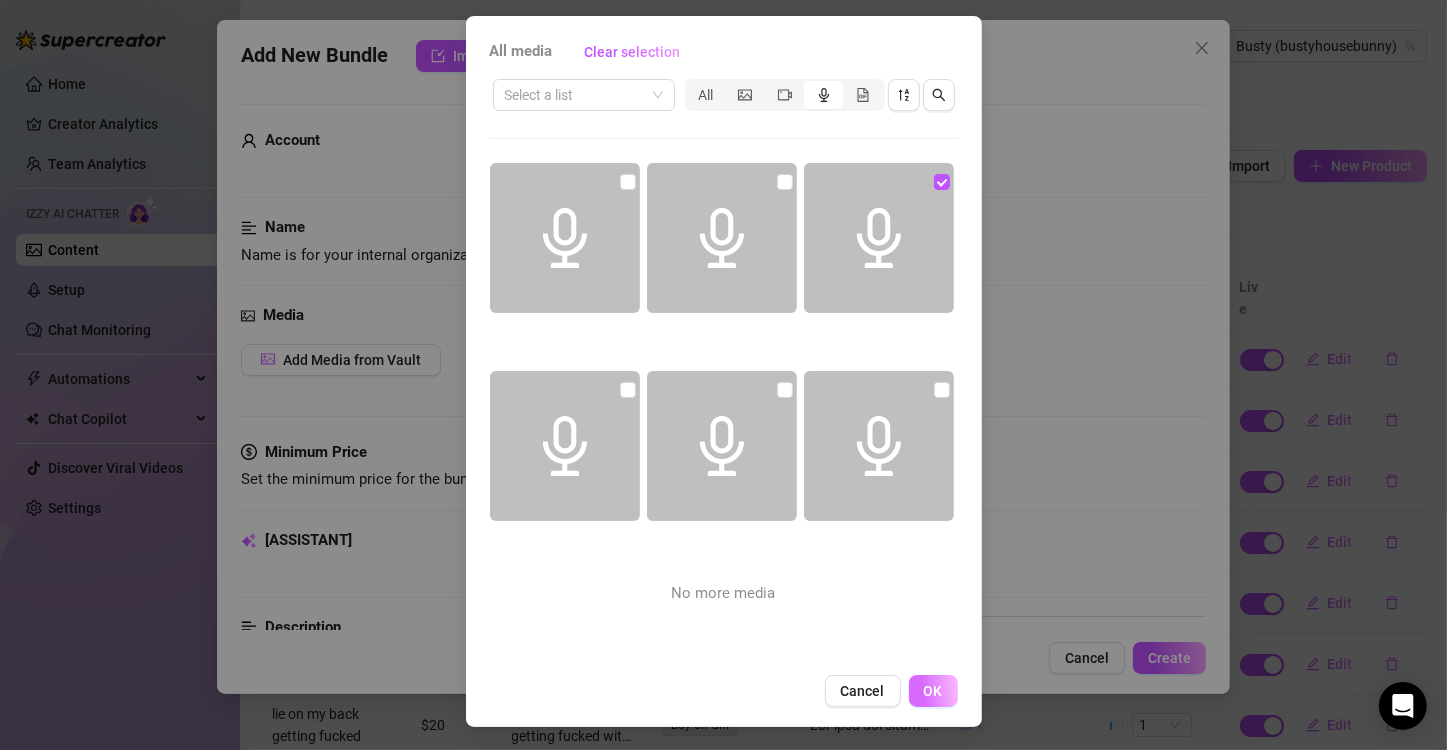 click on "OK" at bounding box center (933, 691) 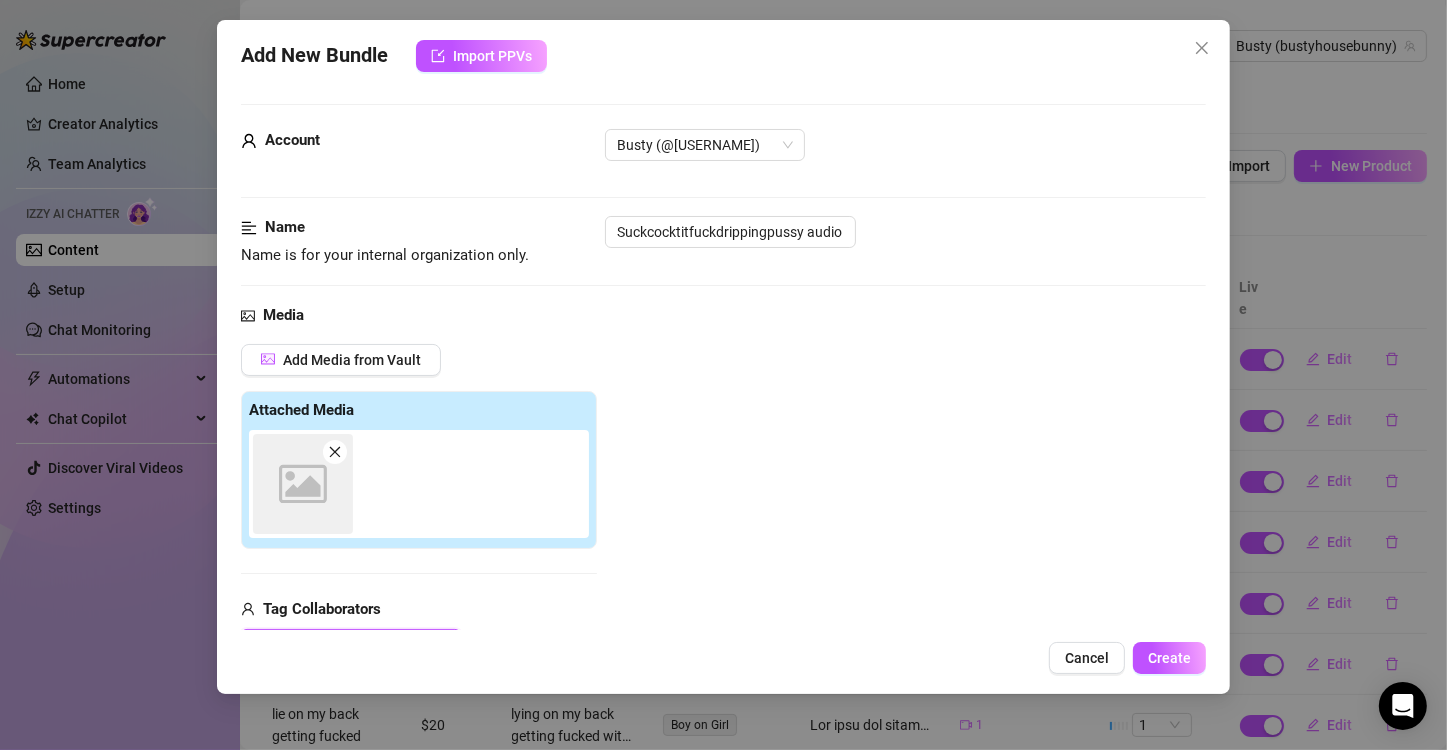scroll, scrollTop: 282, scrollLeft: 0, axis: vertical 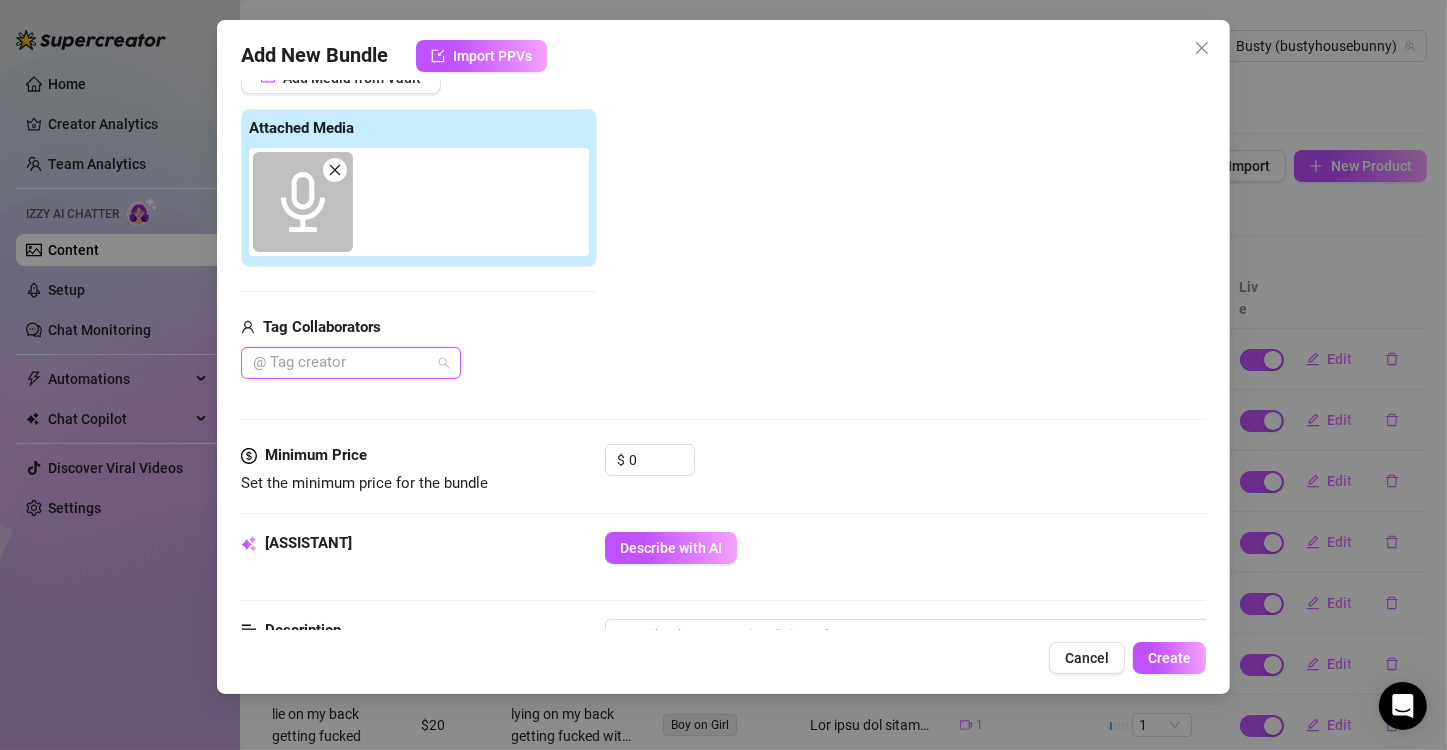 click at bounding box center (340, 363) 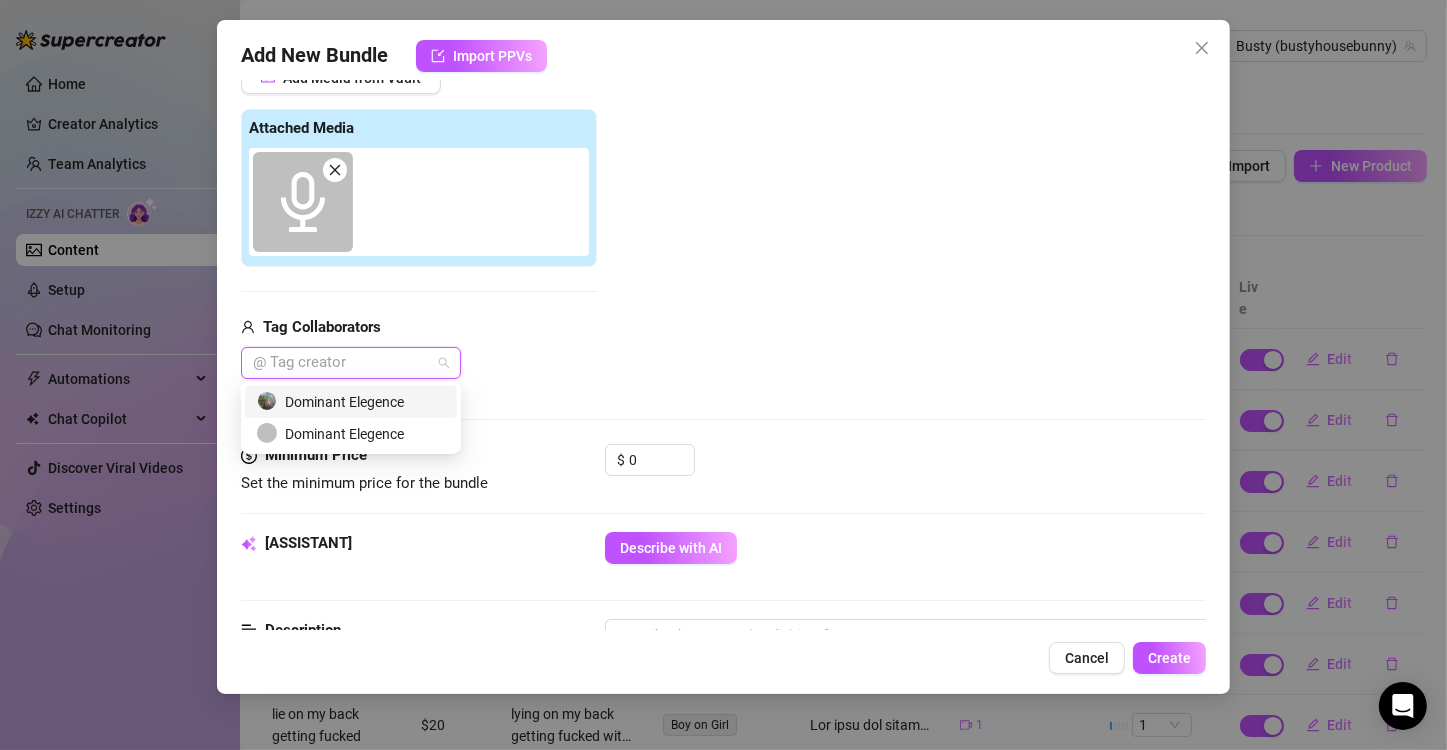 drag, startPoint x: 359, startPoint y: 396, endPoint x: 399, endPoint y: 393, distance: 40.112343 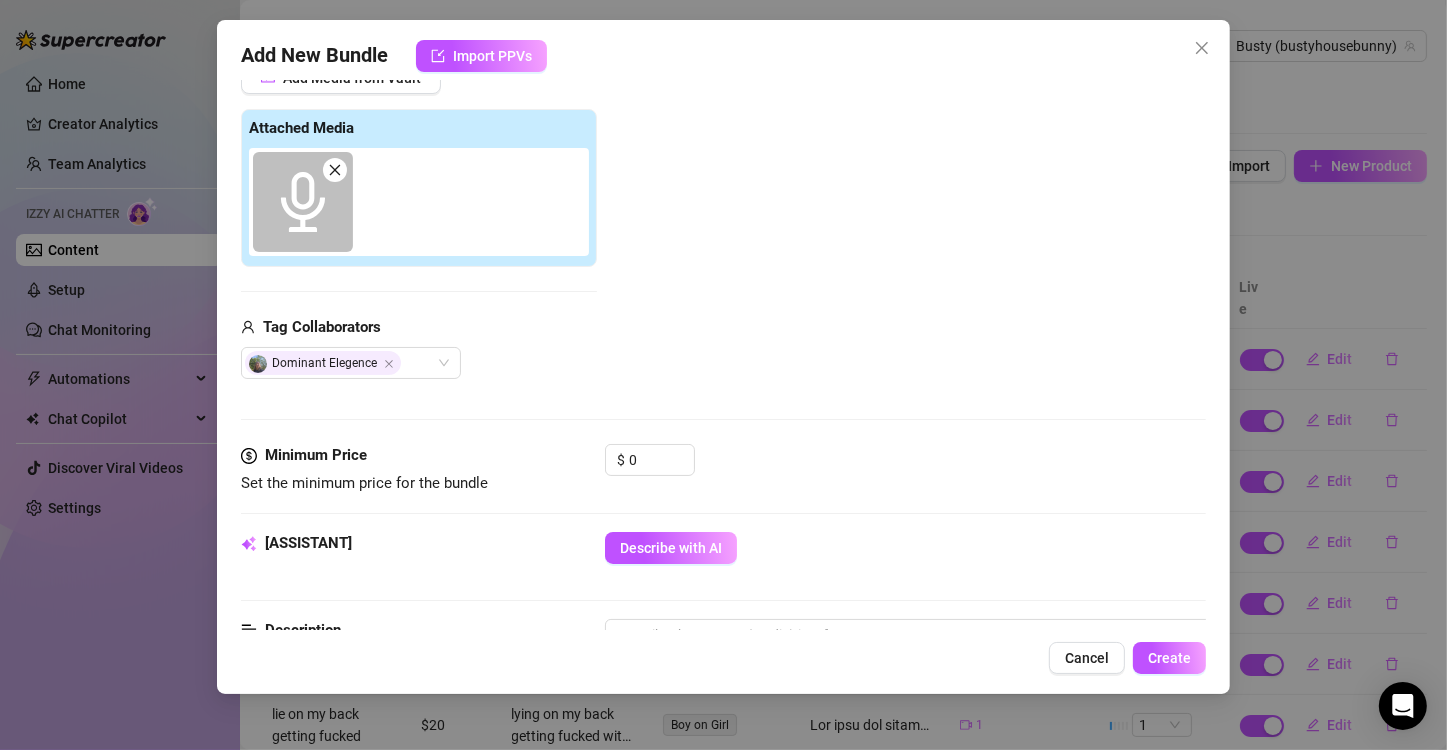 click on "Media Add Media from Vault Attached Media Tag Collaborators Dominant Elegence" at bounding box center (723, 233) 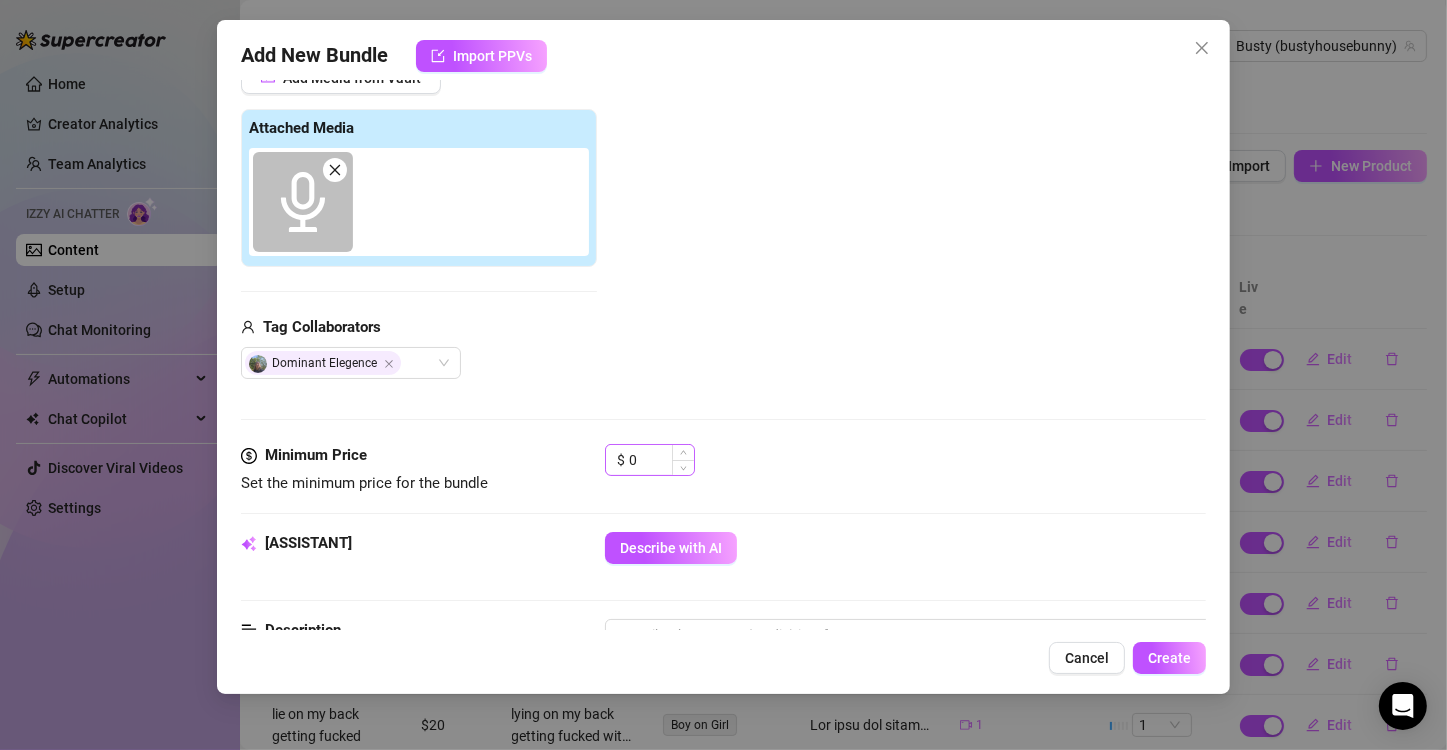 click on "$ 0" at bounding box center [650, 460] 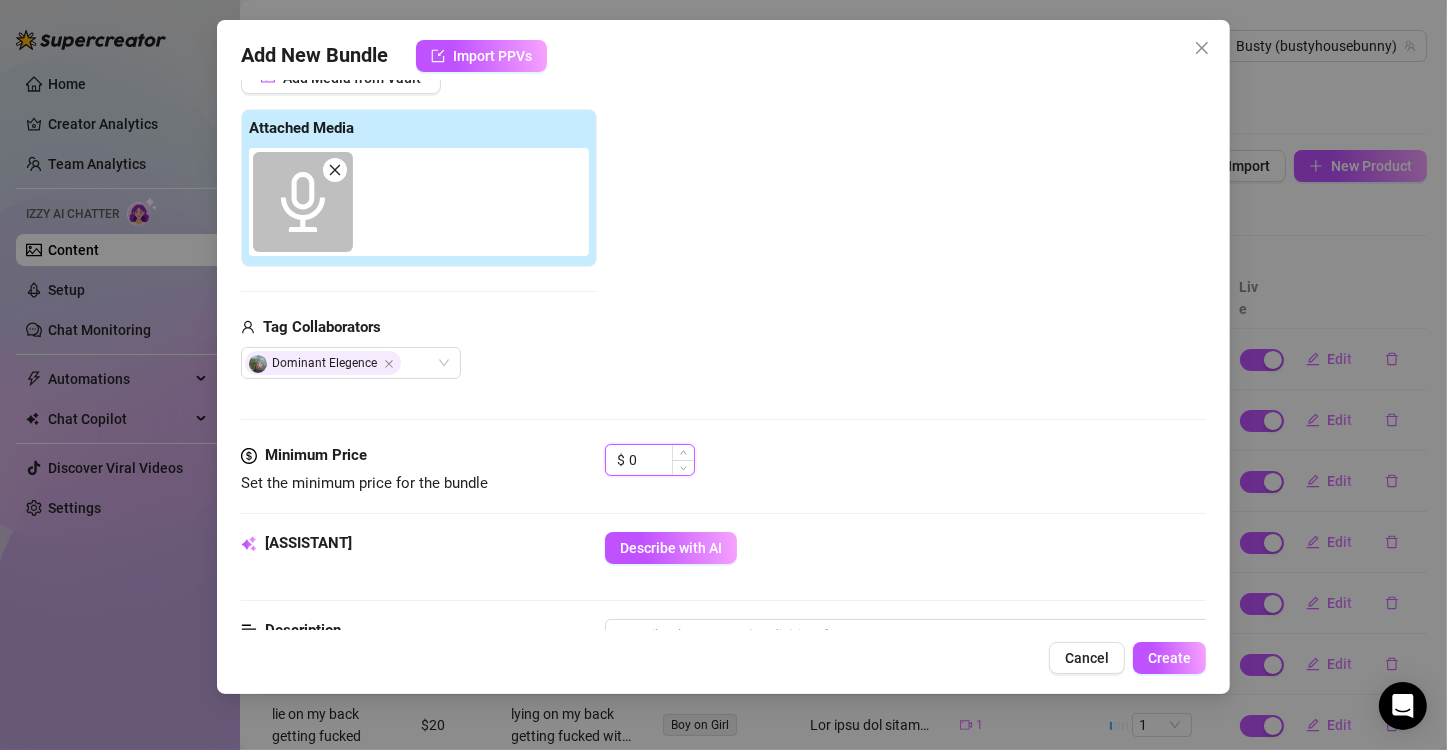 click on "0" at bounding box center (661, 460) 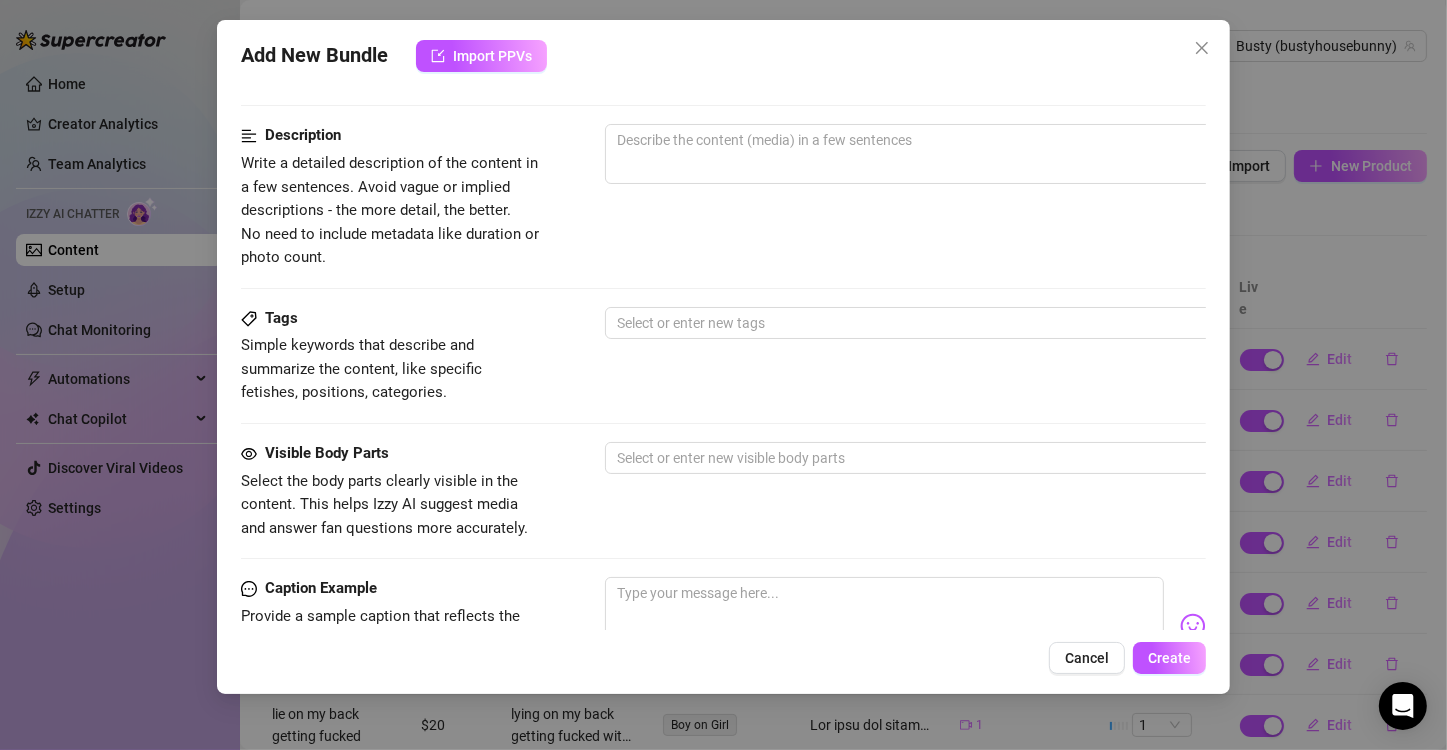 scroll, scrollTop: 782, scrollLeft: 0, axis: vertical 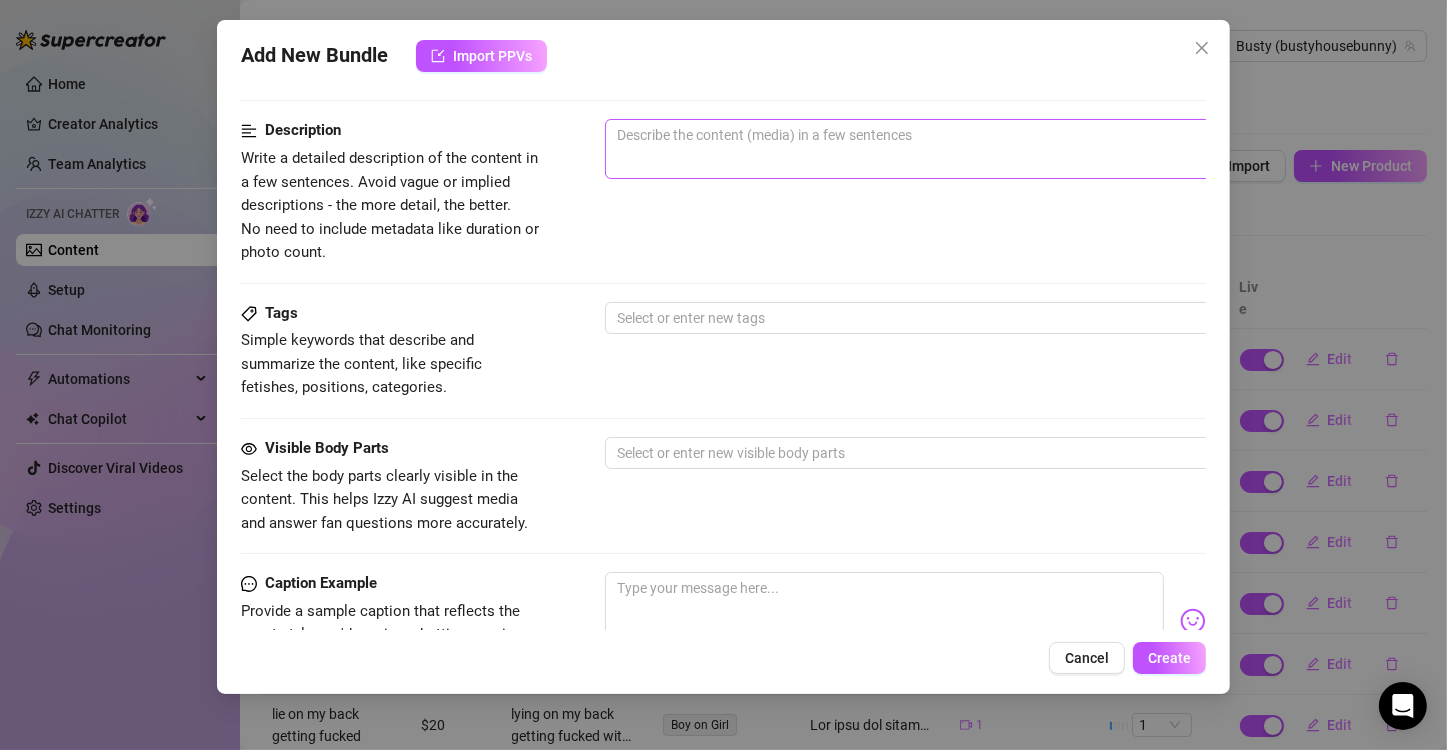 type on "20" 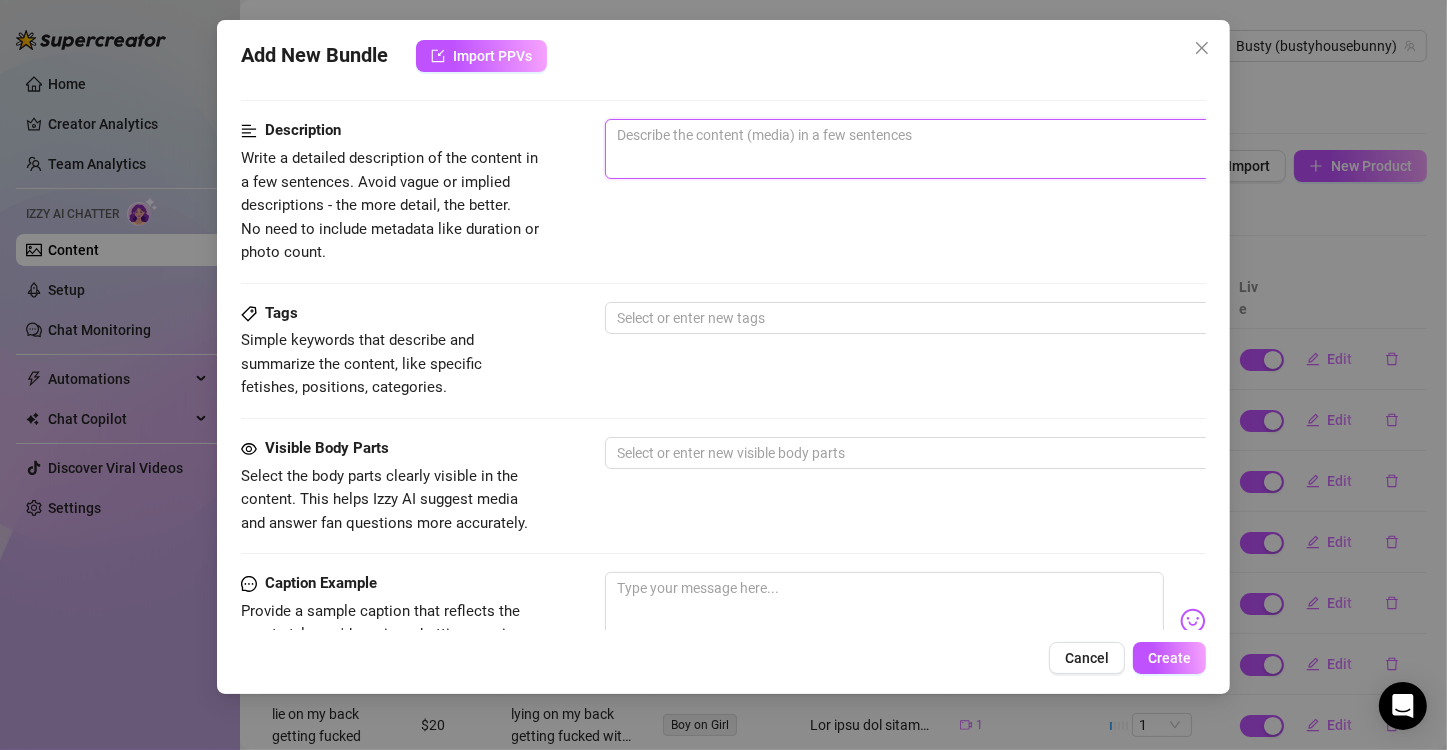 click at bounding box center (955, 135) 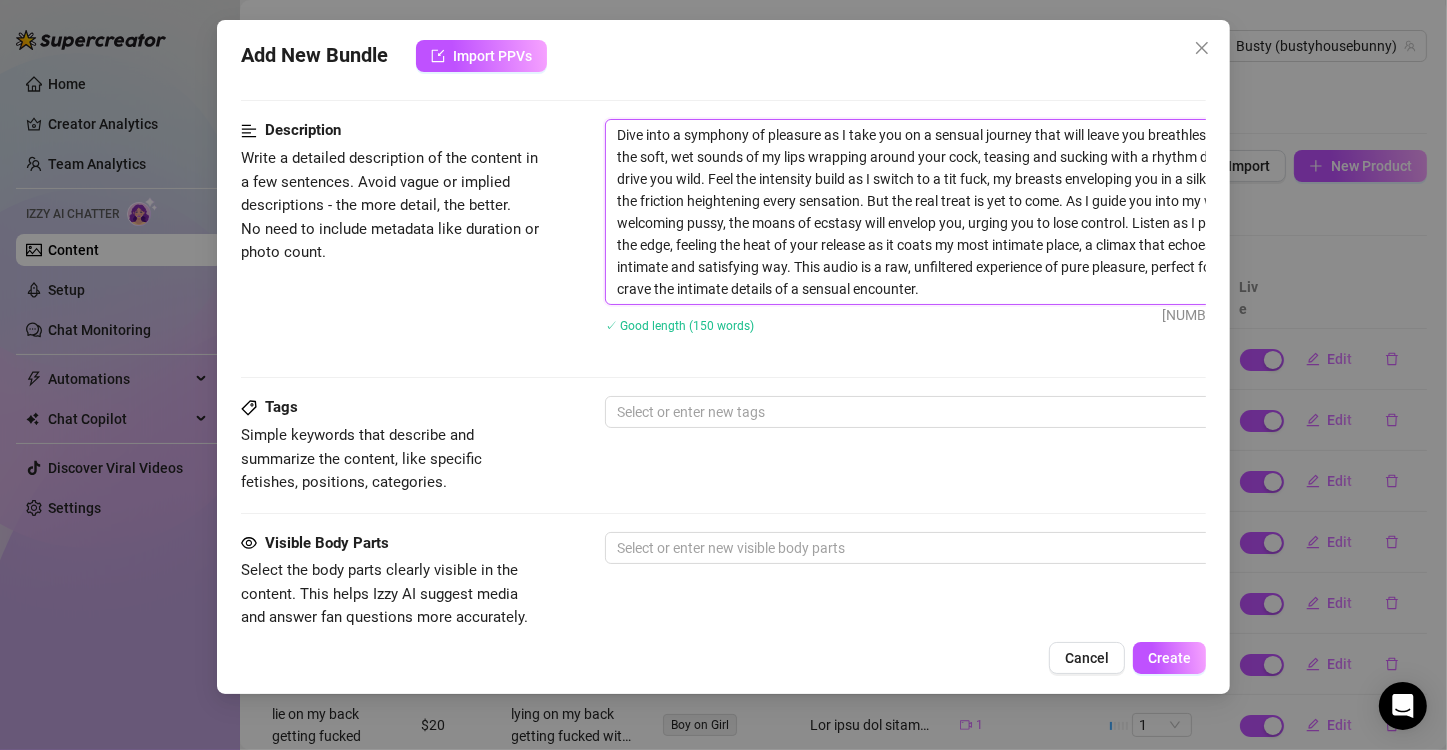 scroll, scrollTop: 0, scrollLeft: 0, axis: both 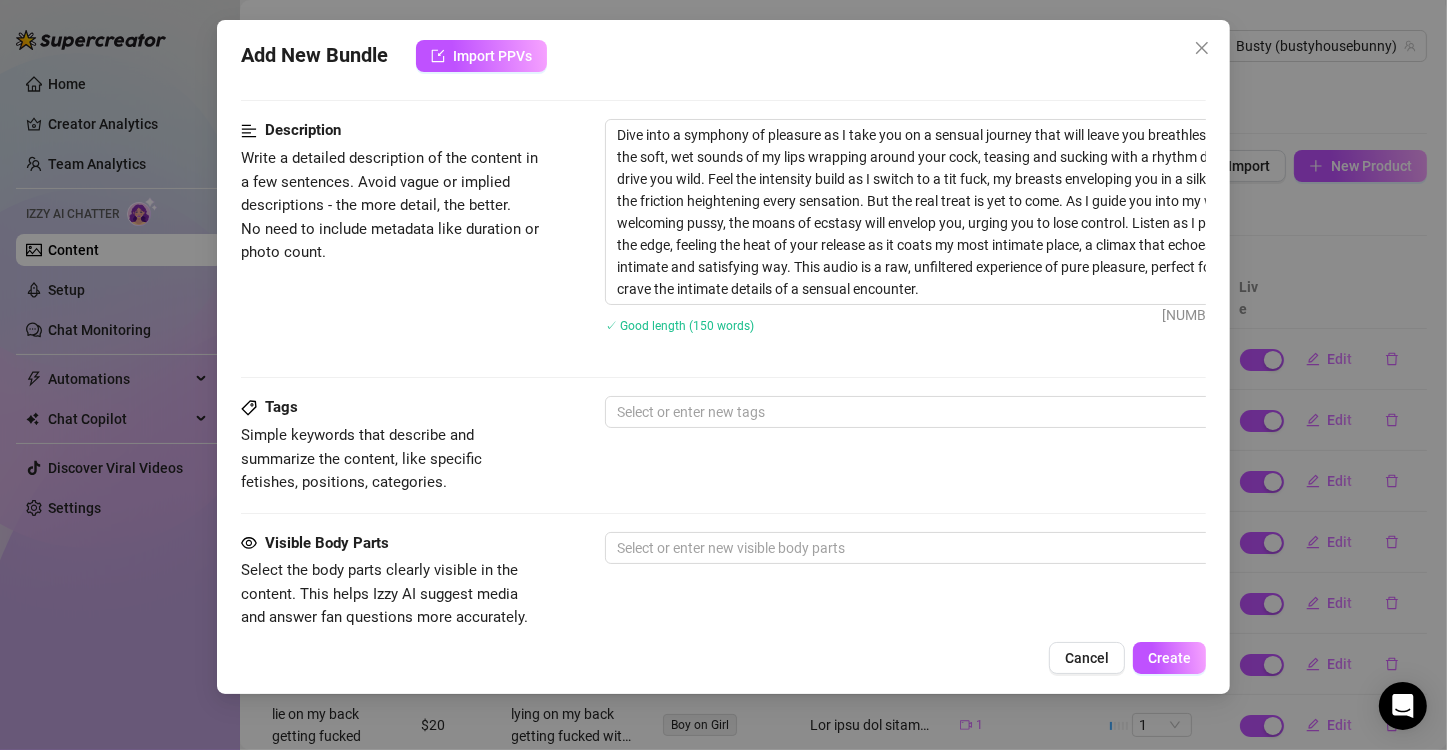 click on "Description Write a detailed description of the content in a few sentences. Avoid vague or implied descriptions - the more detail, the better.  No need to include metadata like duration or photo count. Dive into a symphony of pleasure as I take you on a sensual journey that will leave you breathless. Begin with the soft, wet sounds of my lips wrapping around your cock, teasing and sucking with a rhythm designed to drive you wild. Feel the intensity build as I switch to a tit fuck, my breasts enveloping you in a silky embrace, the friction heightening every sensation. But the real treat is yet to come. As I guide you into my warm, welcoming pussy, the moans of ecstasy will envelop you, urging you to lose control. Listen as I push you over the edge, feeling the heat of your release as it coats my most intimate place, a climax that echoes in the most intimate and satisfying way. This audio is a raw, unfiltered experience of pure pleasure, perfect for those who crave the intimate details of a sensual encounter." at bounding box center (723, 257) 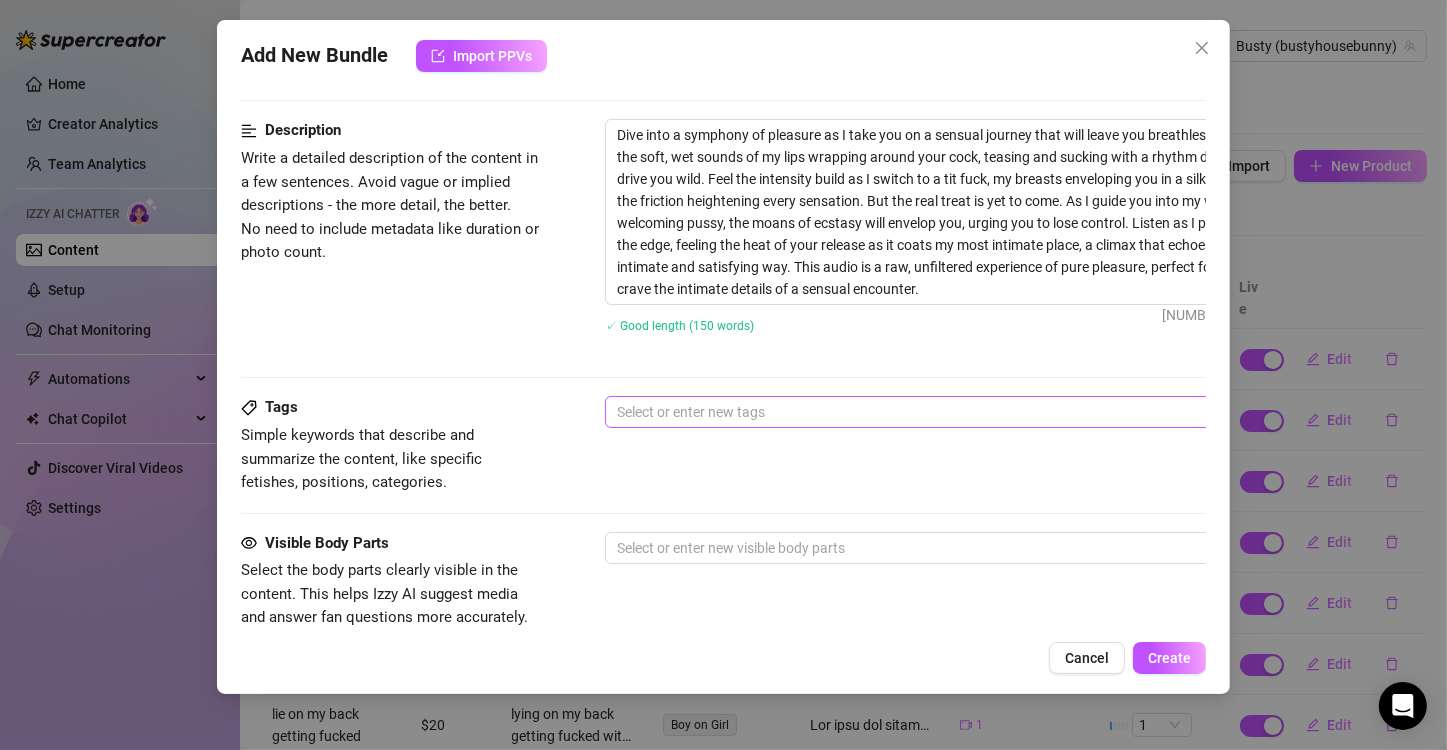 click at bounding box center [944, 412] 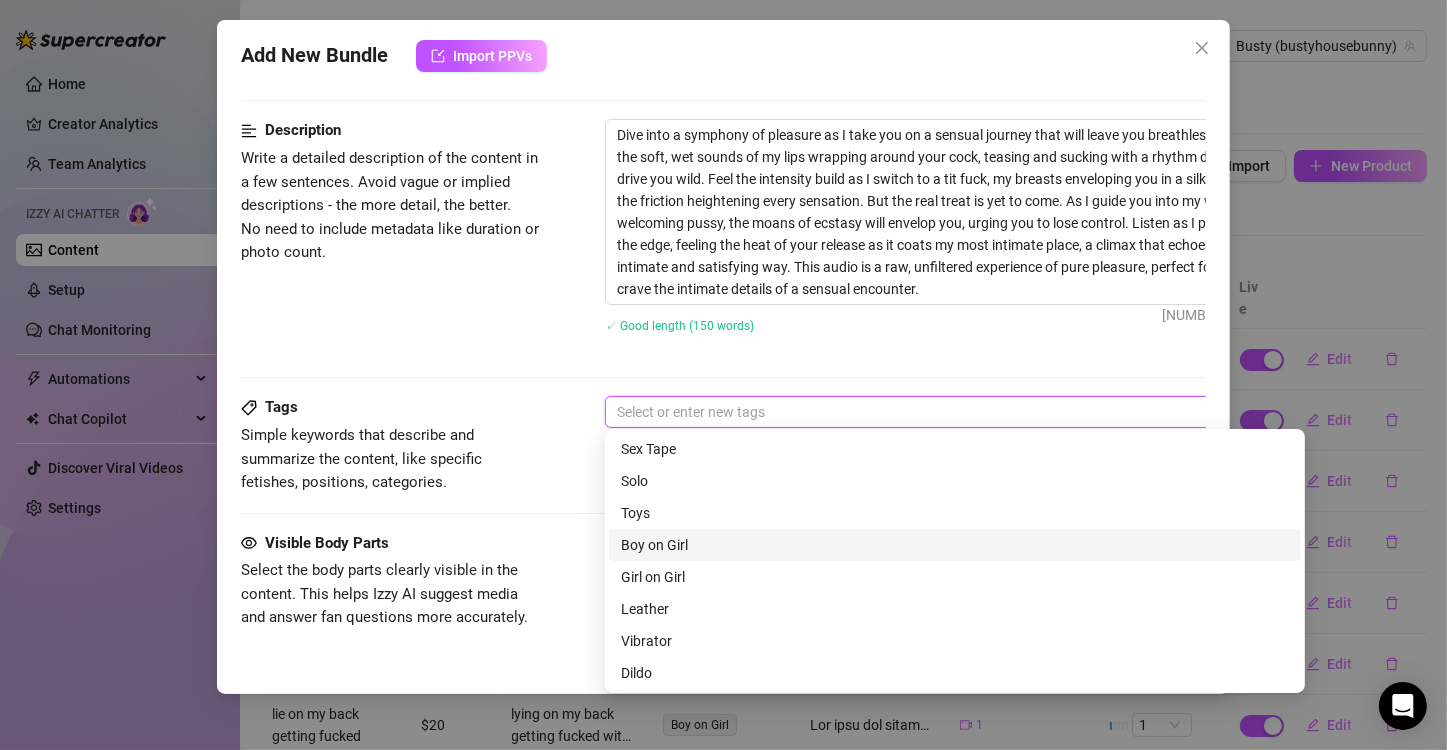 click on "Boy on Girl" at bounding box center [955, 545] 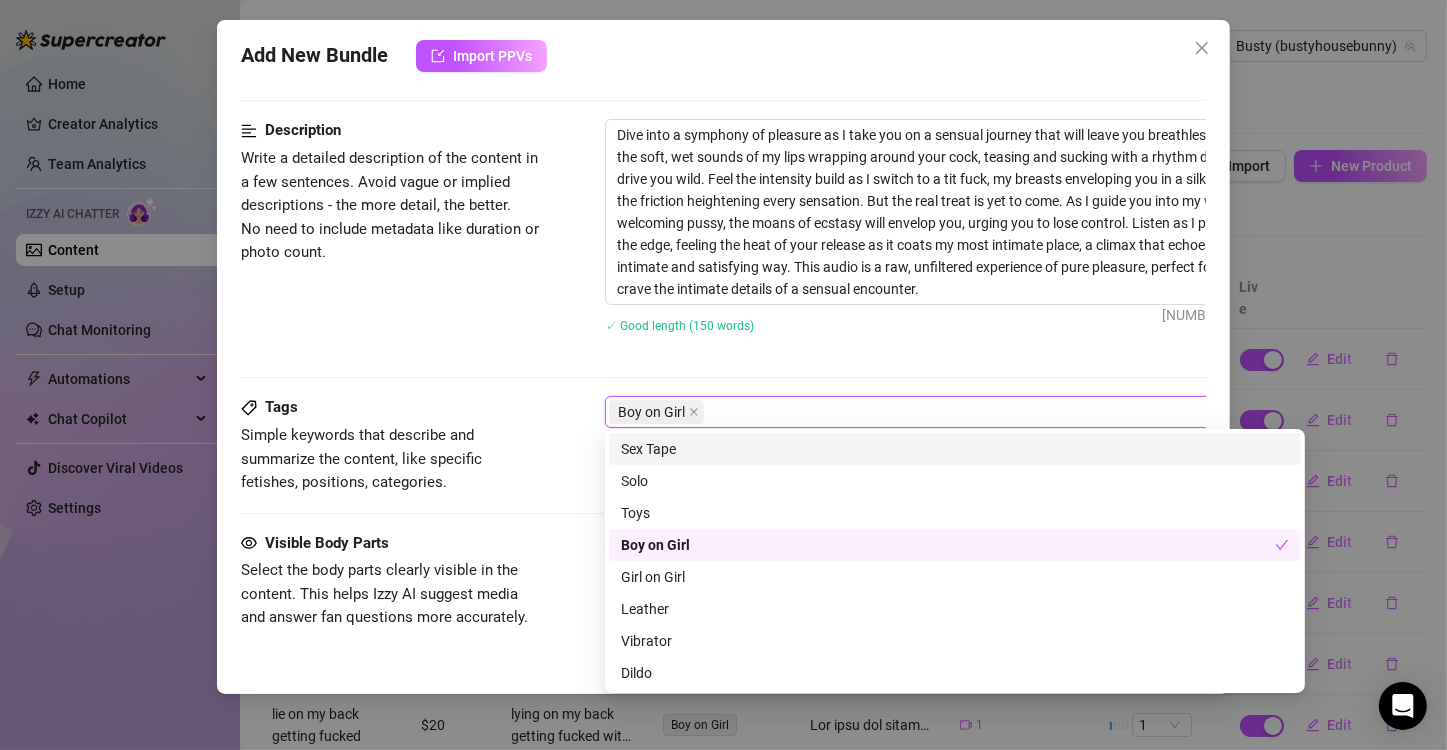 click on "✓ Good length (150 words)" at bounding box center [955, 325] 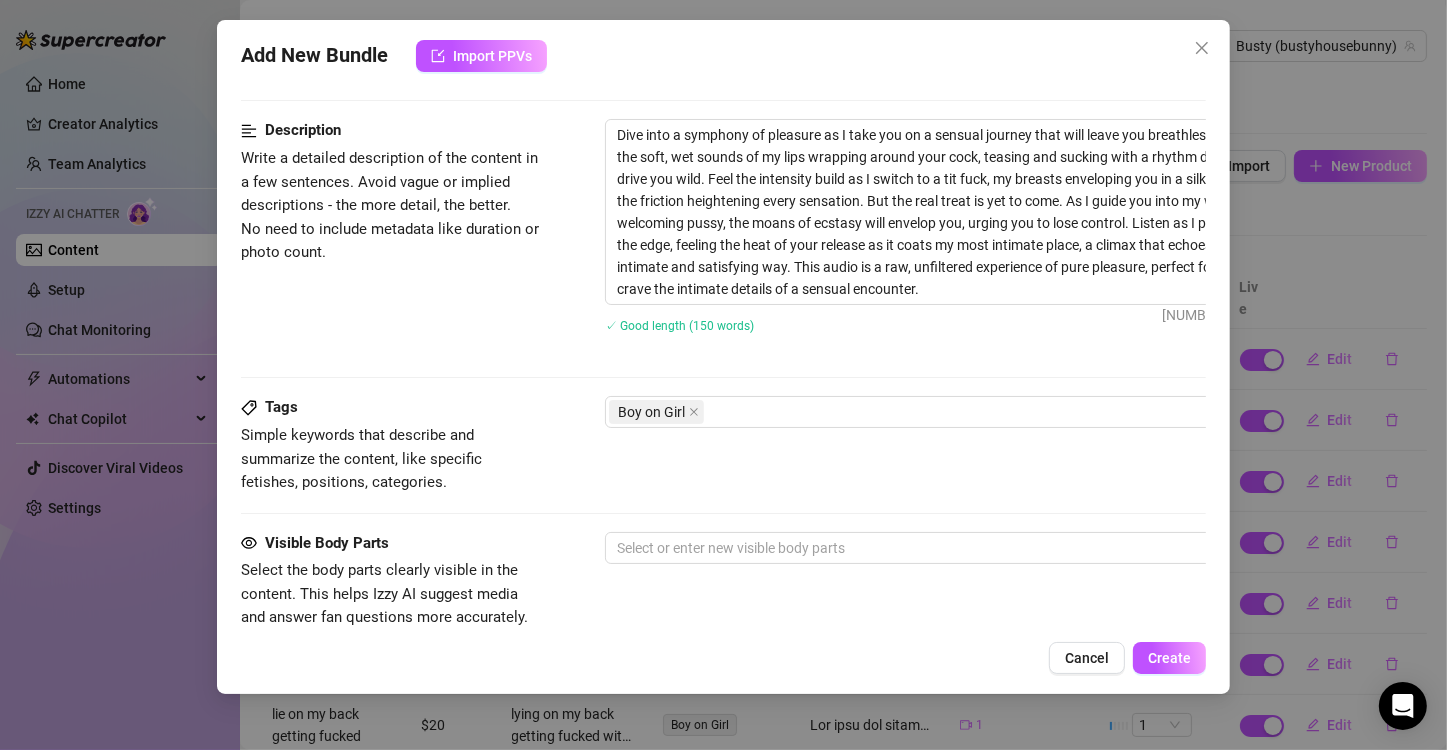 scroll, scrollTop: 1082, scrollLeft: 0, axis: vertical 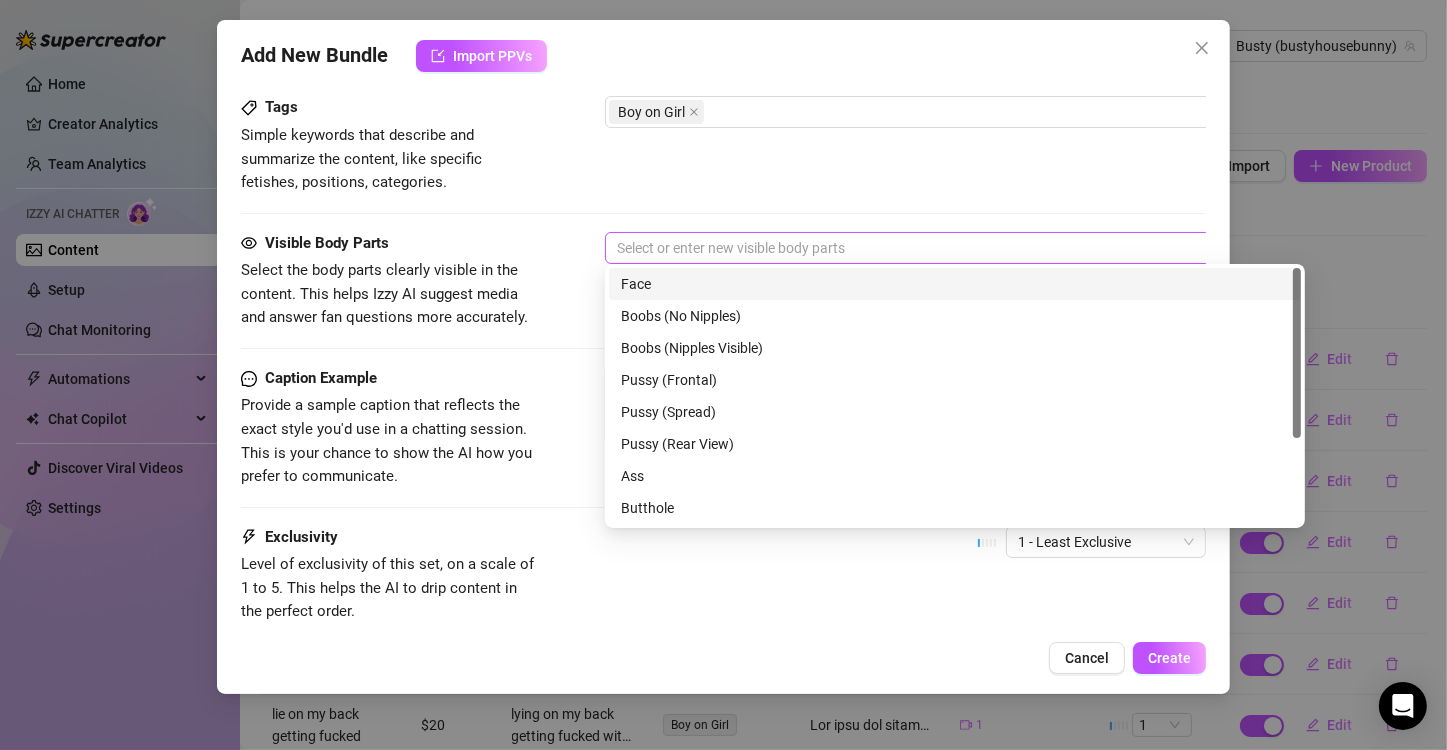click at bounding box center (944, 248) 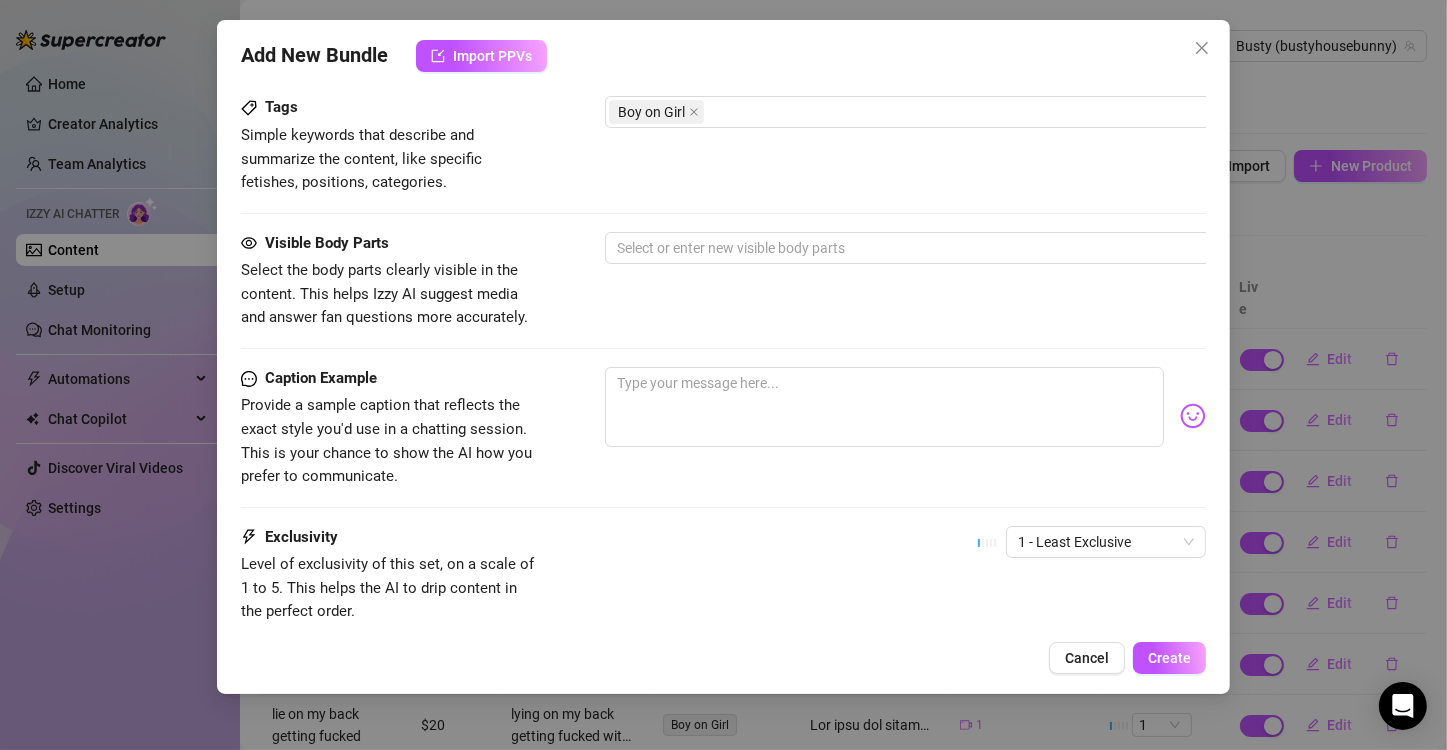 click on "Tags Simple keywords that describe and summarize the content, like specific fetishes, positions, categories. Boy on Girl" at bounding box center (723, 145) 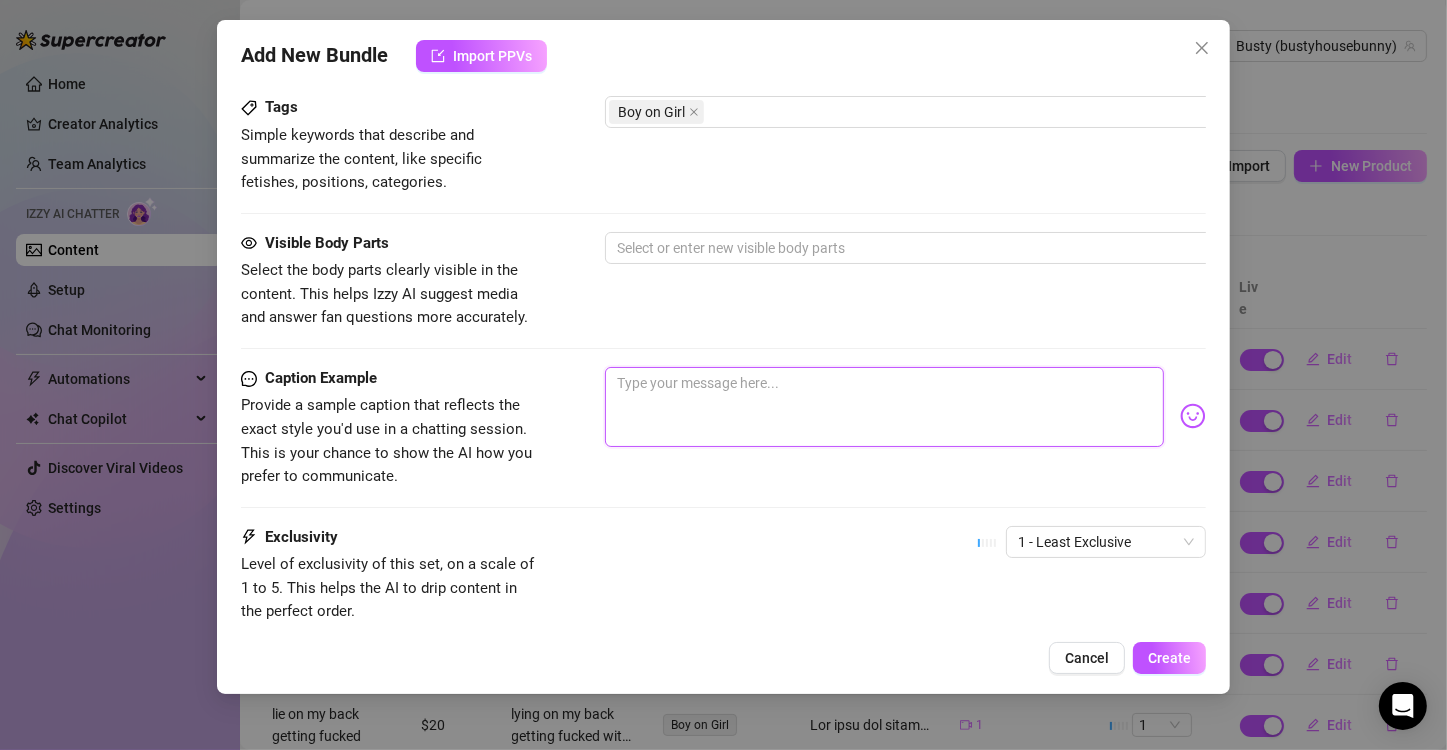 click at bounding box center (884, 407) 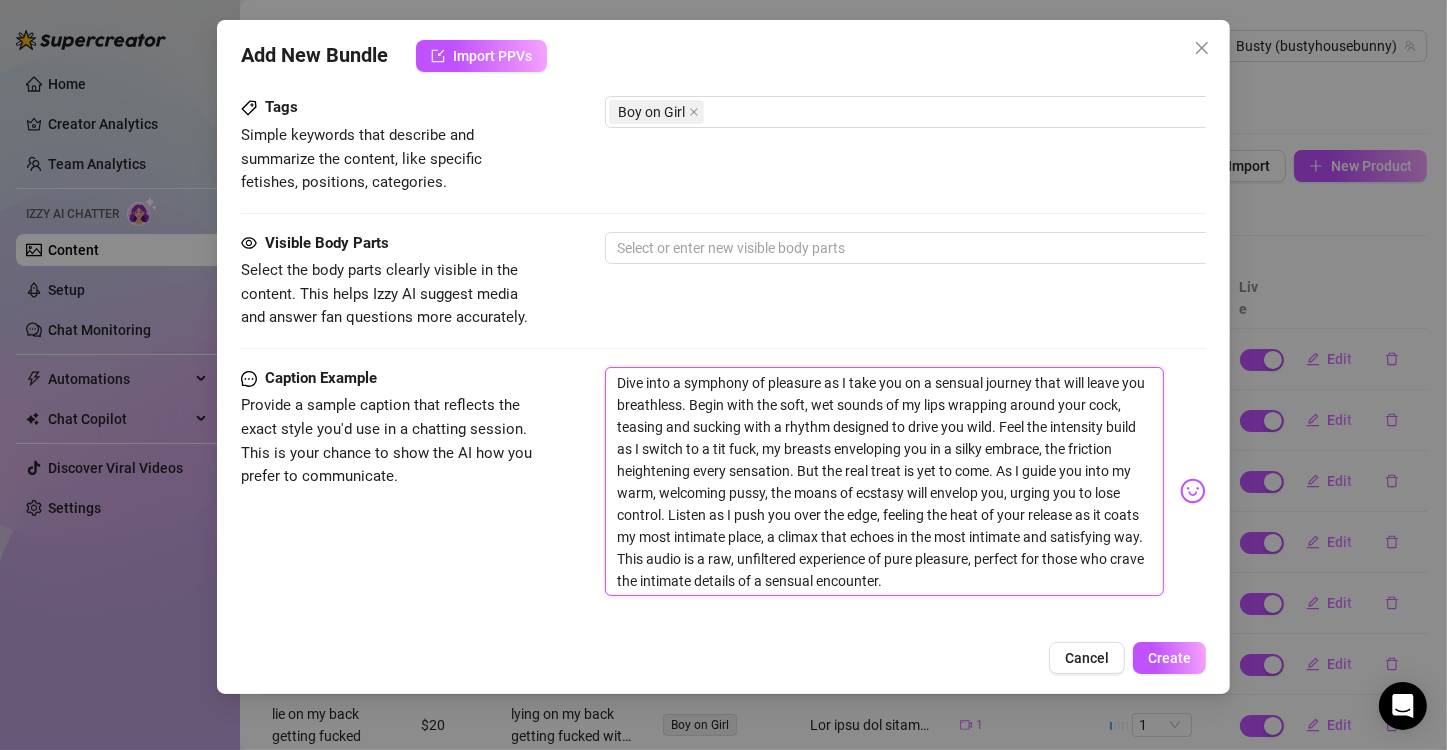 scroll, scrollTop: 0, scrollLeft: 0, axis: both 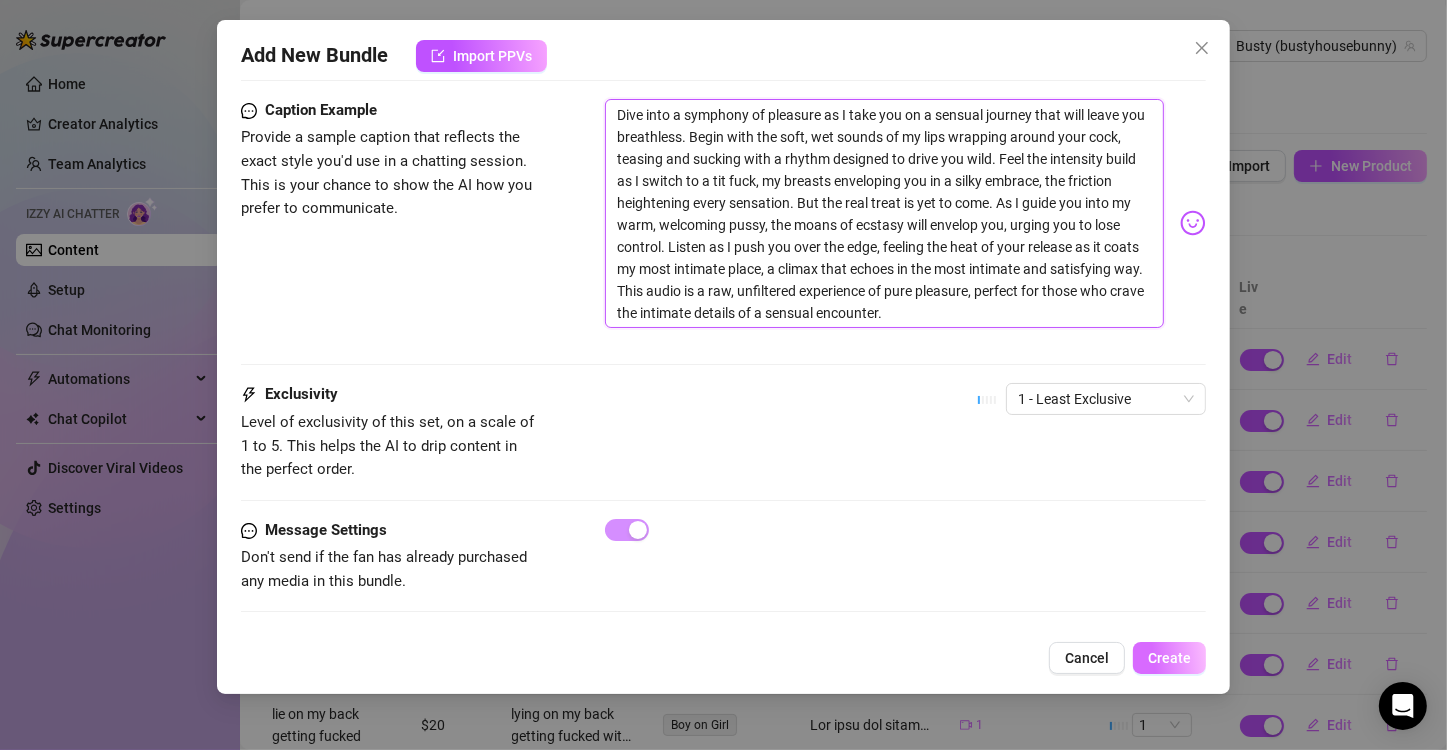 type on "Dive into a symphony of pleasure as I take you on a sensual journey that will leave you breathless. Begin with the soft, wet sounds of my lips wrapping around your cock, teasing and sucking with a rhythm designed to drive you wild. Feel the intensity build as I switch to a tit fuck, my breasts enveloping you in a silky embrace, the friction heightening every sensation. But the real treat is yet to come. As I guide you into my warm, welcoming pussy, the moans of ecstasy will envelop you, urging you to lose control. Listen as I push you over the edge, feeling the heat of your release as it coats my most intimate place, a climax that echoes in the most intimate and satisfying way. This audio is a raw, unfiltered experience of pure pleasure, perfect for those who crave the intimate details of a sensual encounter." 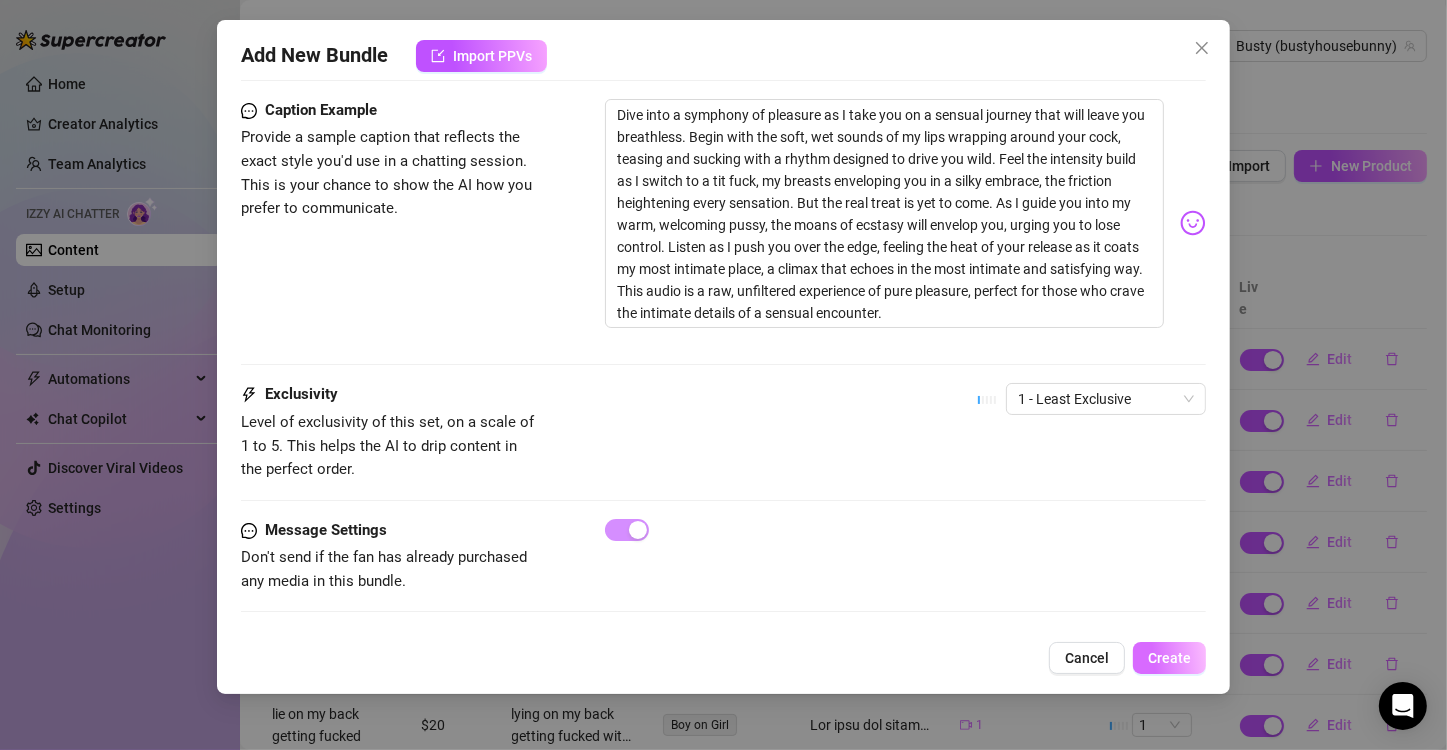 click on "Create" at bounding box center [1169, 658] 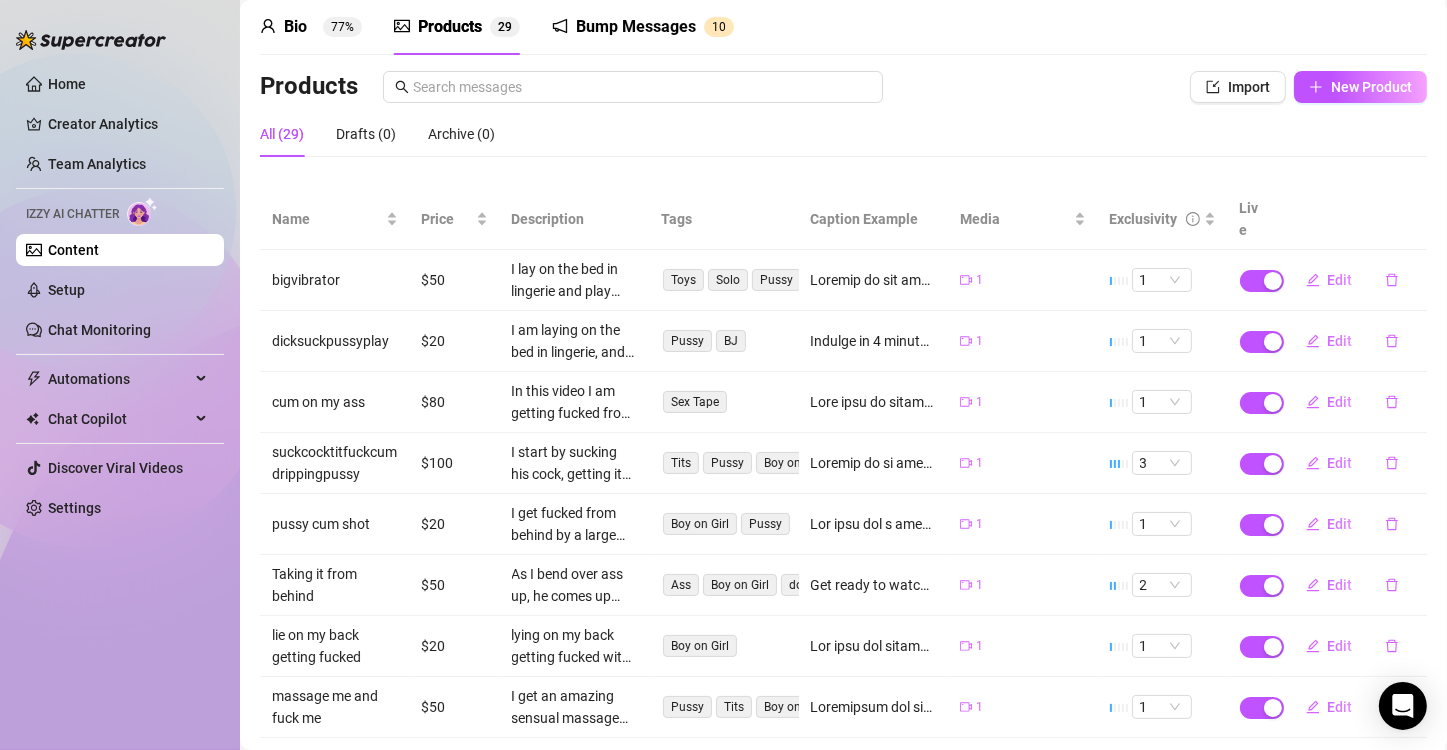 scroll, scrollTop: 280, scrollLeft: 0, axis: vertical 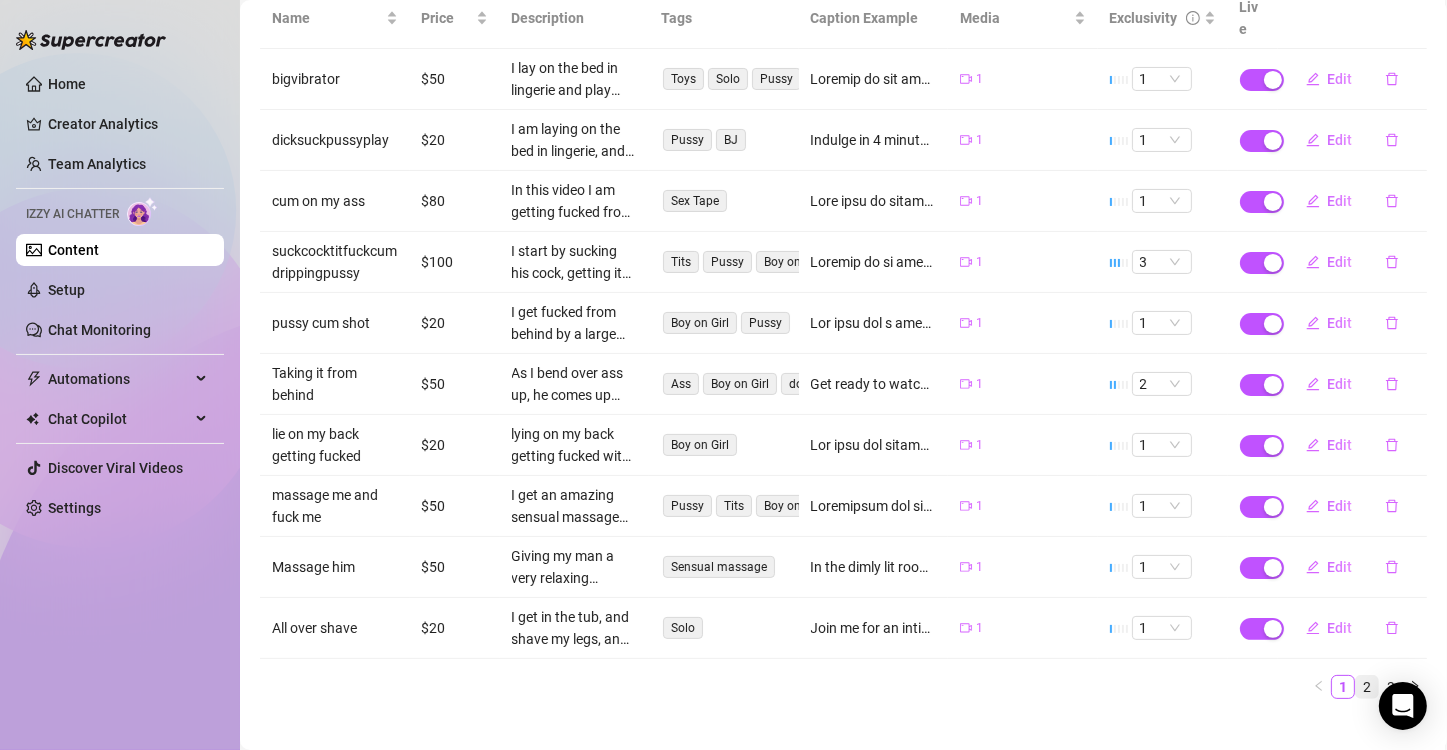 click on "2" at bounding box center [1367, 687] 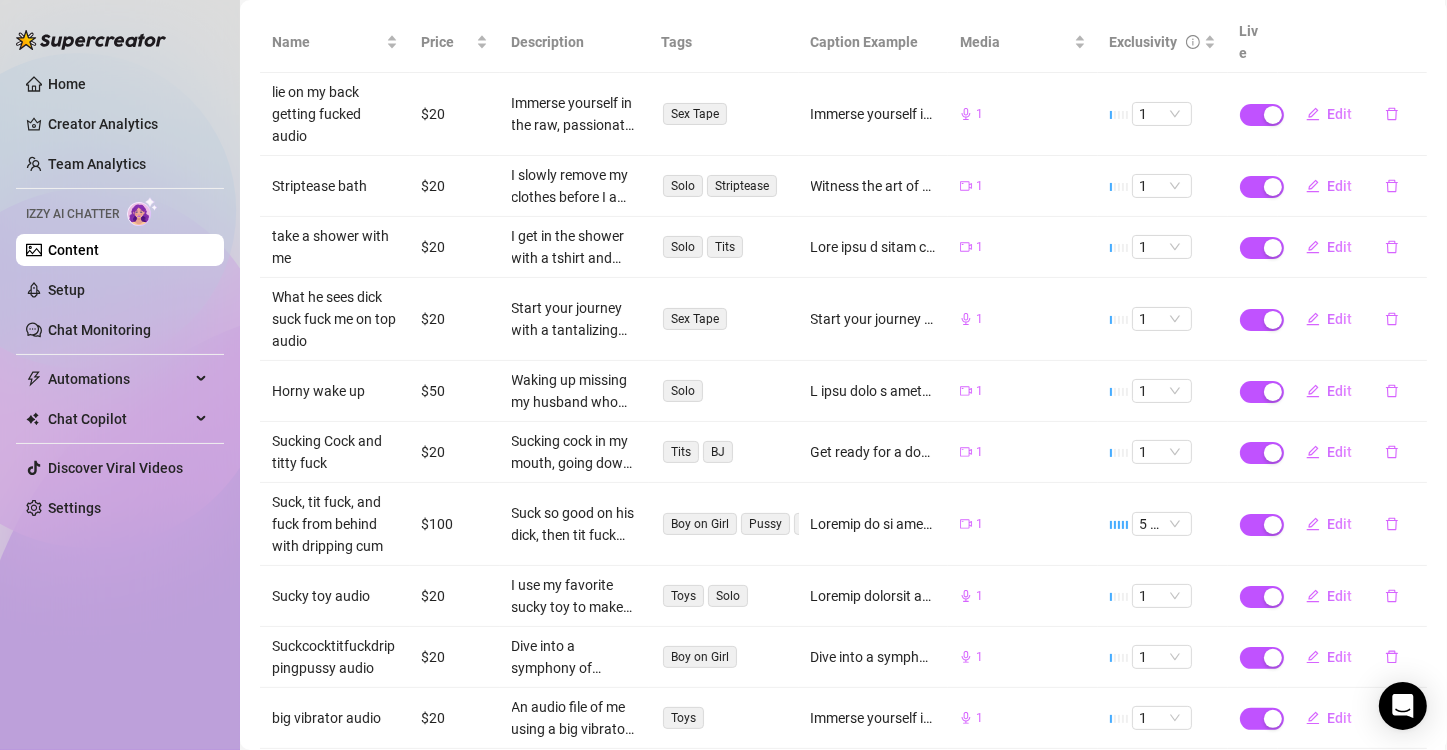 scroll, scrollTop: 346, scrollLeft: 0, axis: vertical 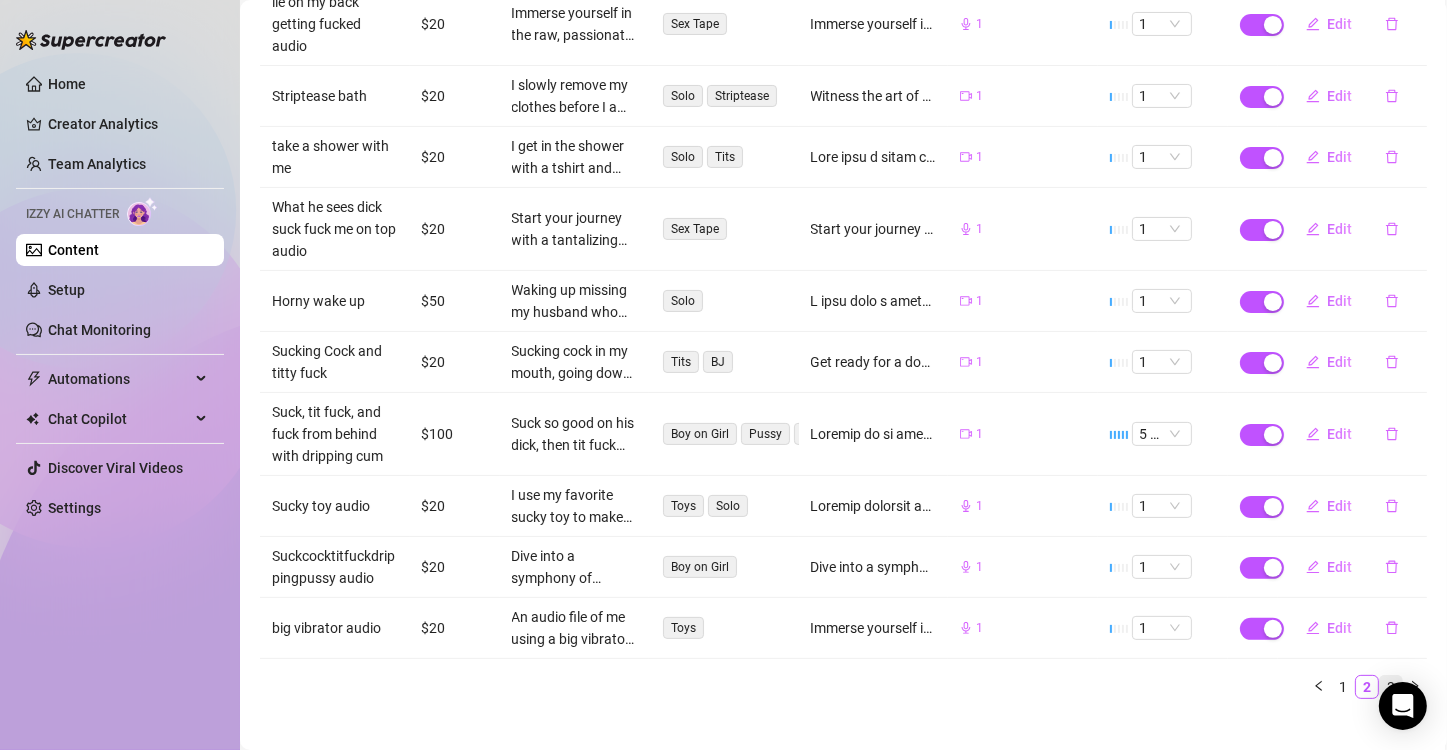 click on "3" at bounding box center (1391, 687) 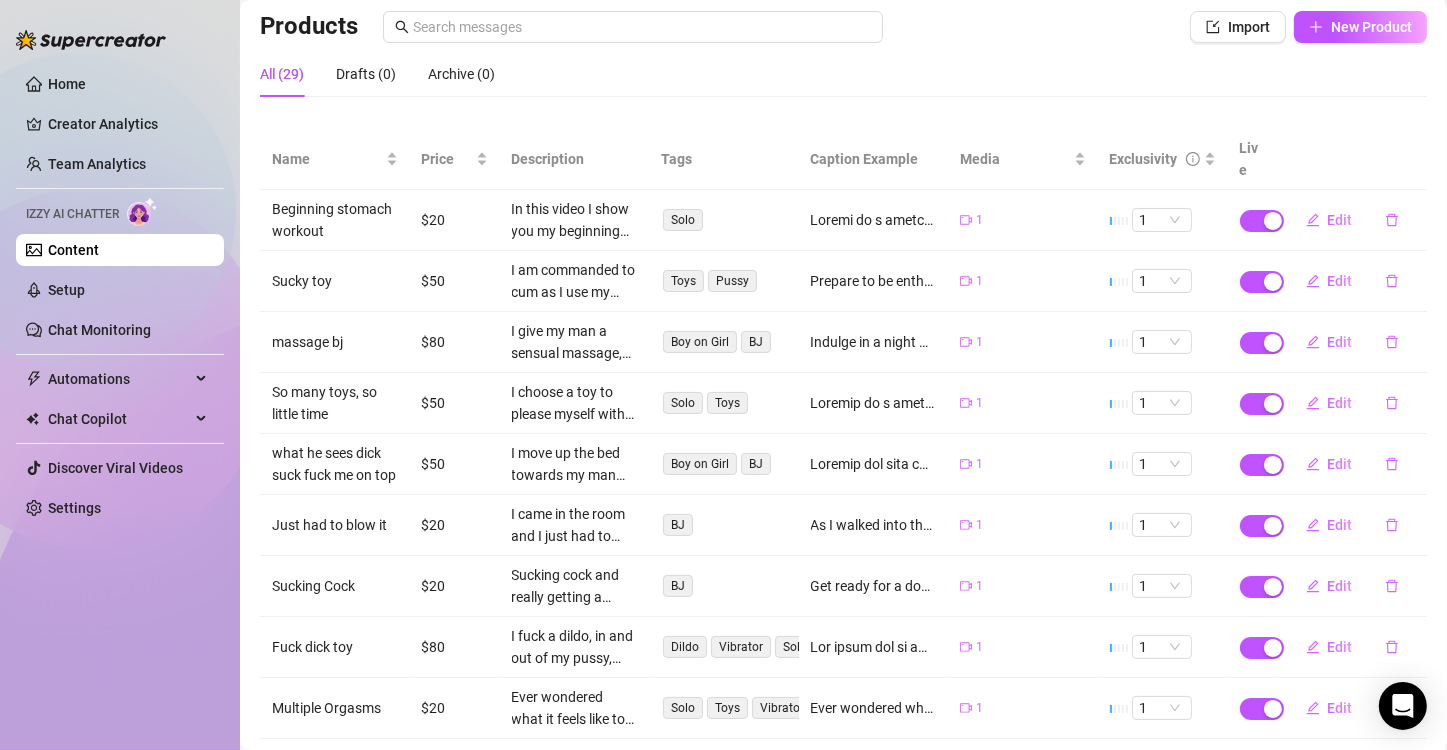 scroll, scrollTop: 241, scrollLeft: 0, axis: vertical 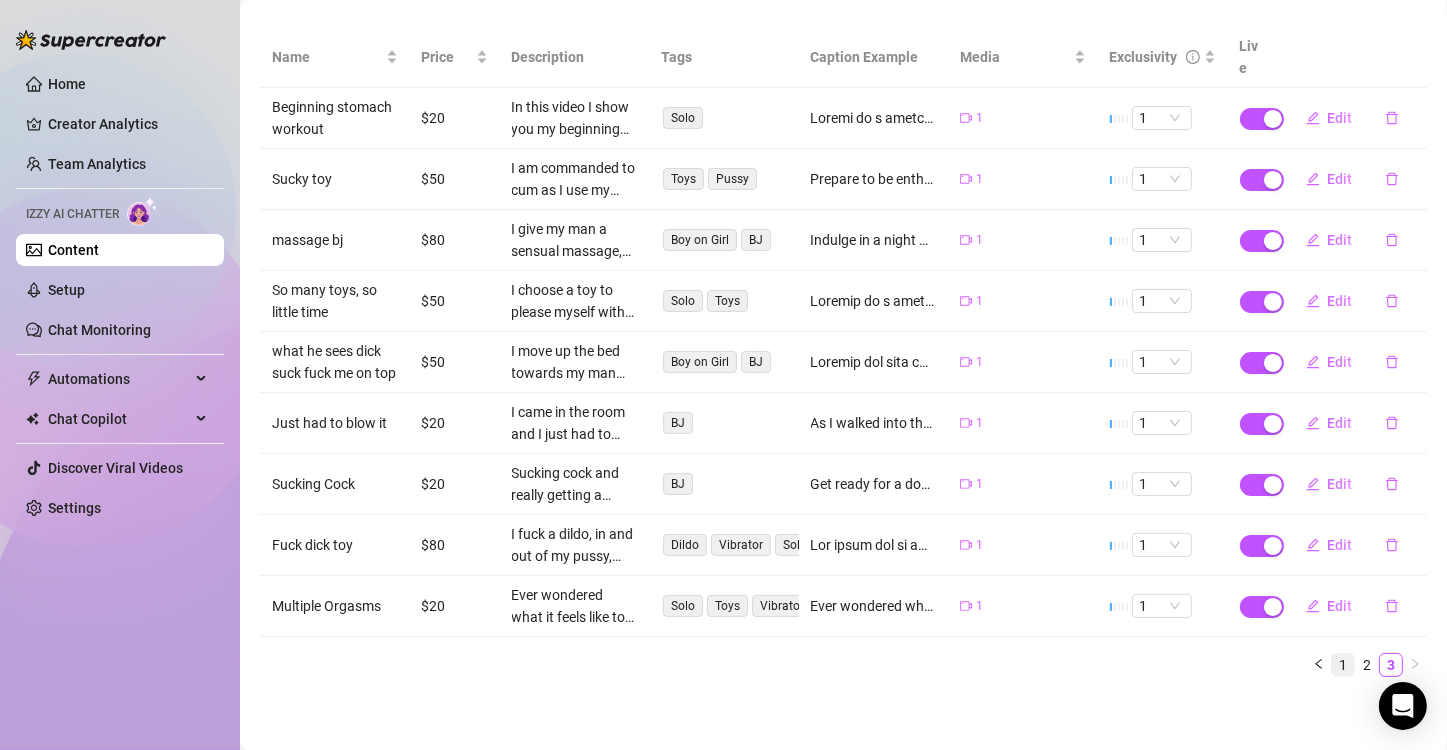 click on "1" at bounding box center [1343, 665] 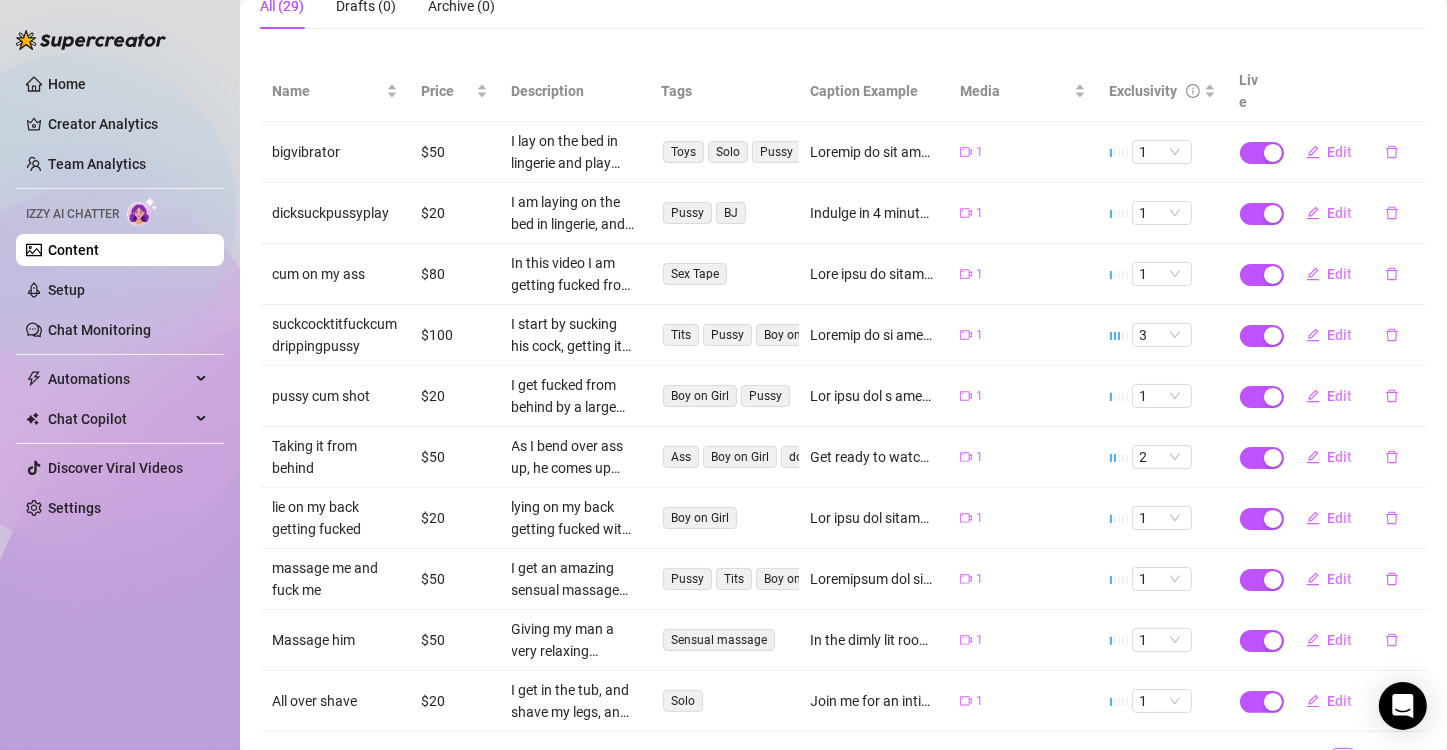 scroll, scrollTop: 241, scrollLeft: 0, axis: vertical 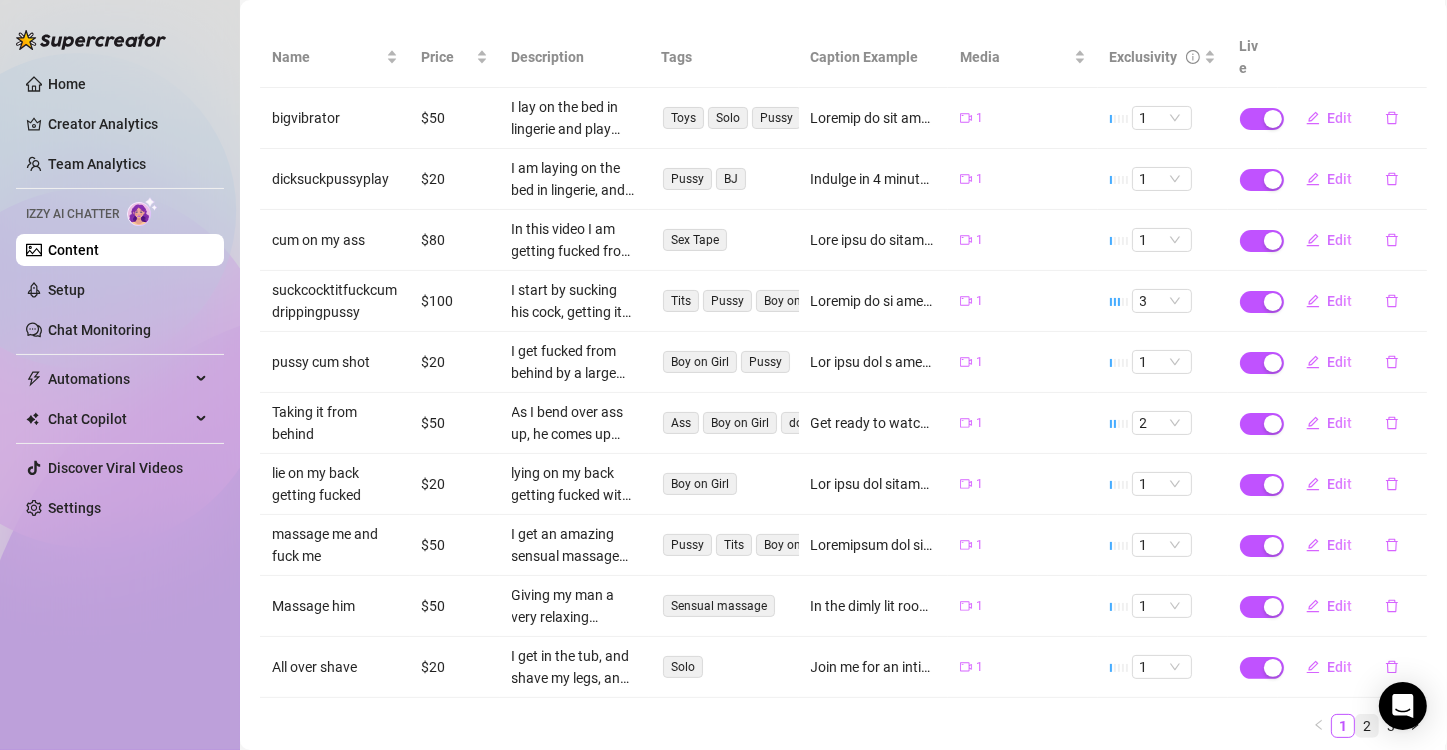 click on "2" at bounding box center [1367, 726] 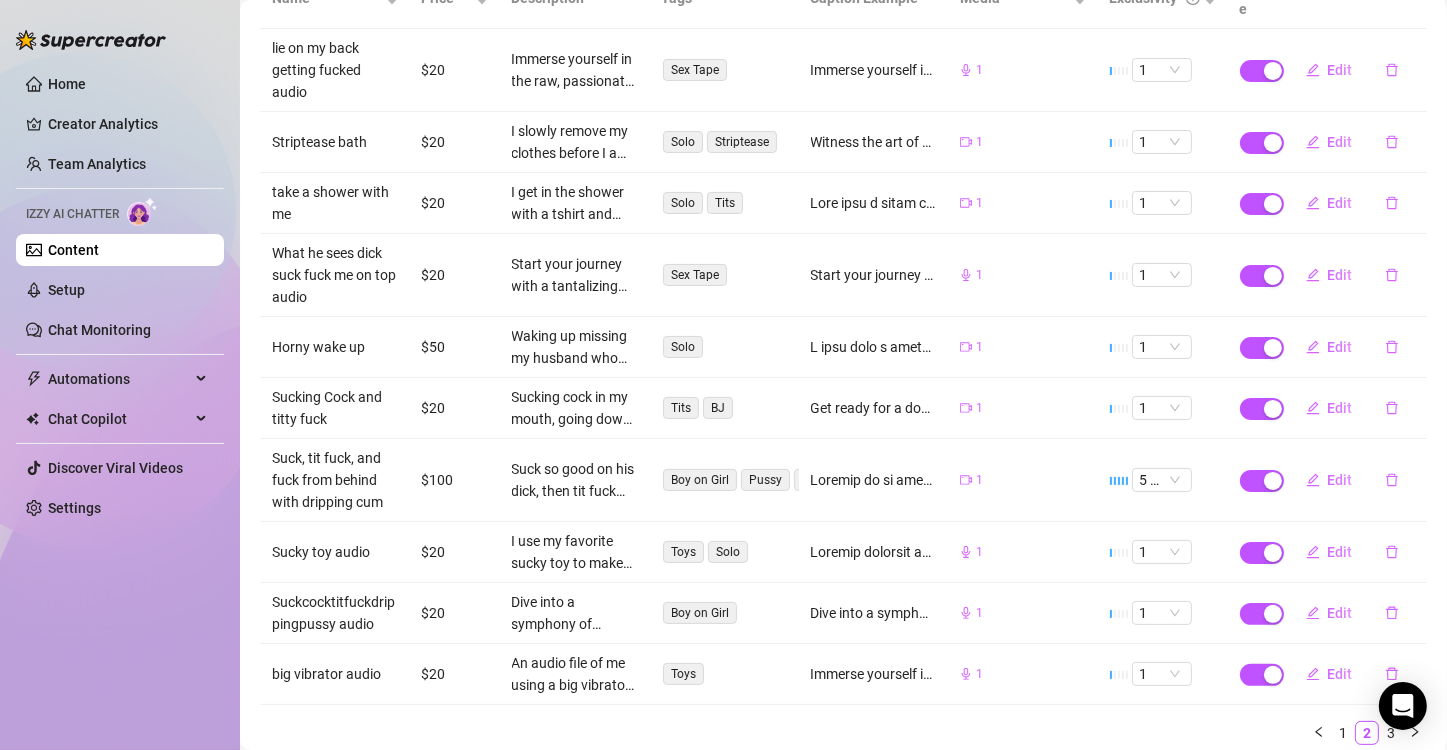 scroll, scrollTop: 346, scrollLeft: 0, axis: vertical 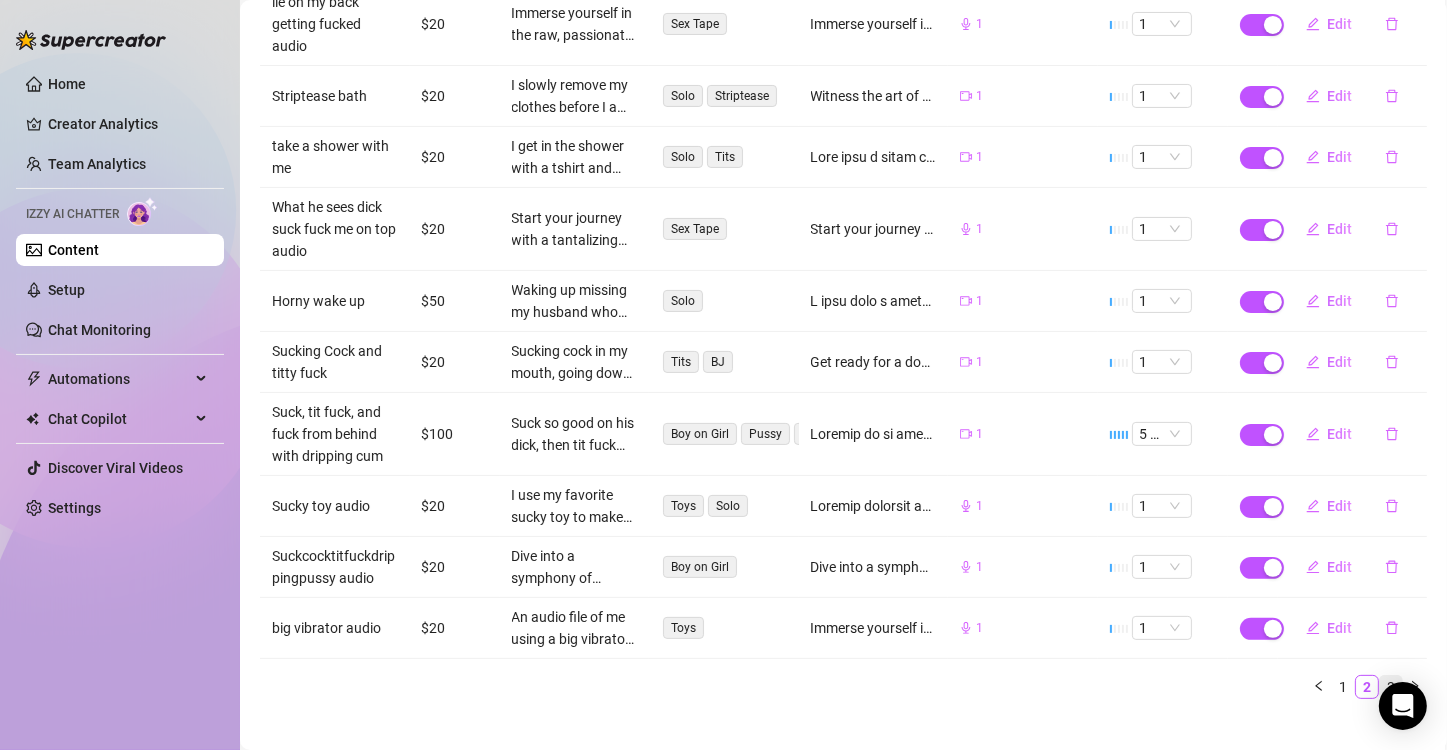 click on "3" at bounding box center (1391, 687) 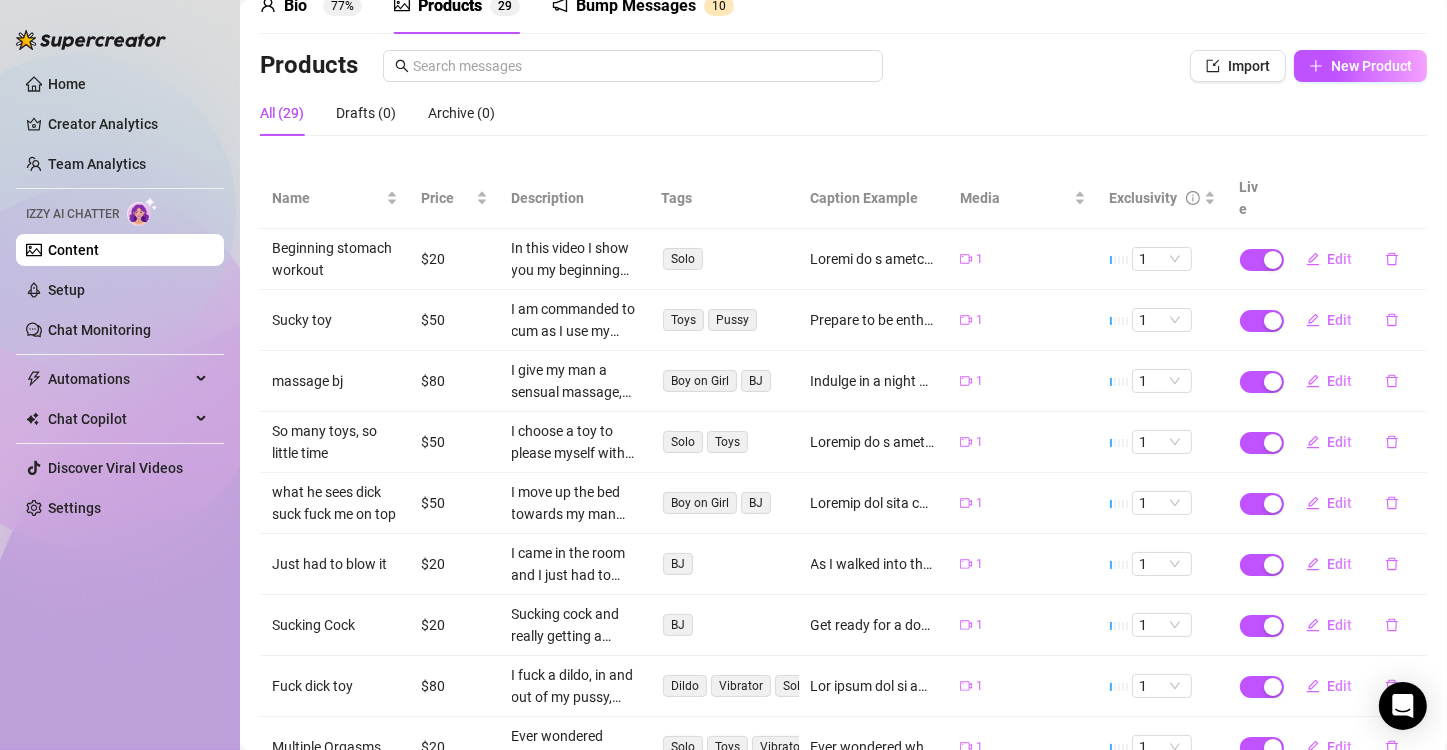 scroll, scrollTop: 0, scrollLeft: 0, axis: both 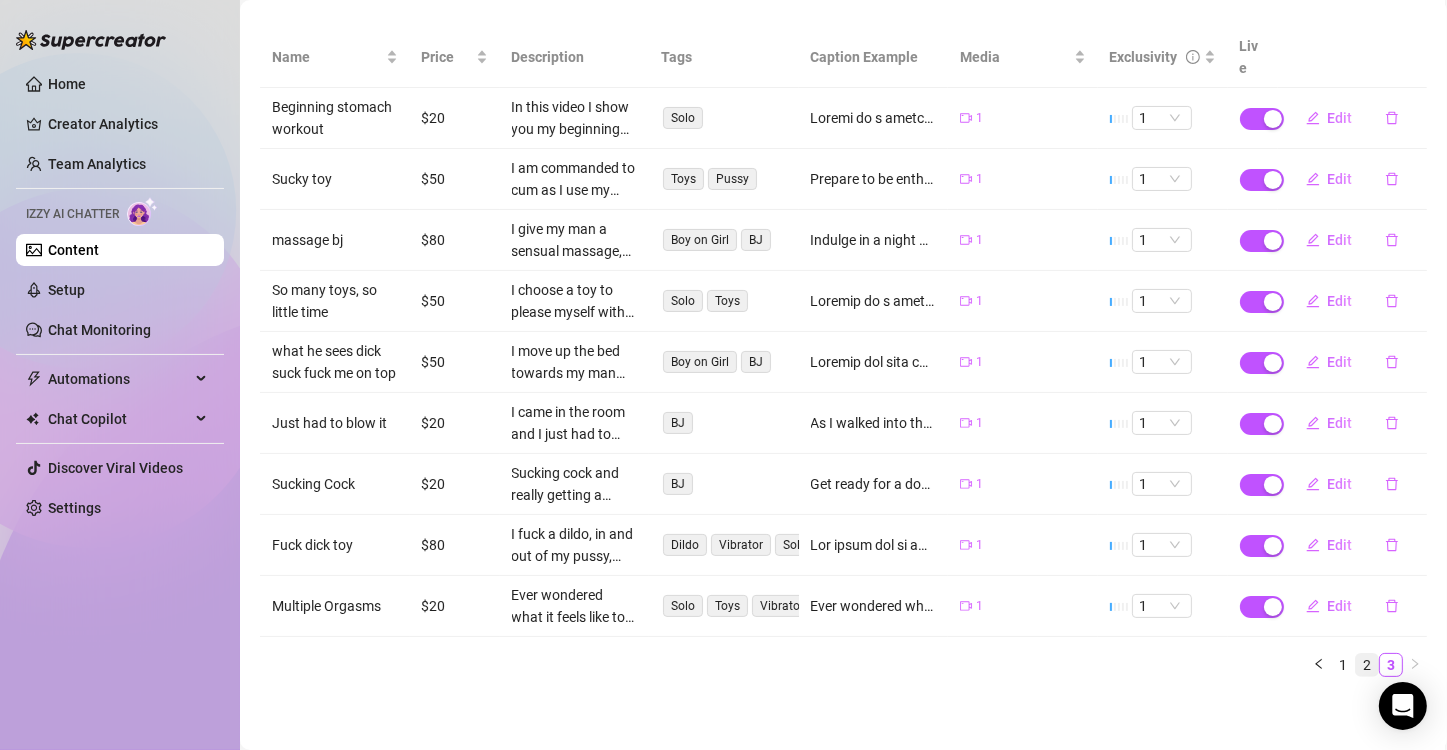 click on "2" at bounding box center [1367, 665] 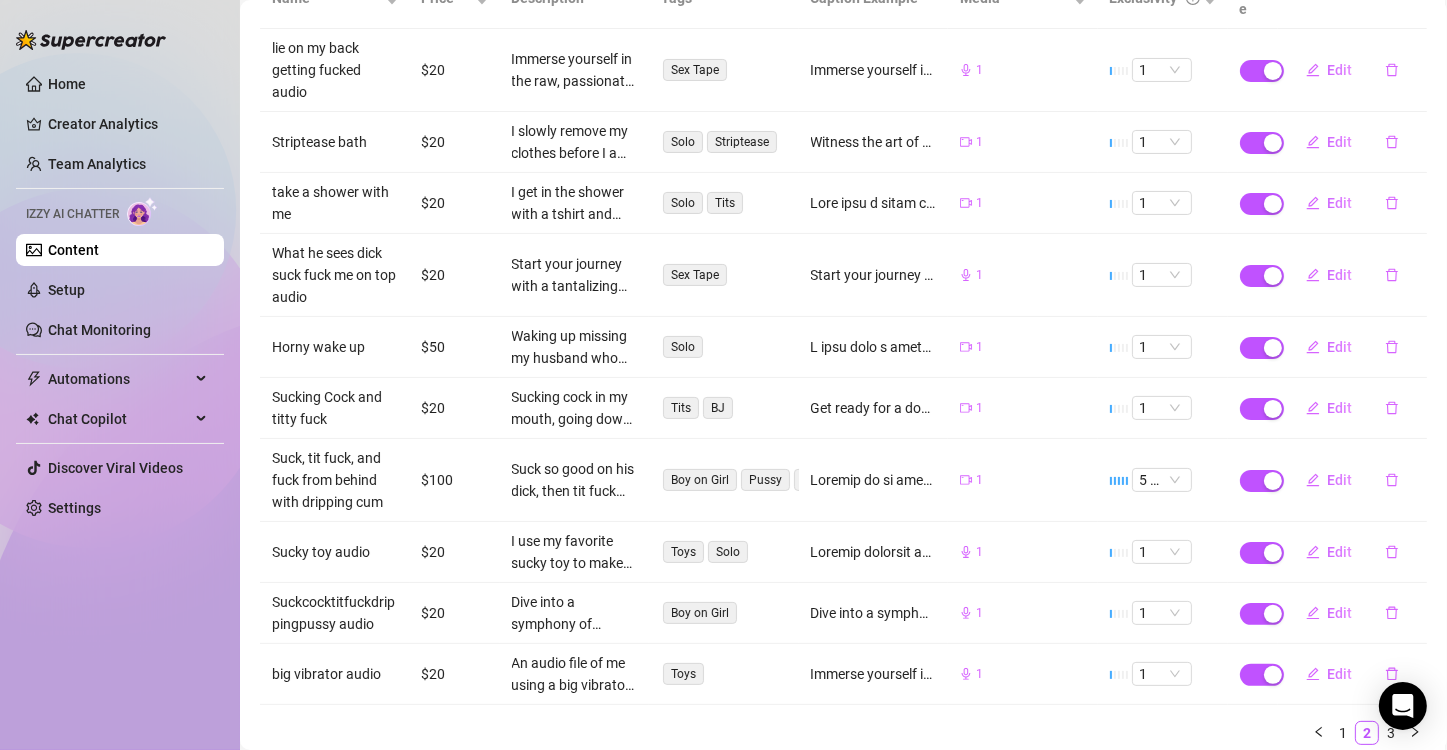 scroll, scrollTop: 346, scrollLeft: 0, axis: vertical 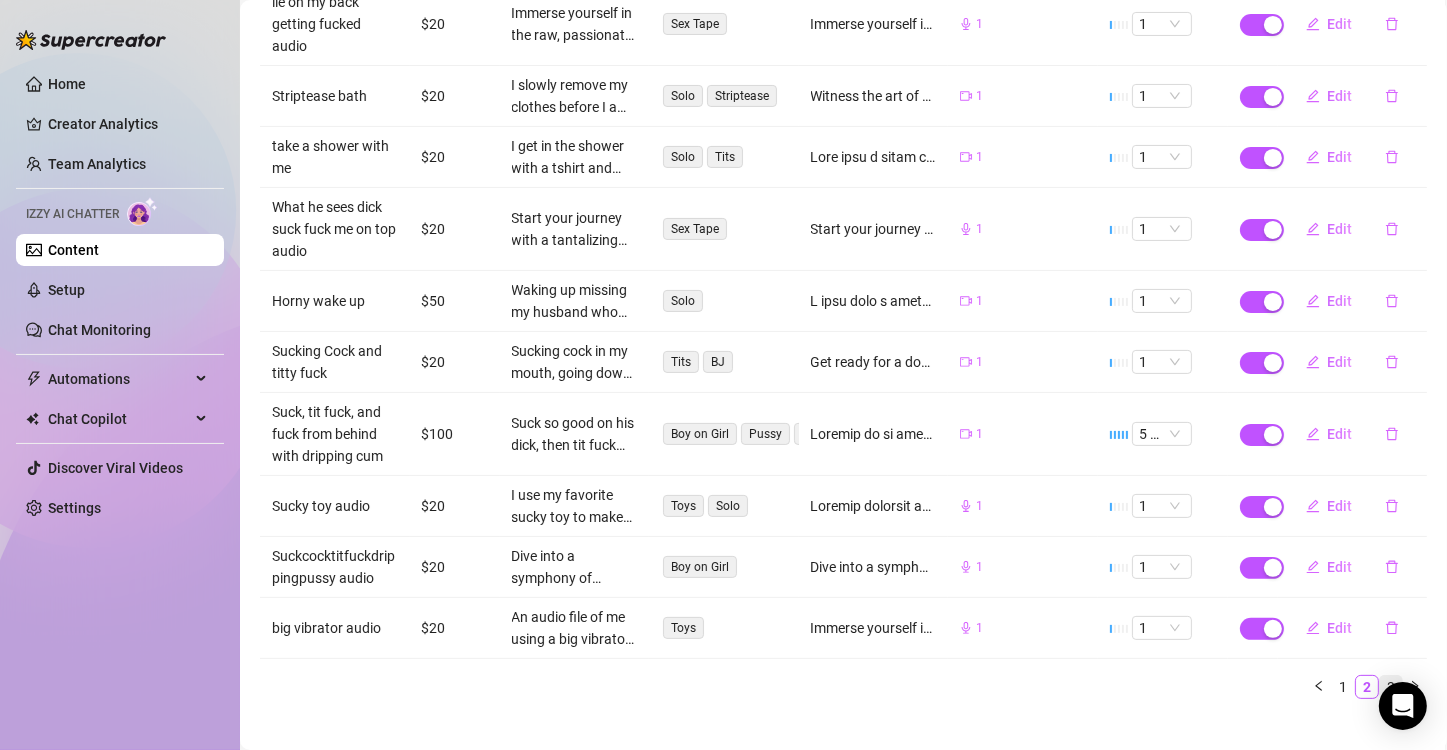 click on "3" at bounding box center [1391, 687] 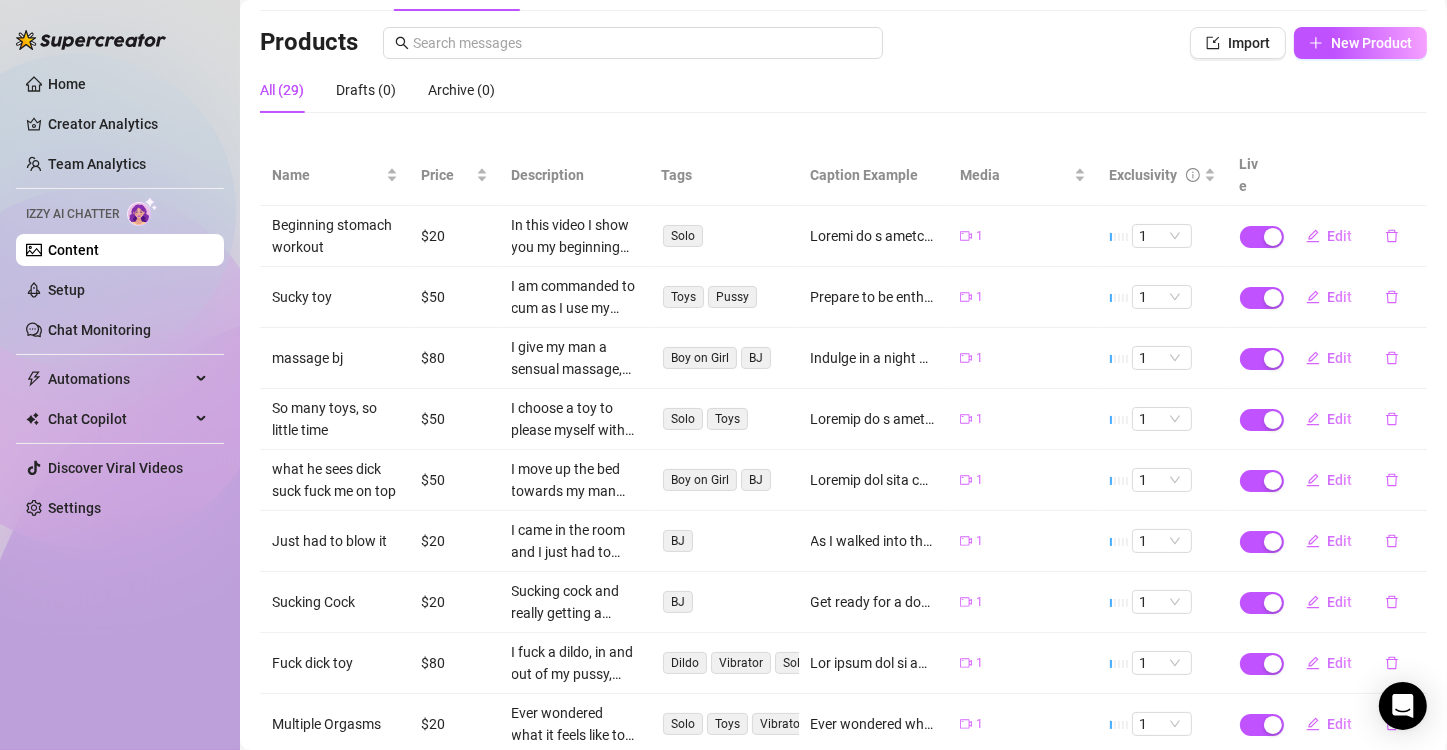 scroll, scrollTop: 241, scrollLeft: 0, axis: vertical 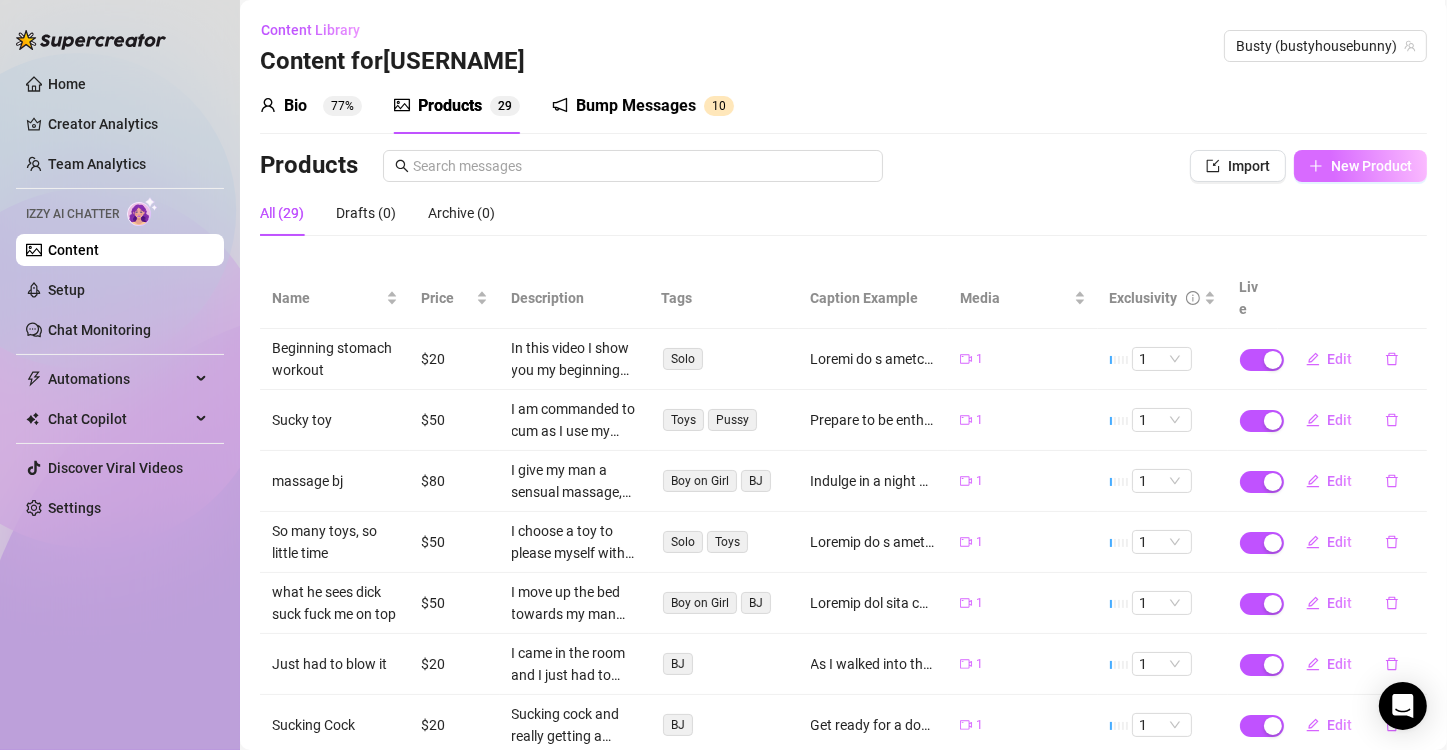 click on "New Product" at bounding box center [1371, 166] 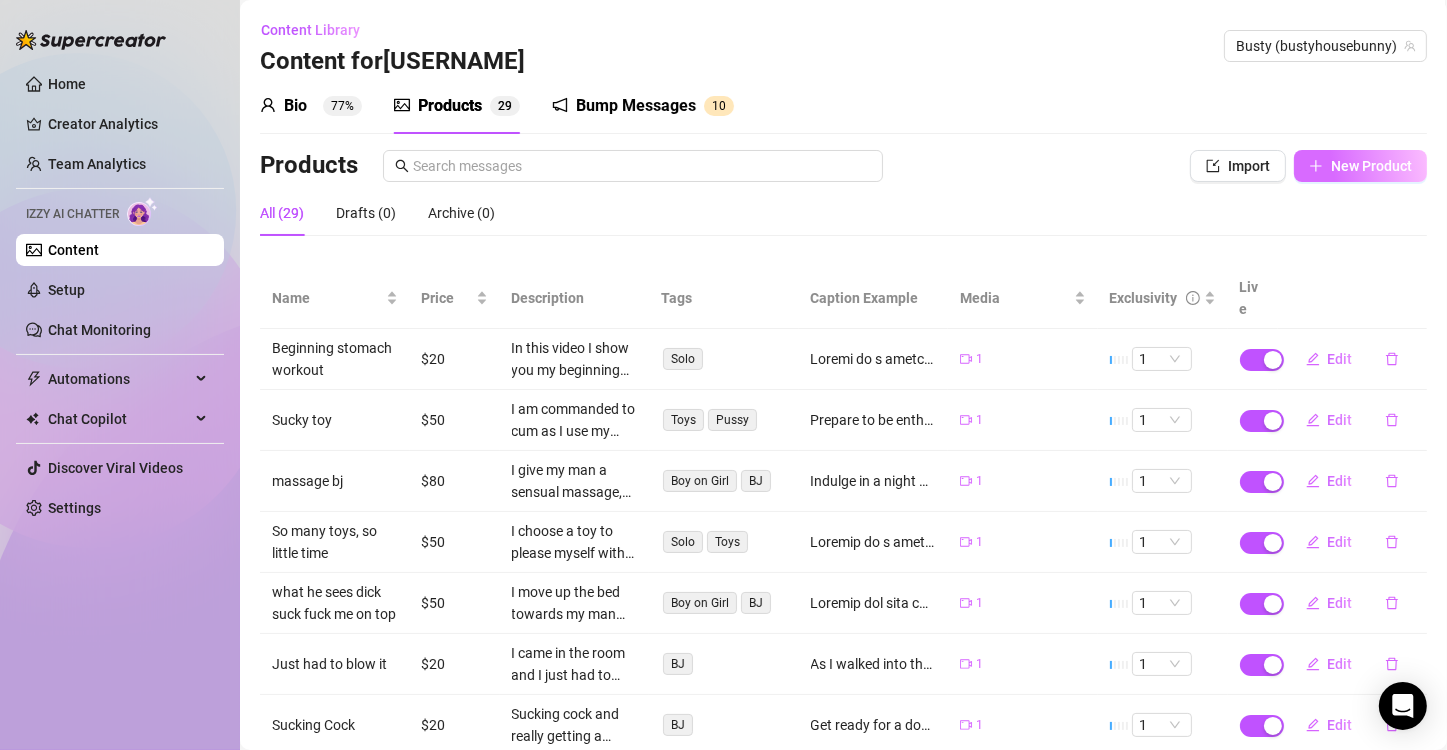 type on "Type your message here..." 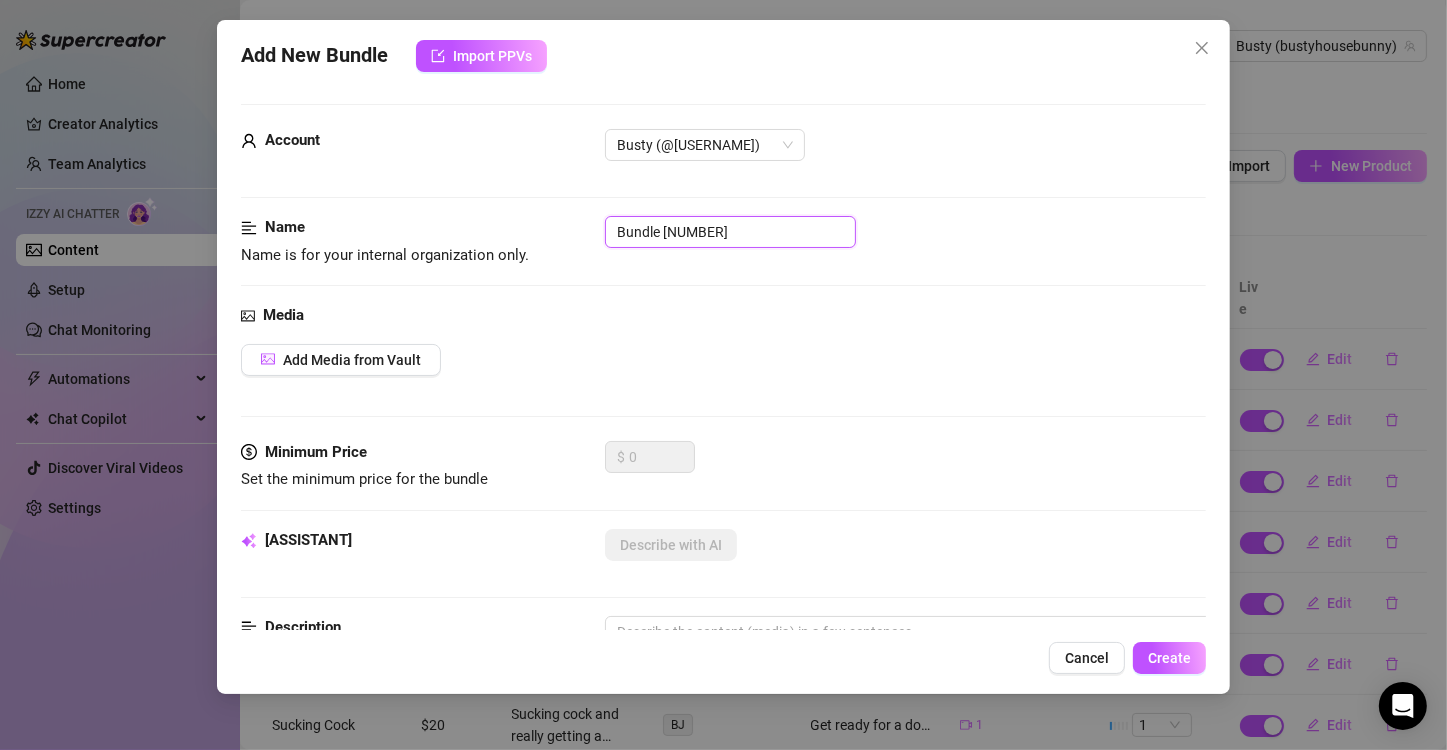 drag, startPoint x: 710, startPoint y: 234, endPoint x: 330, endPoint y: 233, distance: 380.0013 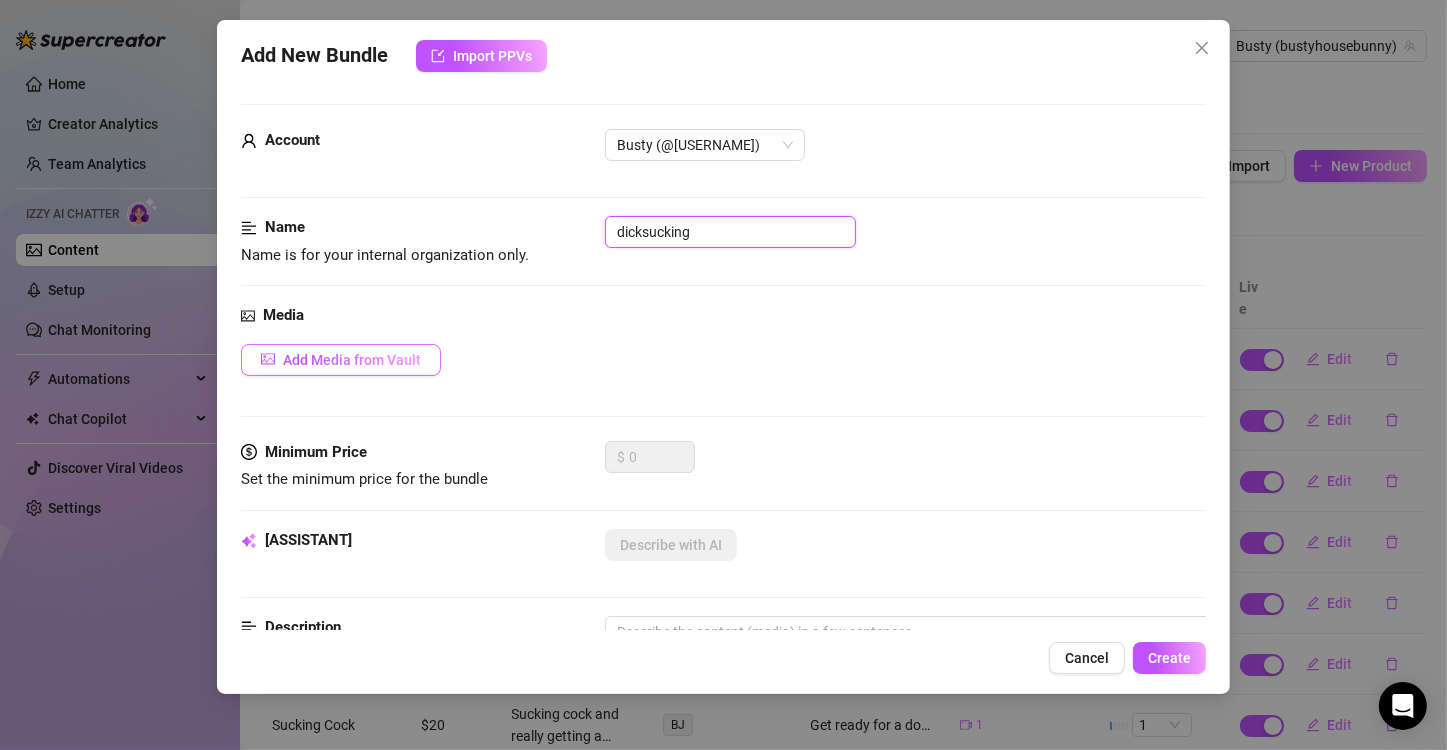type on "dicksucking" 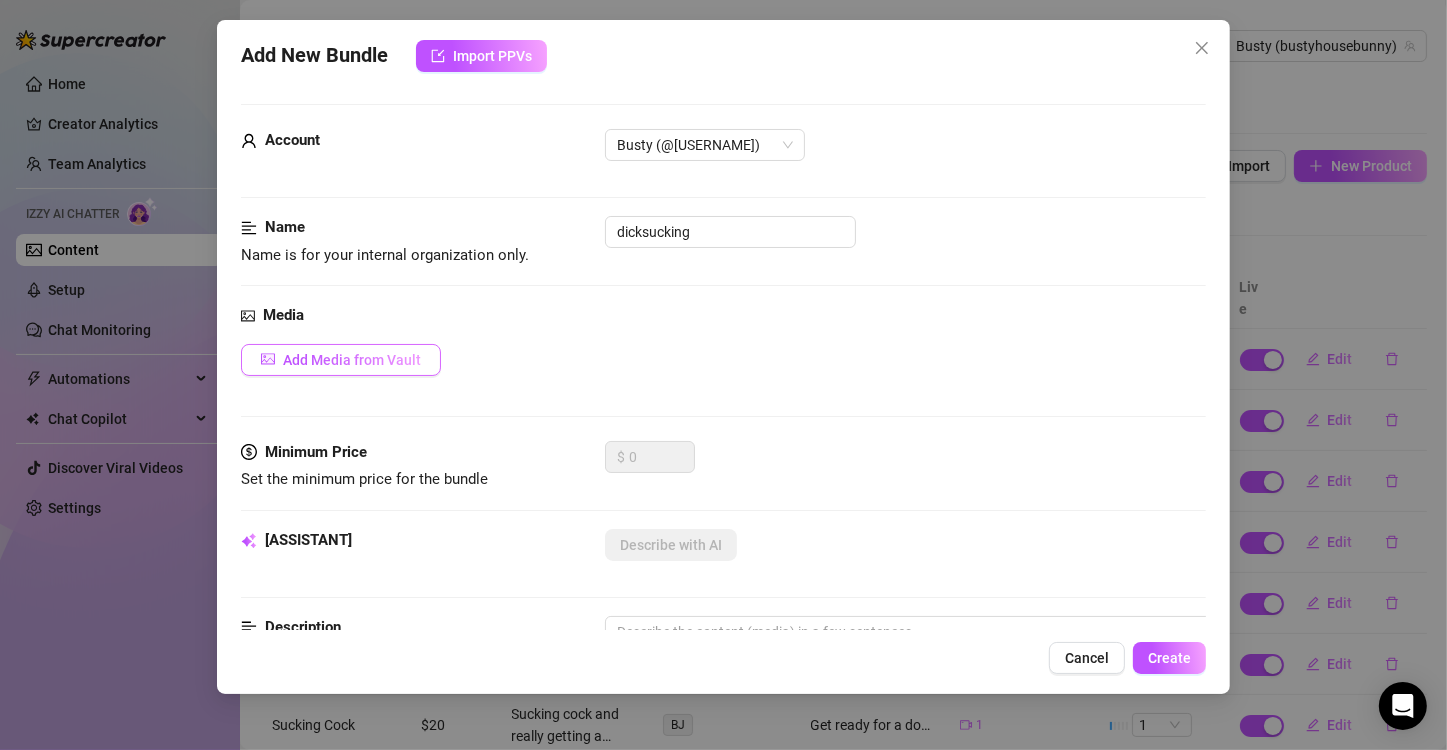 click on "Add Media from Vault" at bounding box center [352, 360] 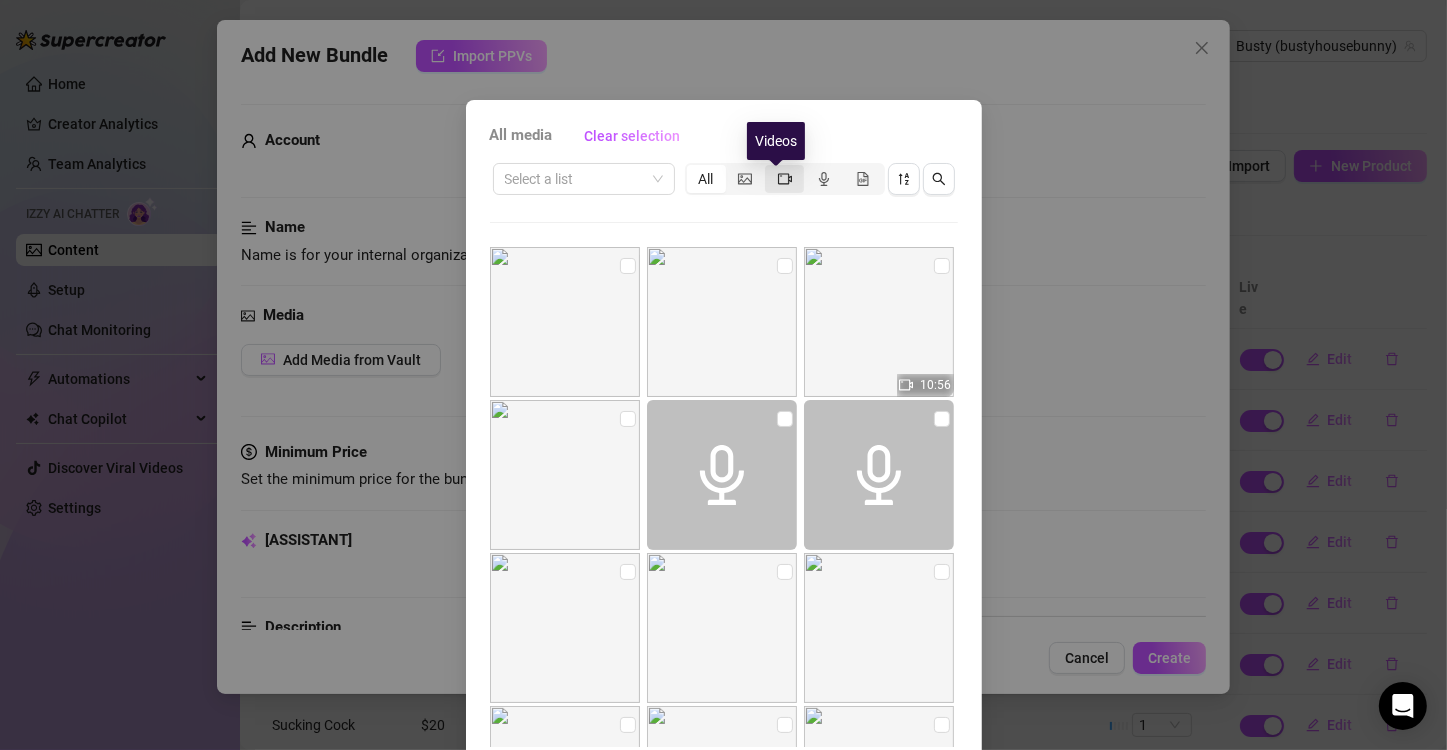 click 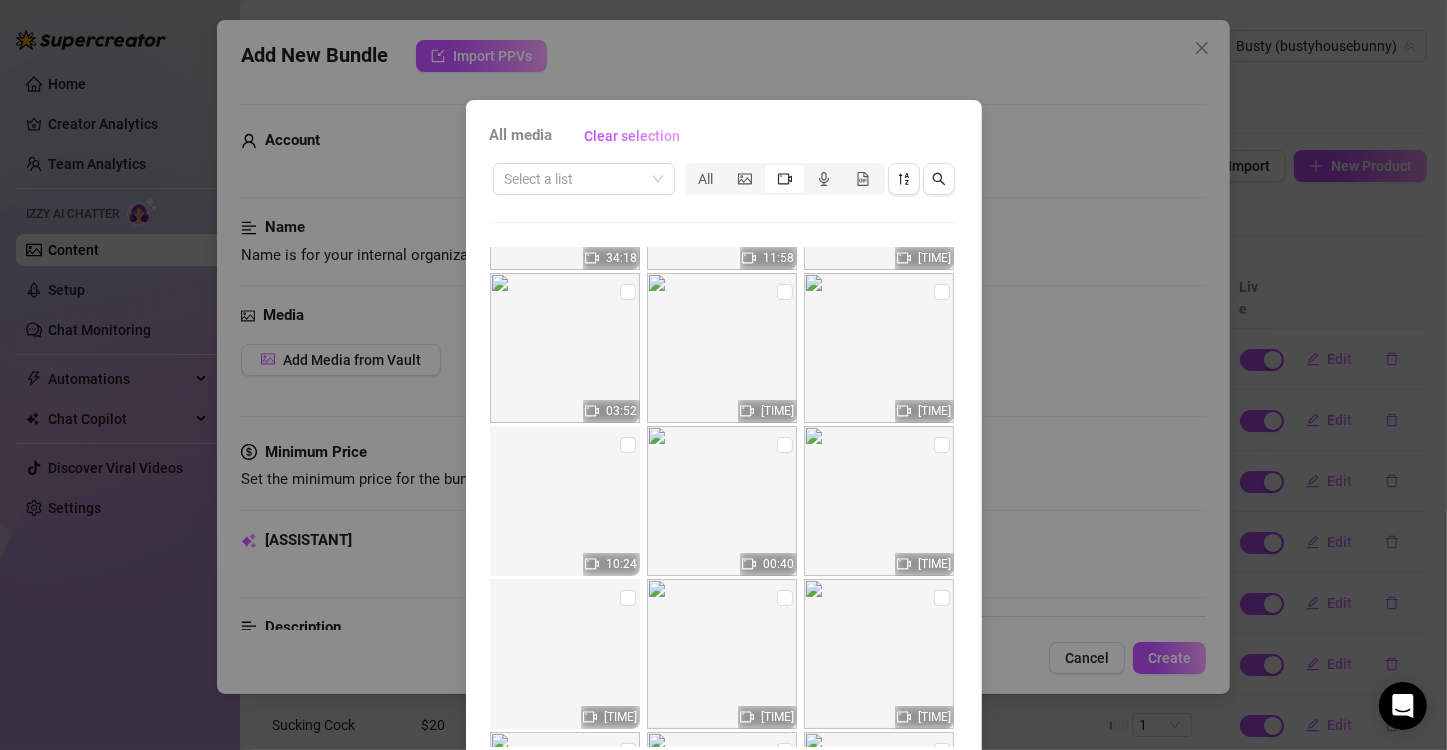 scroll, scrollTop: 400, scrollLeft: 0, axis: vertical 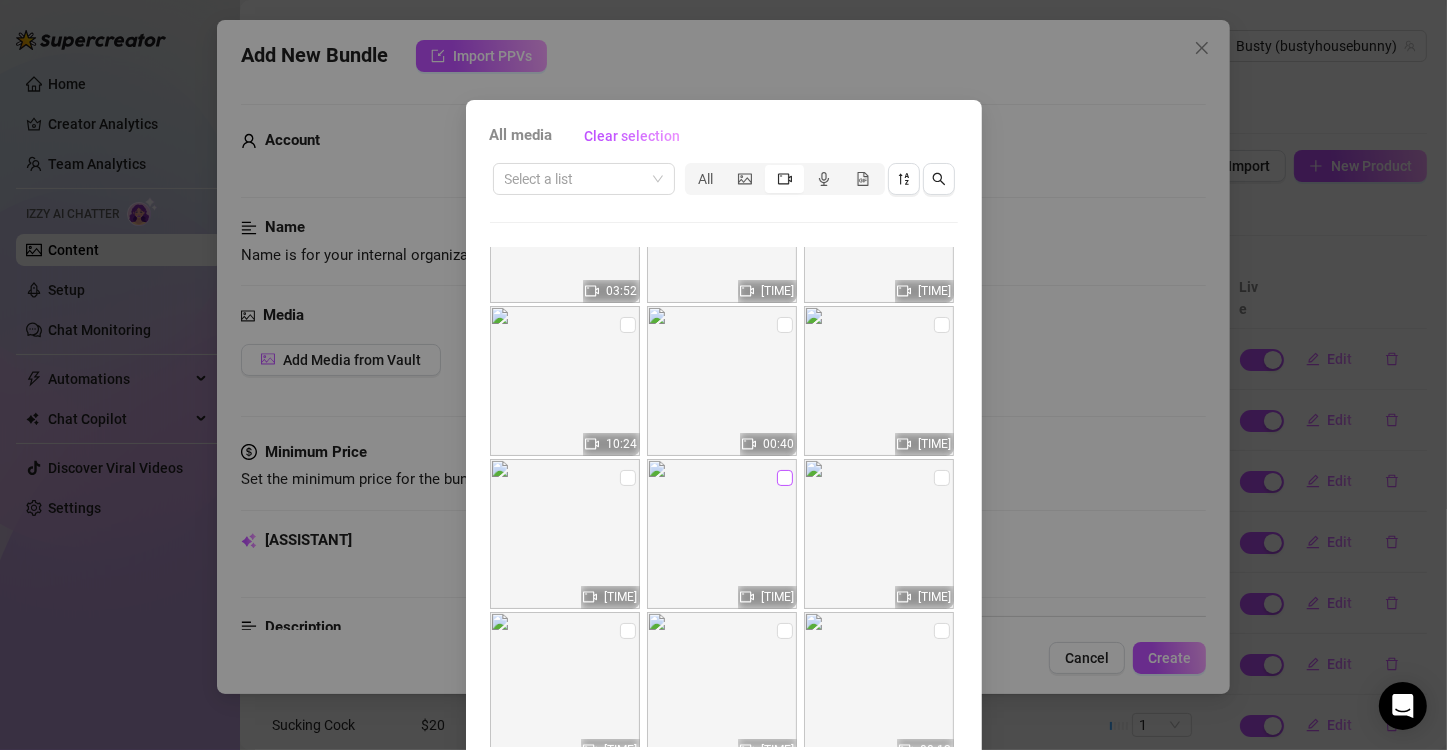 click at bounding box center (785, 478) 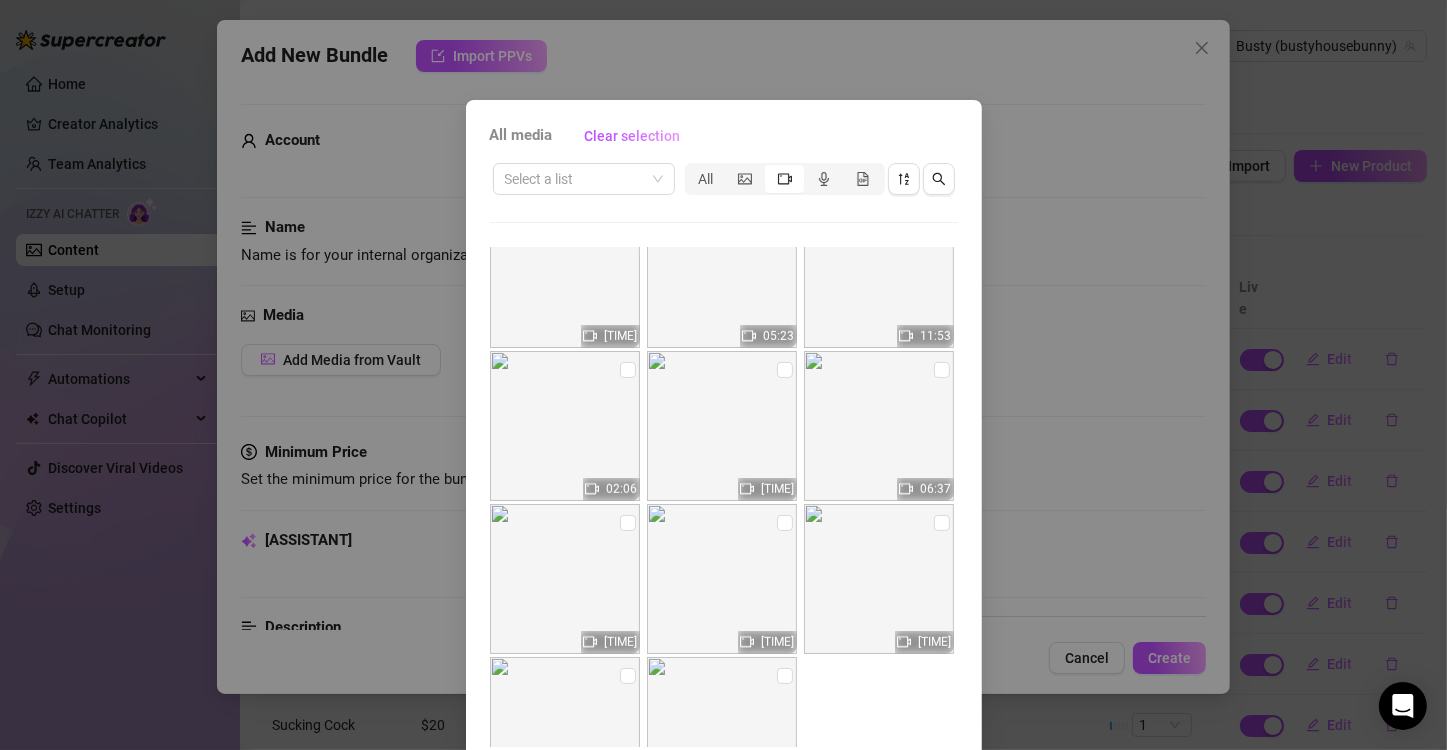 scroll, scrollTop: 1365, scrollLeft: 0, axis: vertical 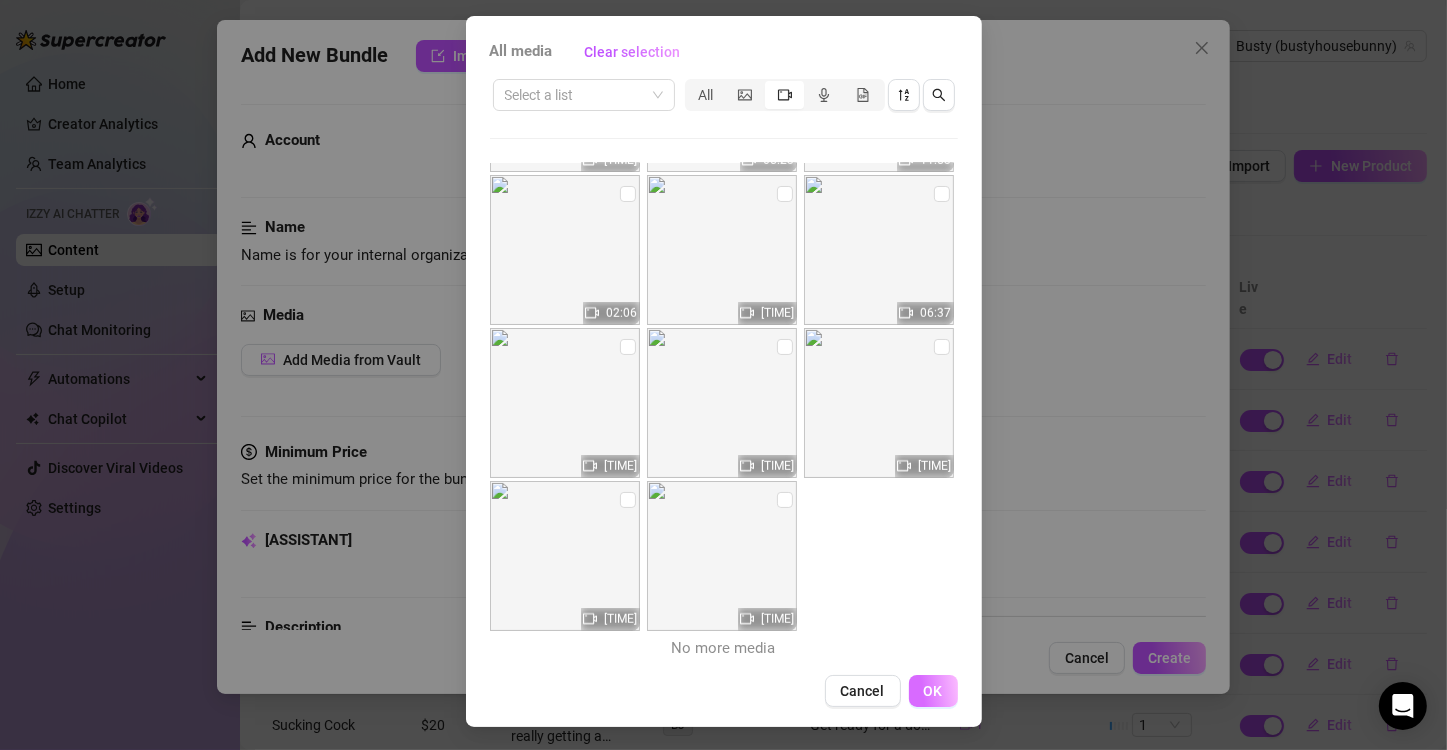 click on "OK" at bounding box center (933, 691) 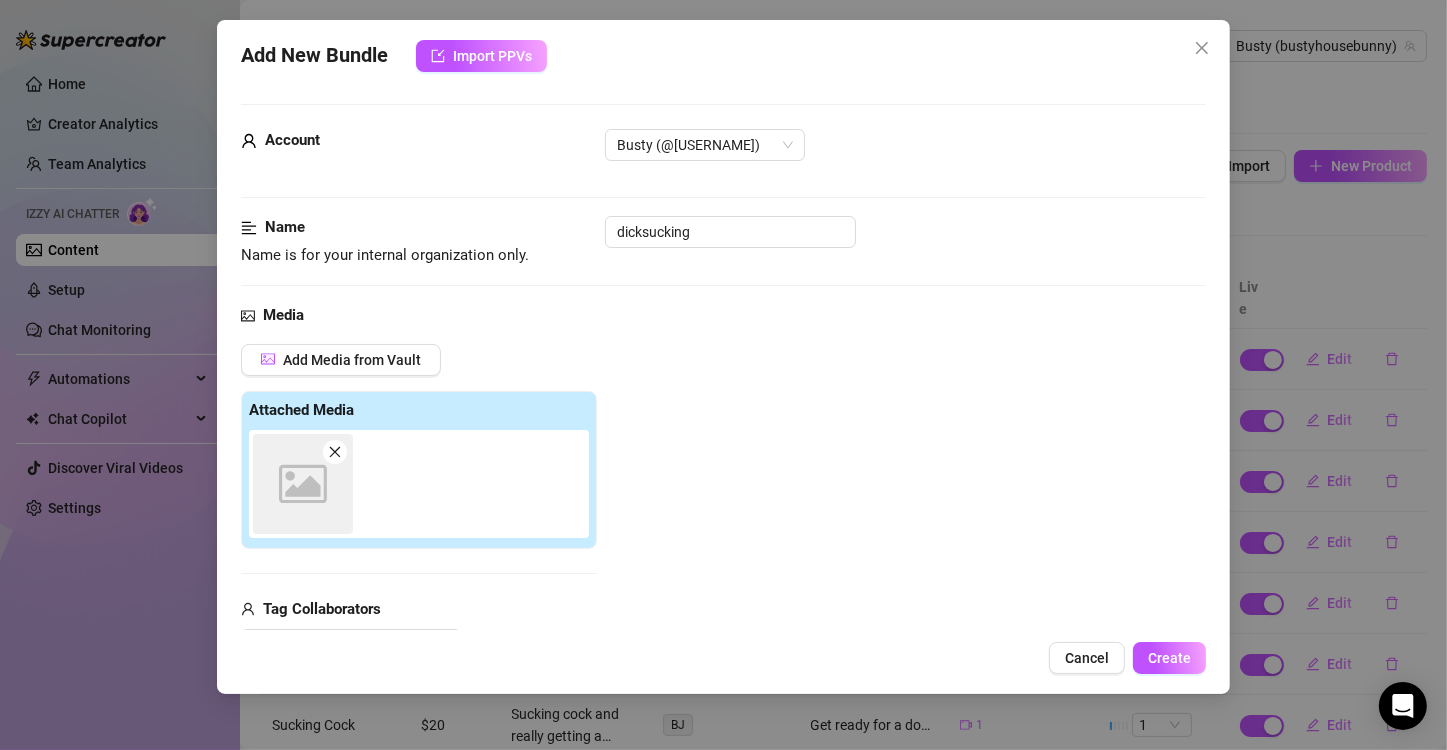 scroll, scrollTop: 282, scrollLeft: 0, axis: vertical 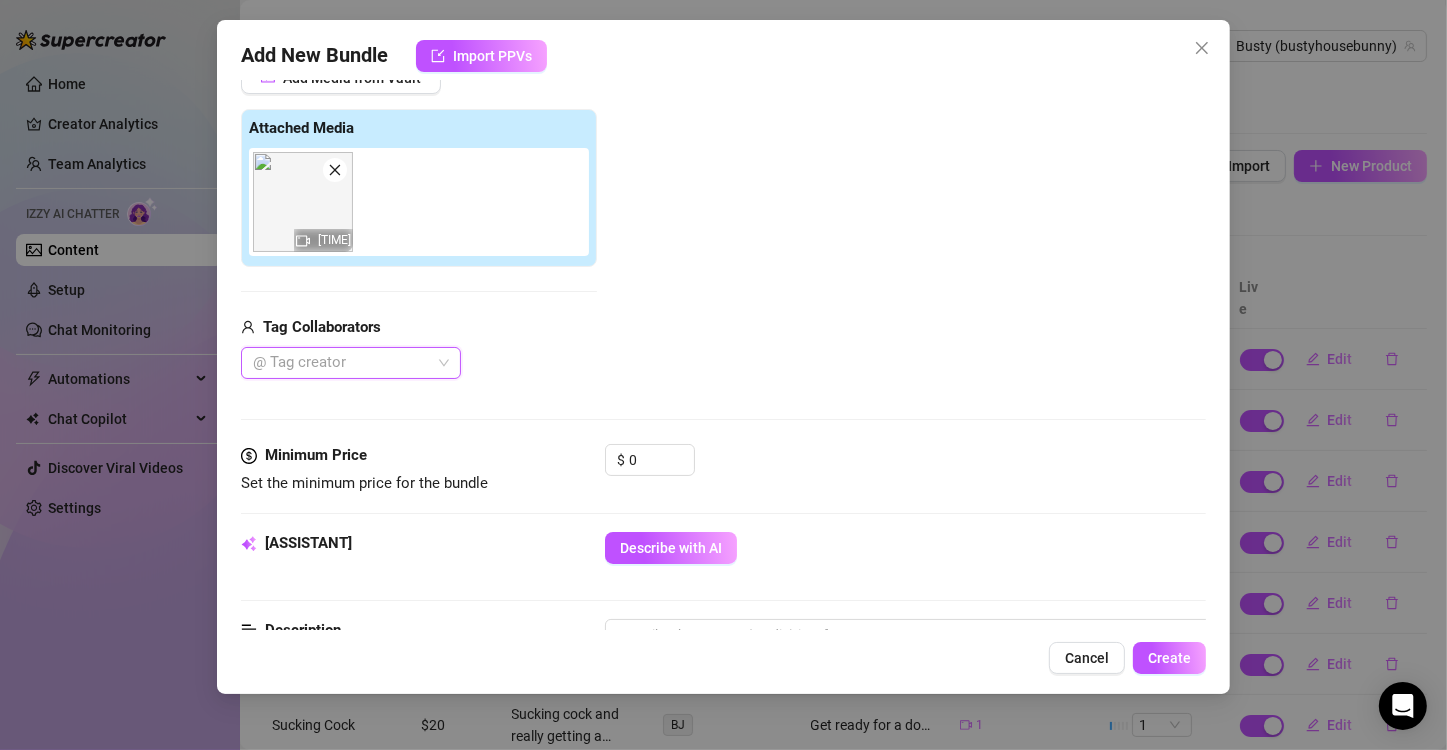 click at bounding box center (340, 363) 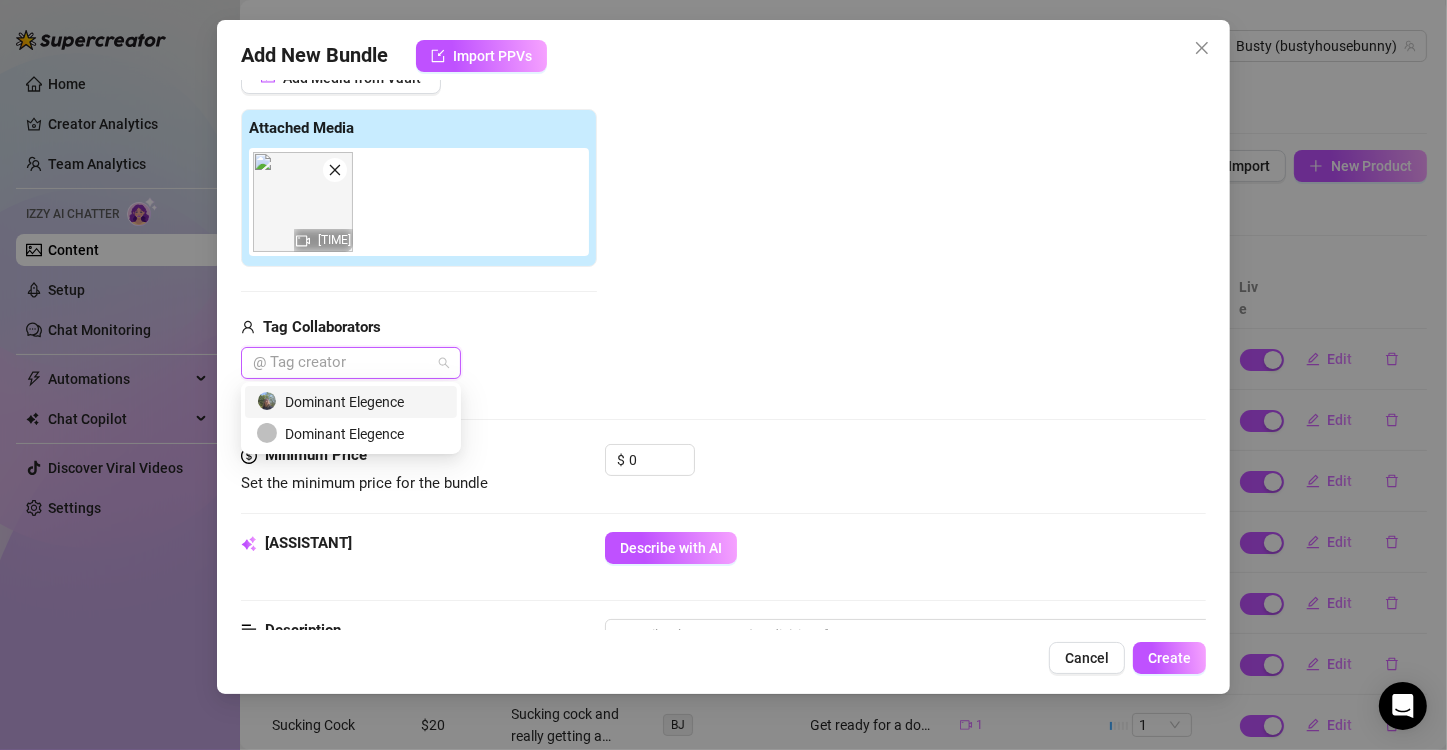 click on "Dominant Elegence" at bounding box center [351, 402] 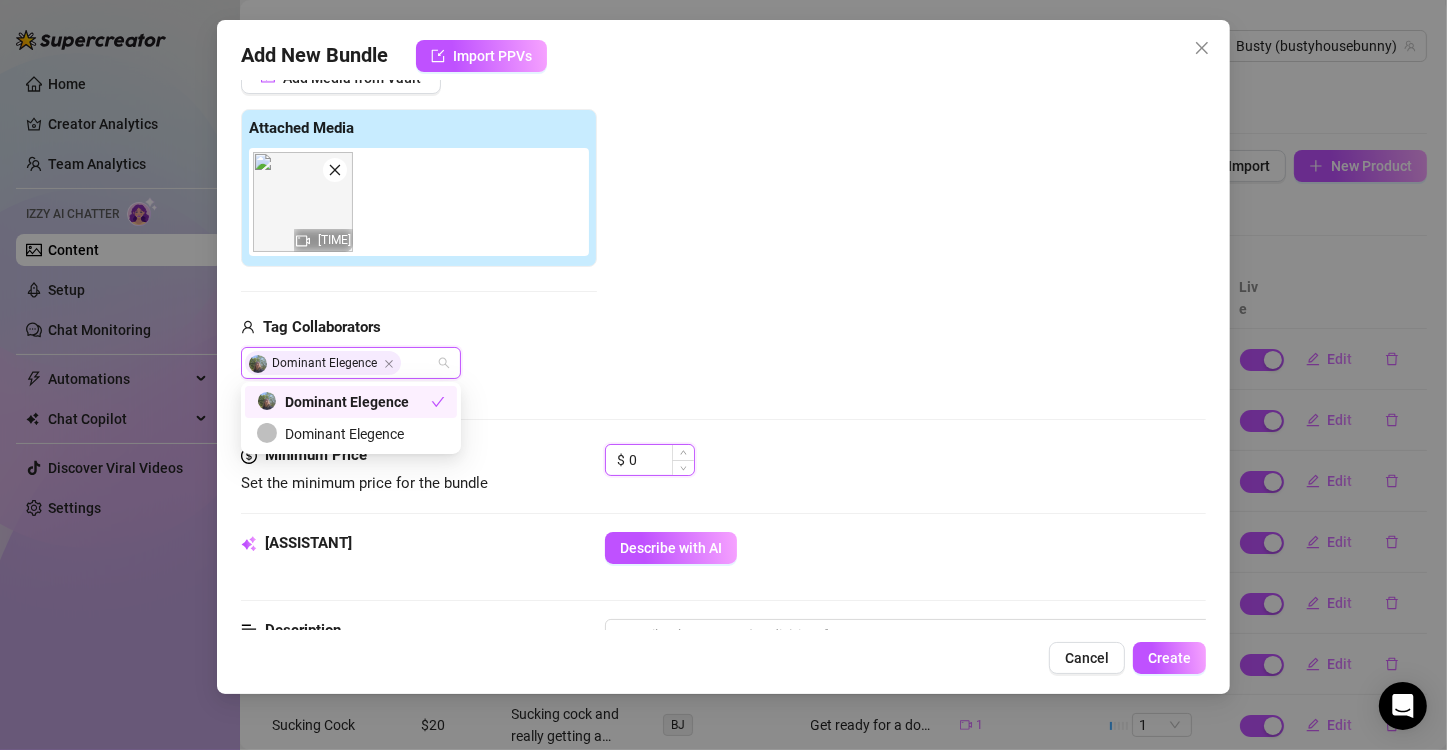 click on "0" at bounding box center [661, 460] 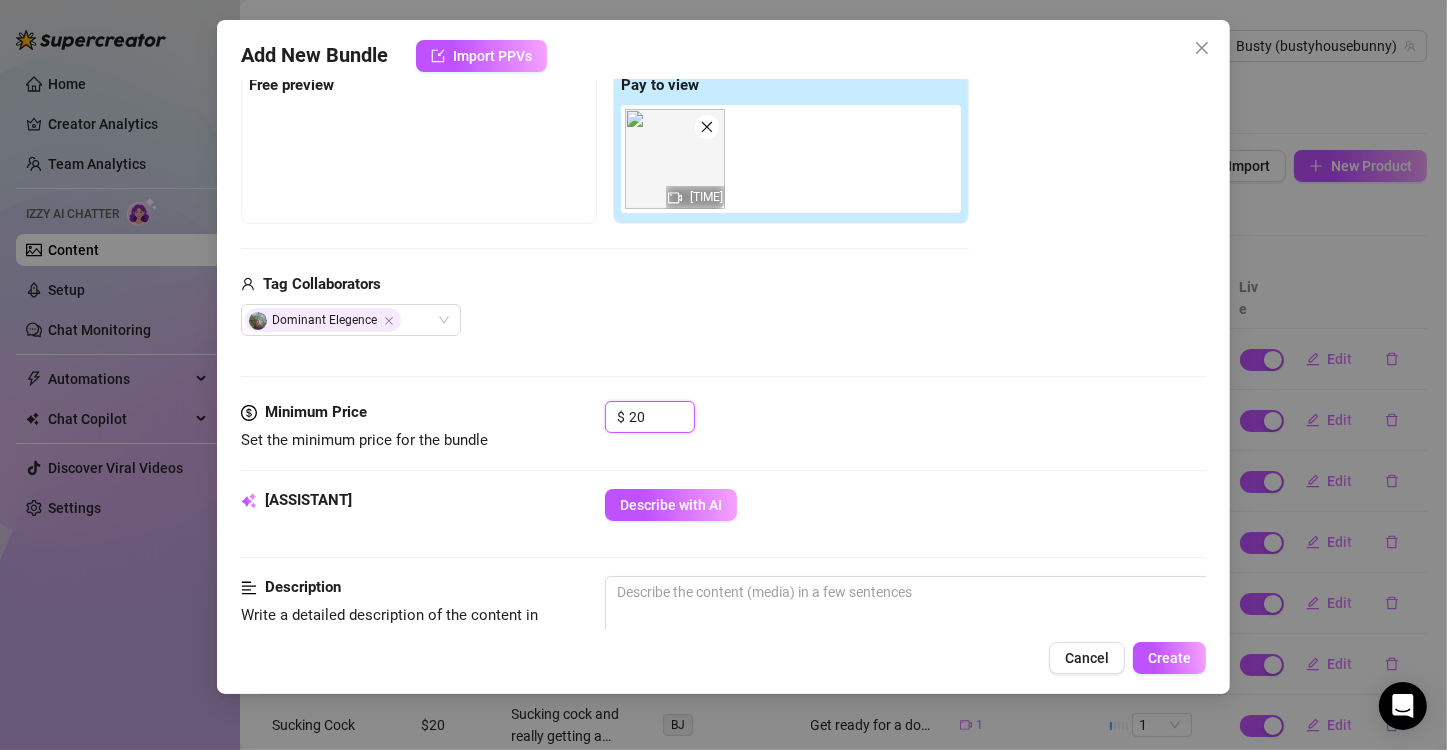 scroll, scrollTop: 582, scrollLeft: 0, axis: vertical 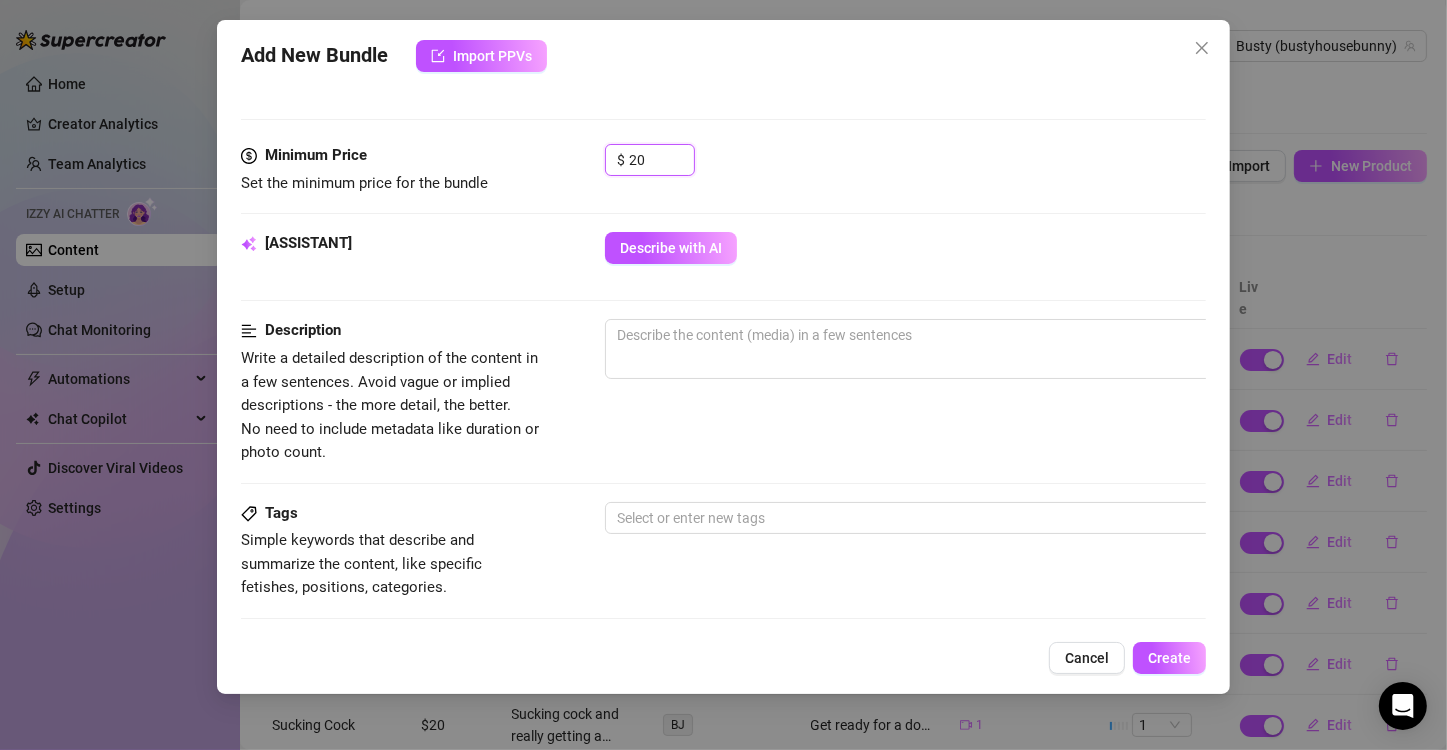 type on "20" 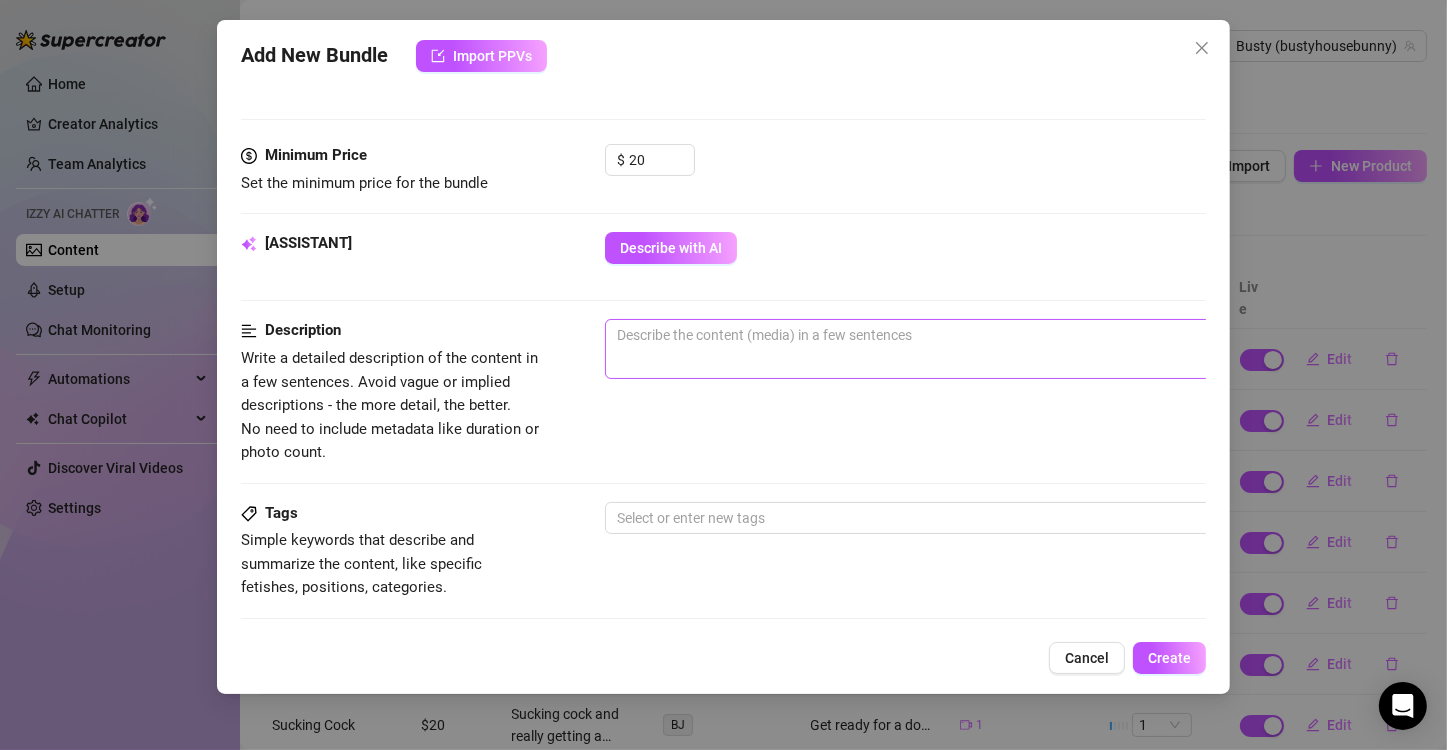 click on "0 / 1000" at bounding box center [955, 349] 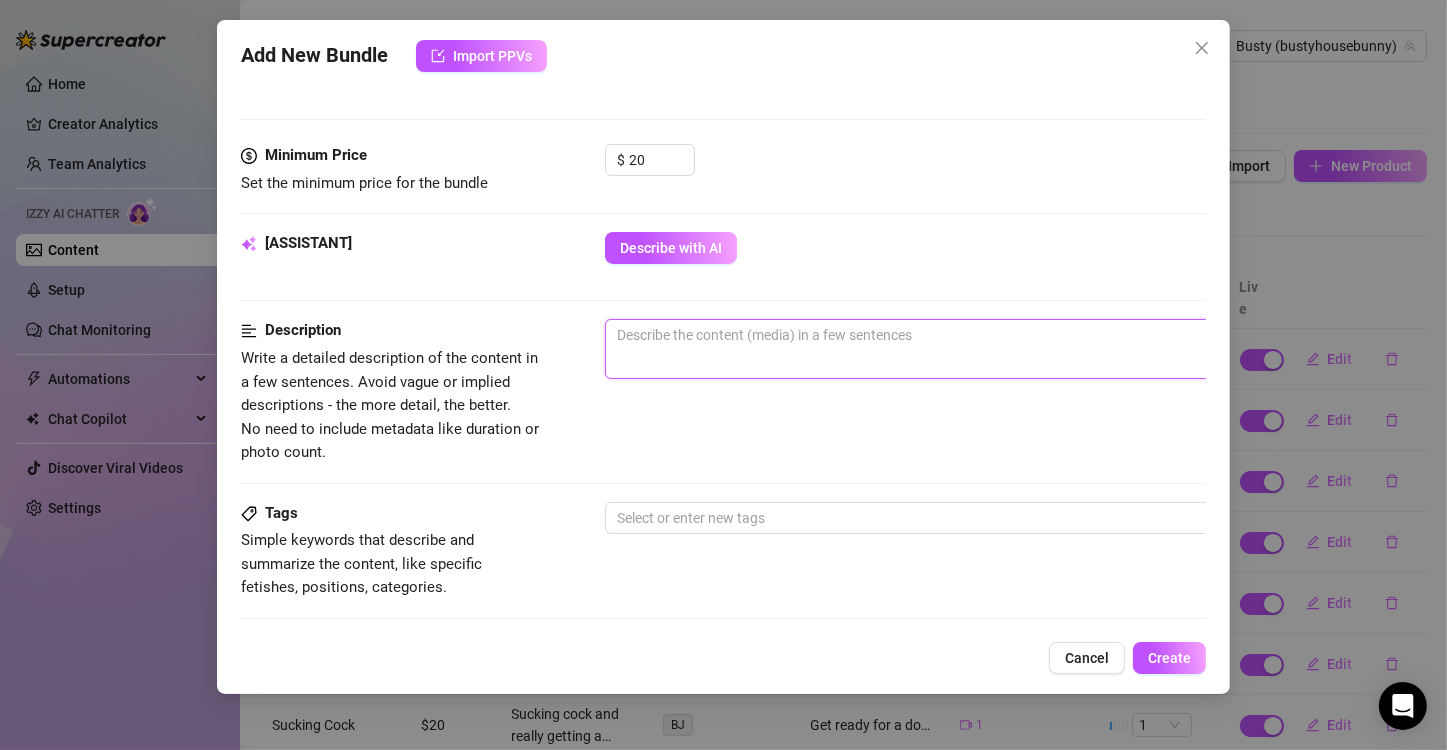 click at bounding box center (955, 335) 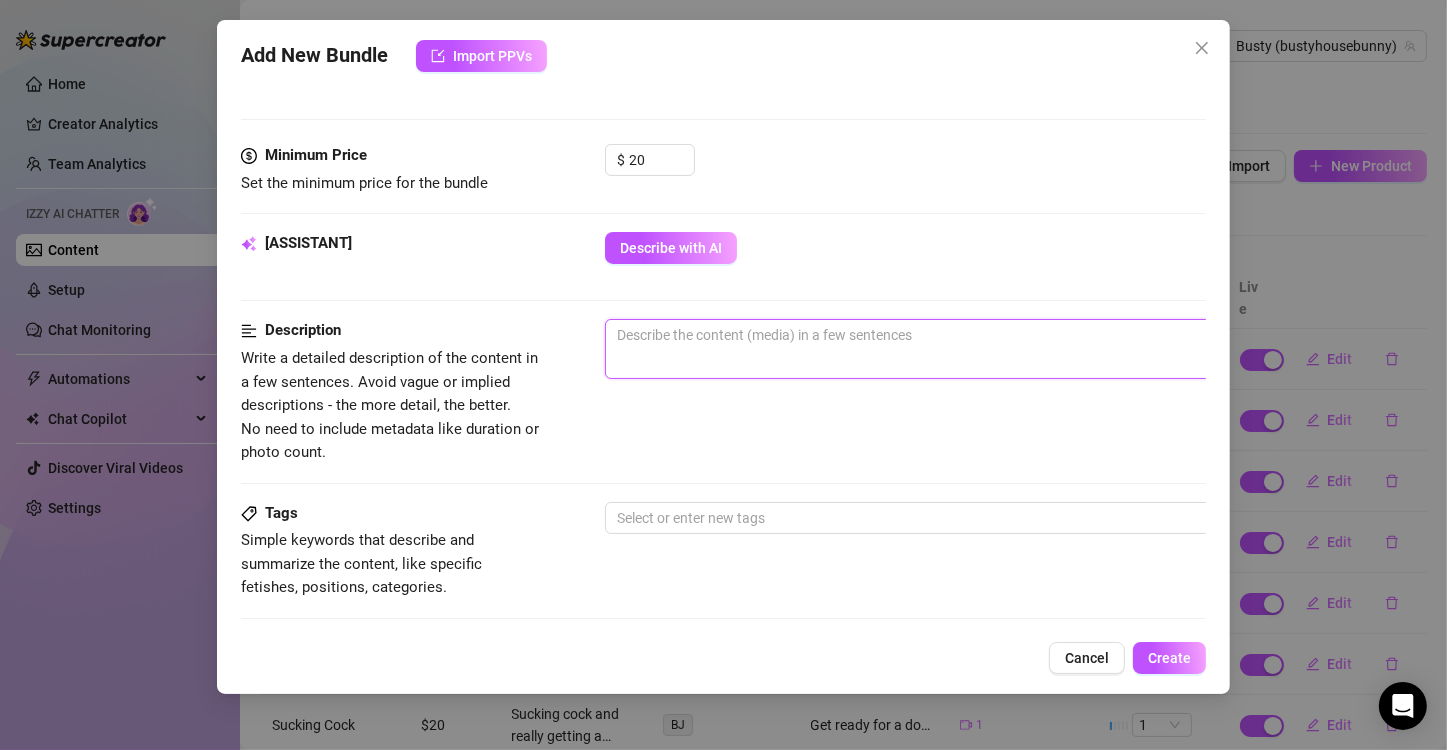 paste on "Experience 13 minutes of pure, unadulterated pleasure as I take you on a seductive journey. Watch as I wrap my lips around his cock, my eyes never leaving yours, promising a world of desire. Every suck, every stroke, every whisper of my tongue is a tease, building the tension to a fever pitch. As the minutes pass, the air grows thick with anticipation, and you can feel the heat between us intensifying.
By the end, he can't resist any longer, his voice thick with need as he whispers, 'I want your pussy,' preparing to take me from behind. The video fades, leaving you on the edge, craving more. This is a tantalizing glimpse into our world, a promise of the pleasure that awaits. Don't miss out on this irresistible experience that will leave you wanting more." 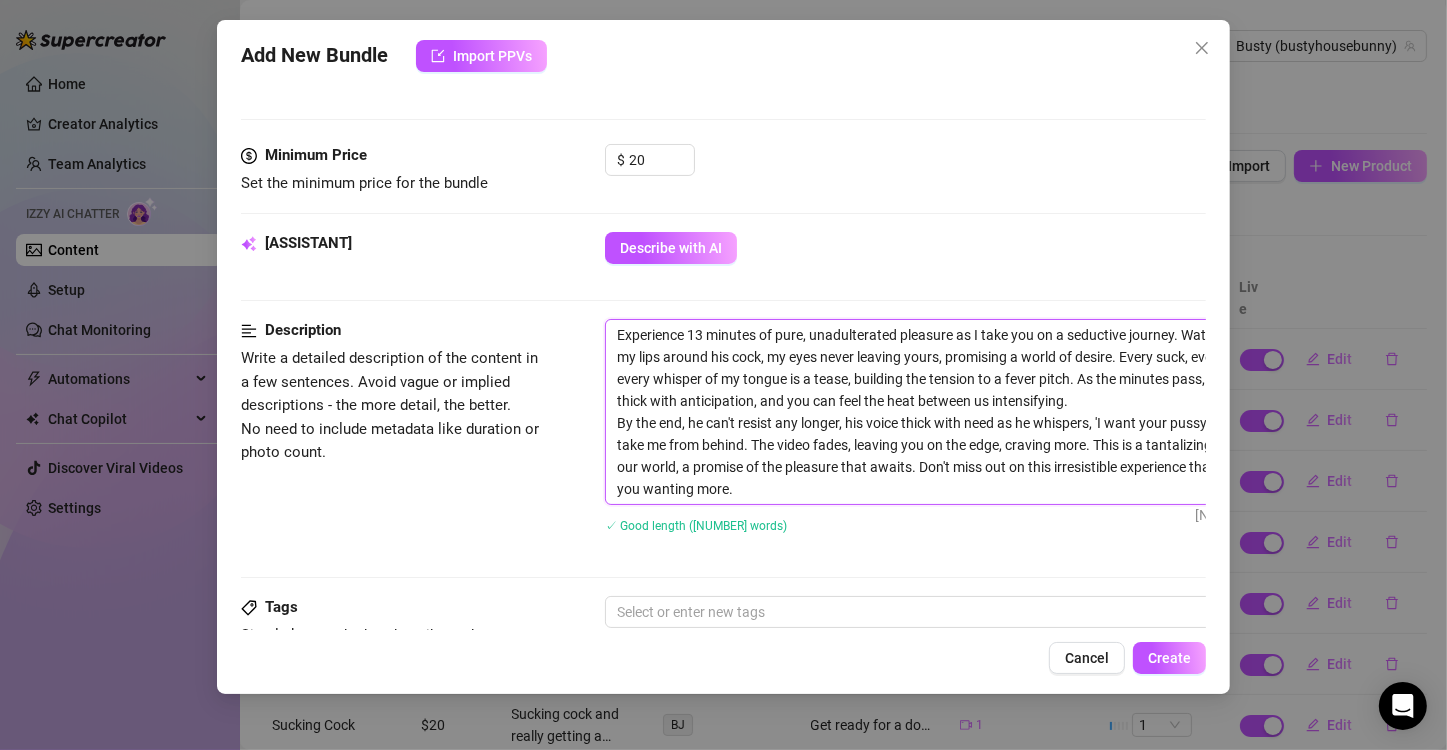 scroll, scrollTop: 0, scrollLeft: 0, axis: both 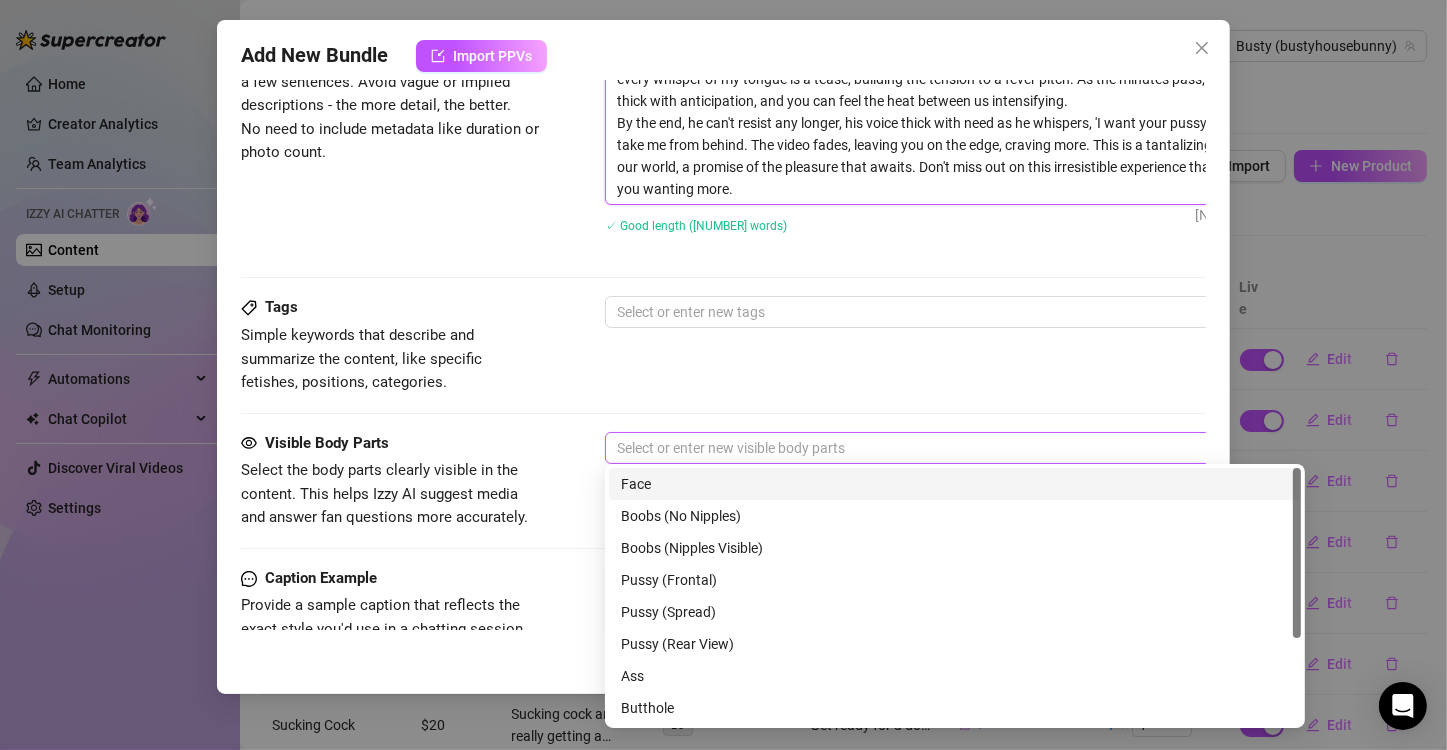 click at bounding box center [944, 448] 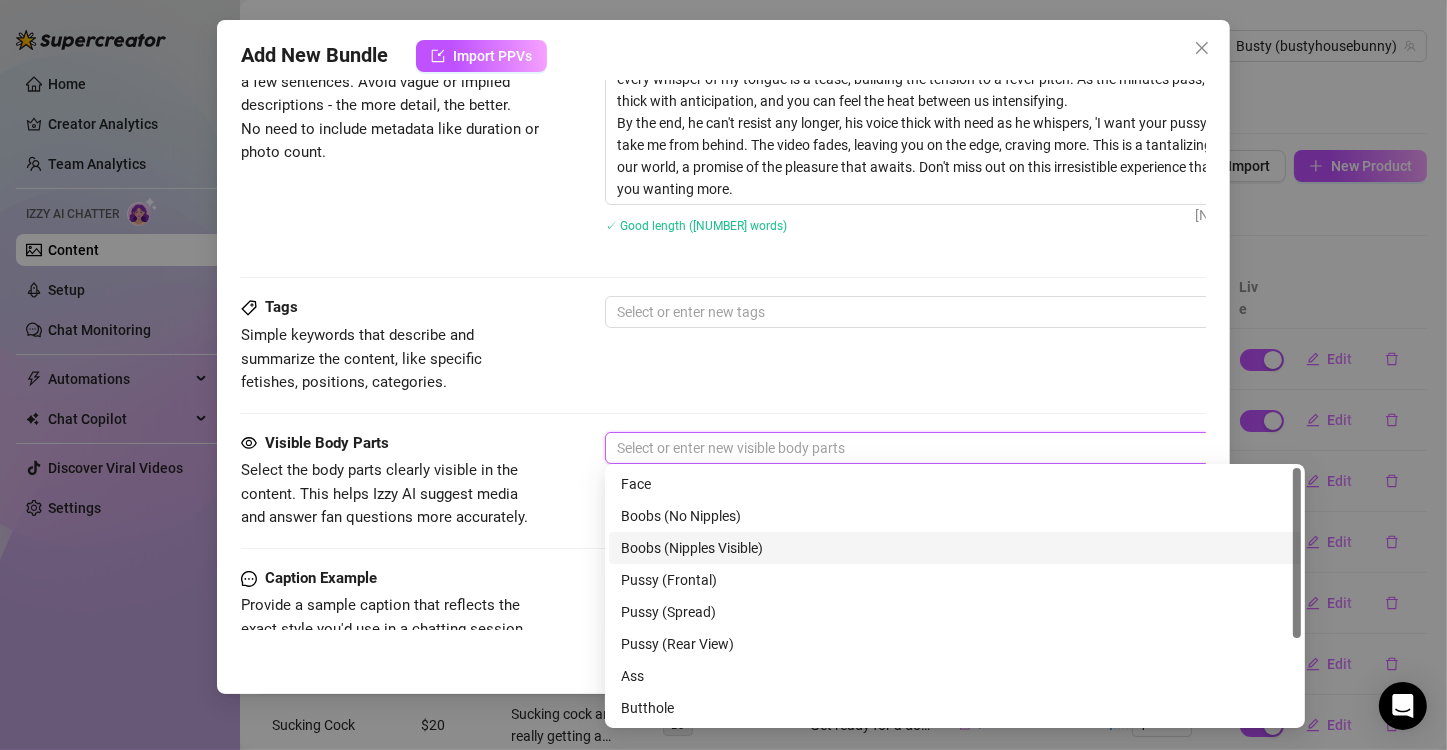 drag, startPoint x: 735, startPoint y: 510, endPoint x: 737, endPoint y: 542, distance: 32.06244 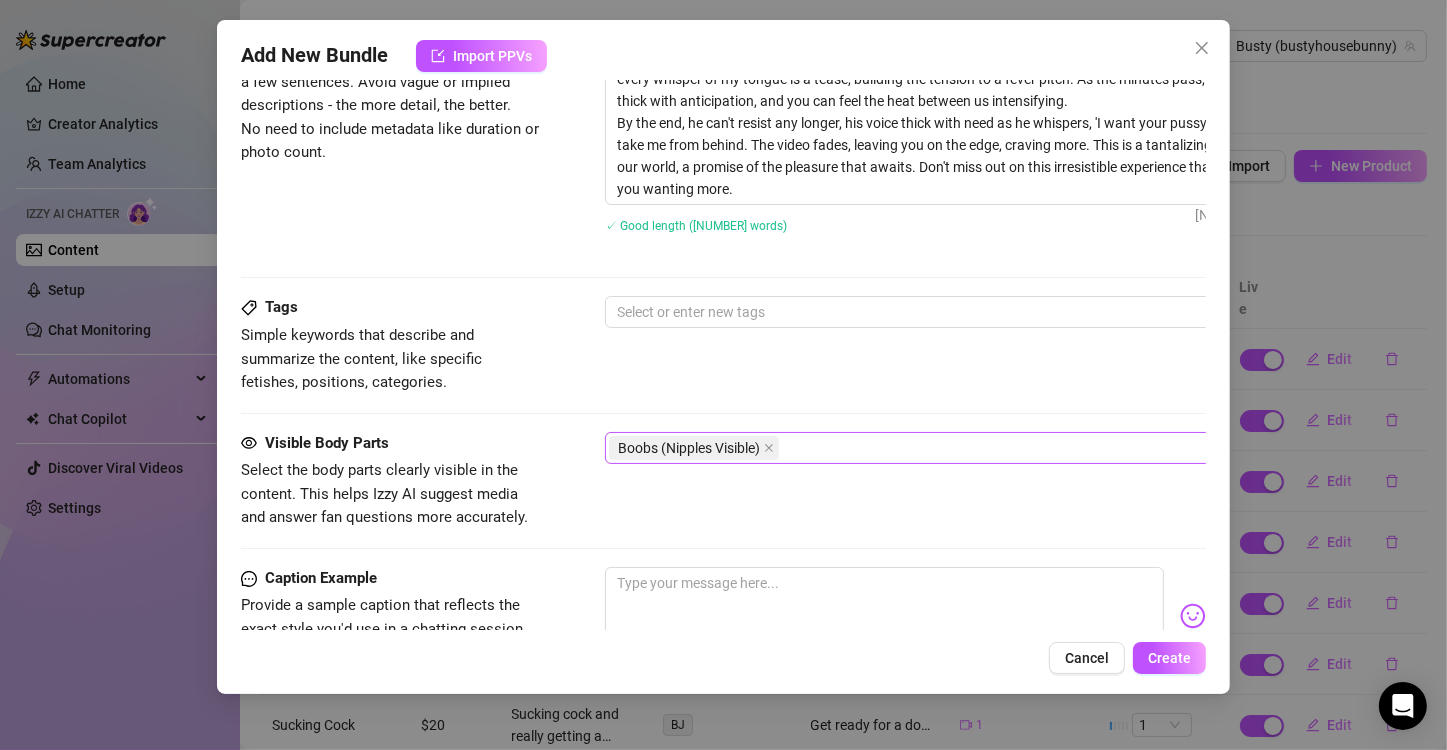 click on "Boobs (Nipples Visible)" at bounding box center [944, 448] 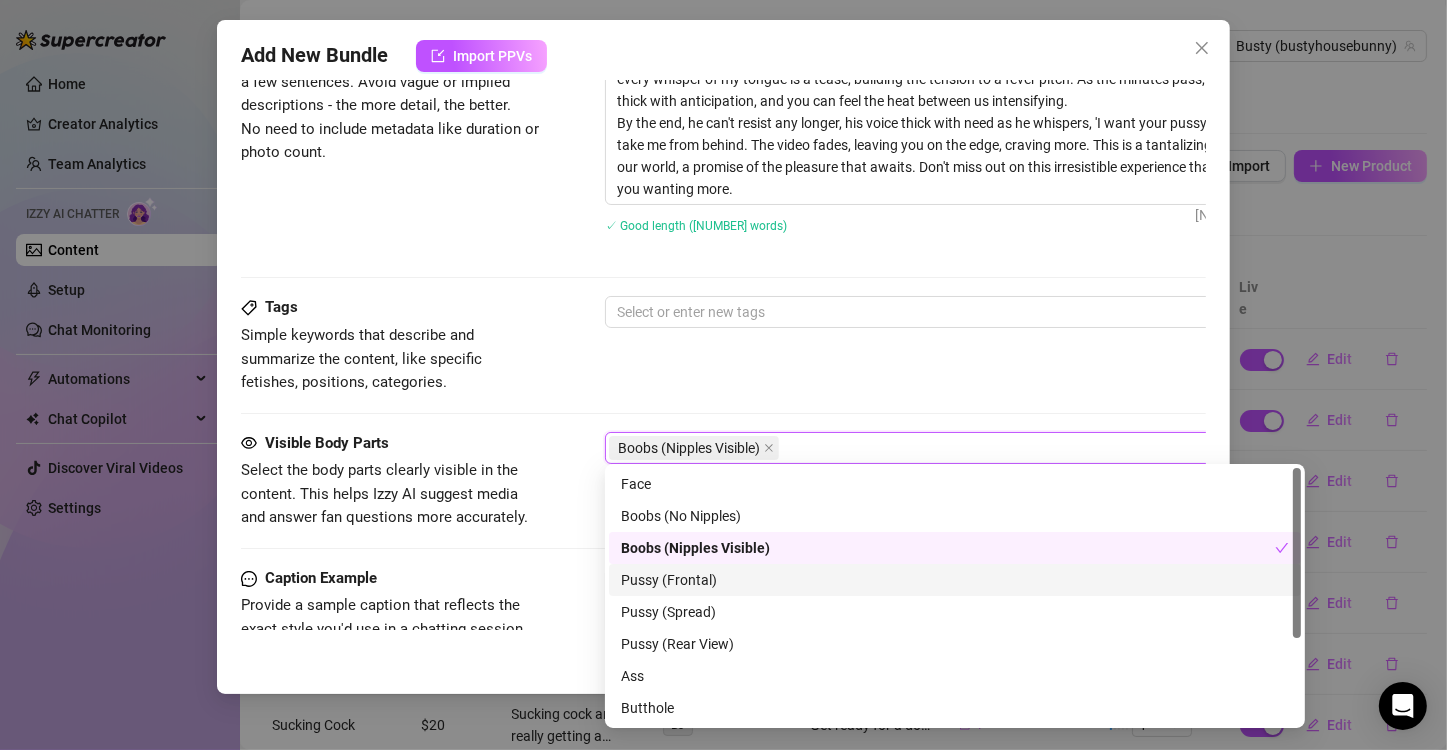 scroll, scrollTop: 100, scrollLeft: 0, axis: vertical 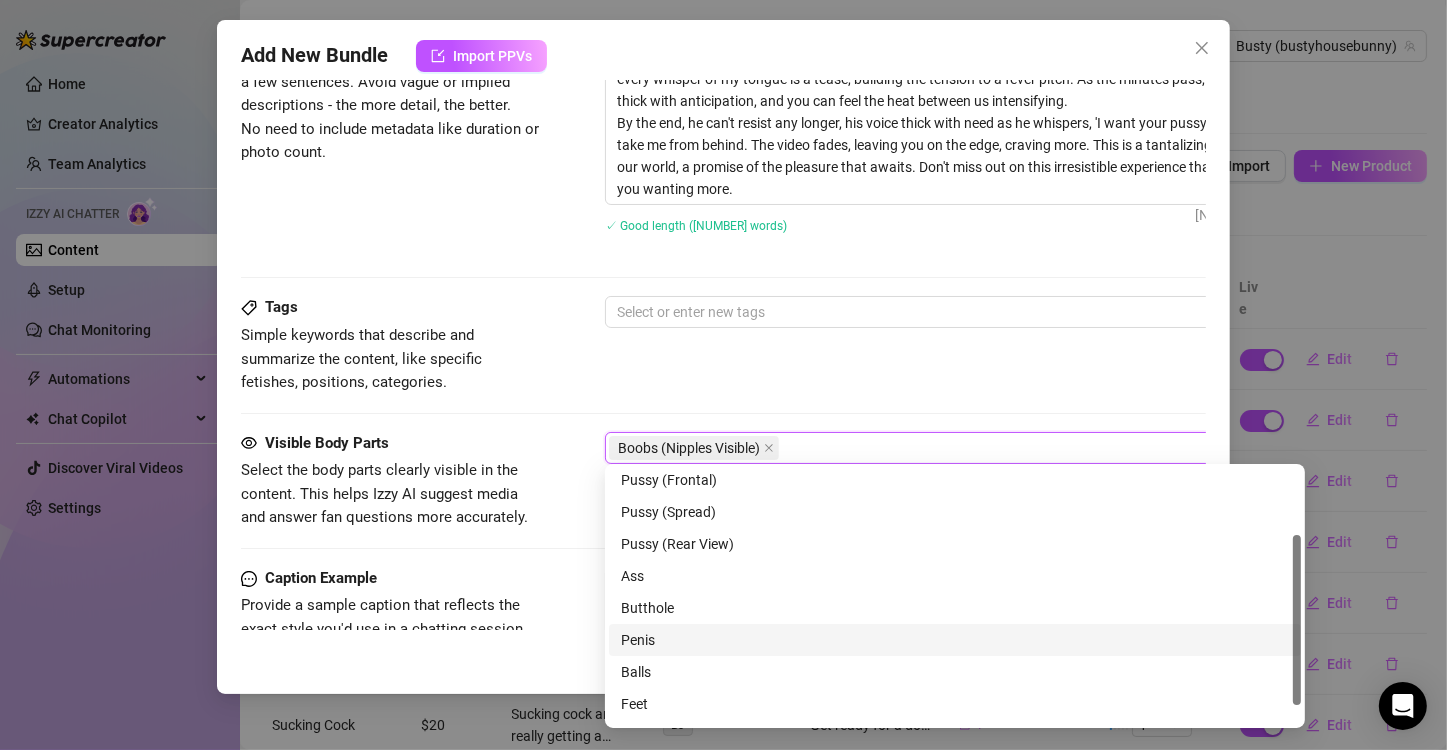 click on "Penis" at bounding box center [955, 640] 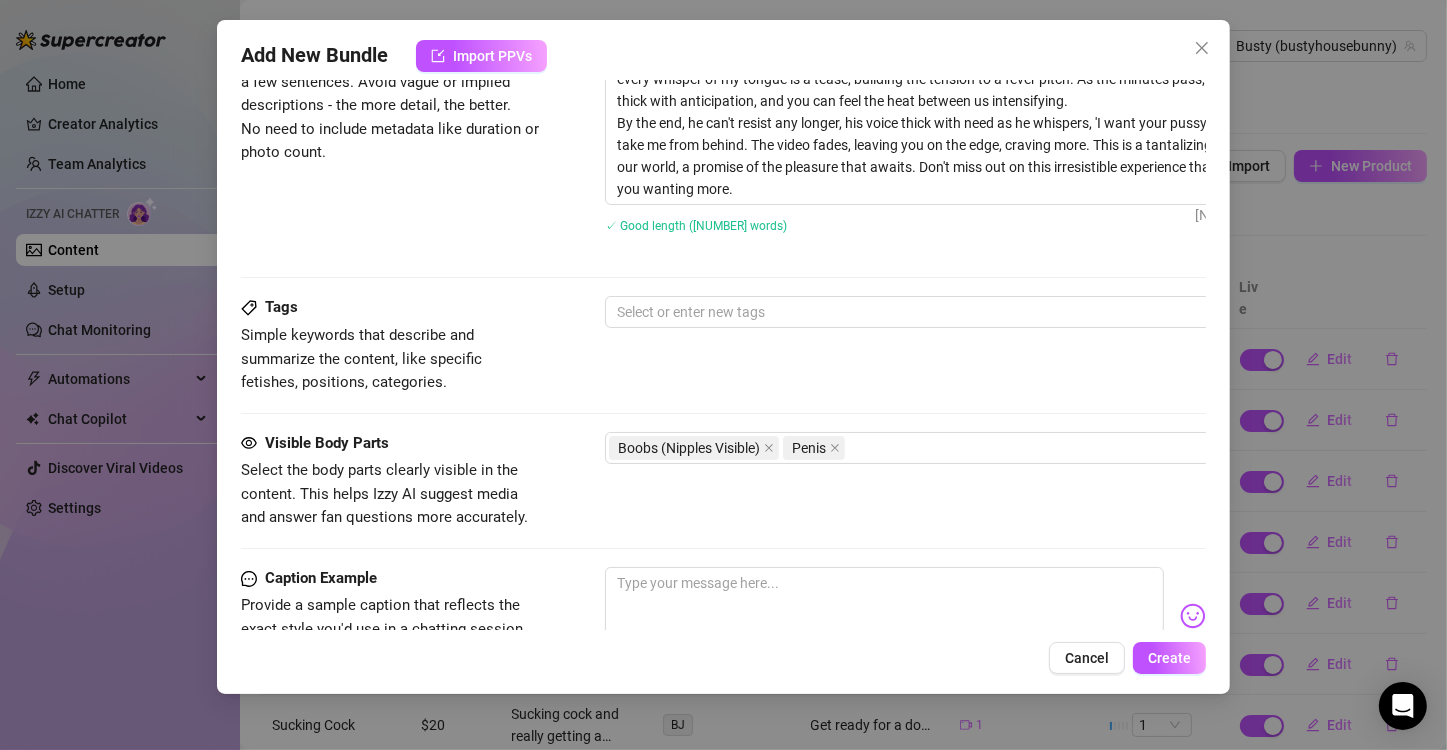 click on "Tags Simple keywords that describe and summarize the content, like specific fetishes, positions, categories.   Select or enter new tags" at bounding box center (723, 345) 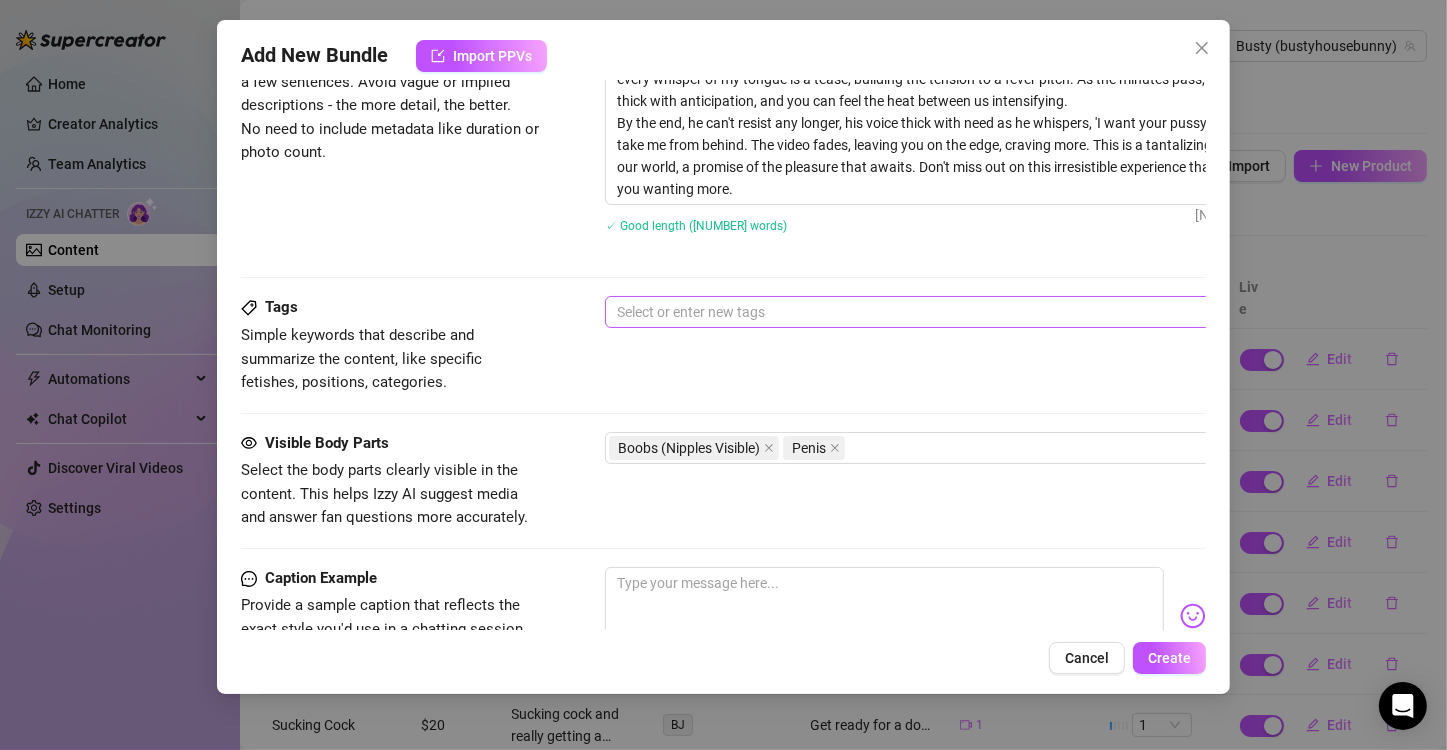 click at bounding box center [944, 312] 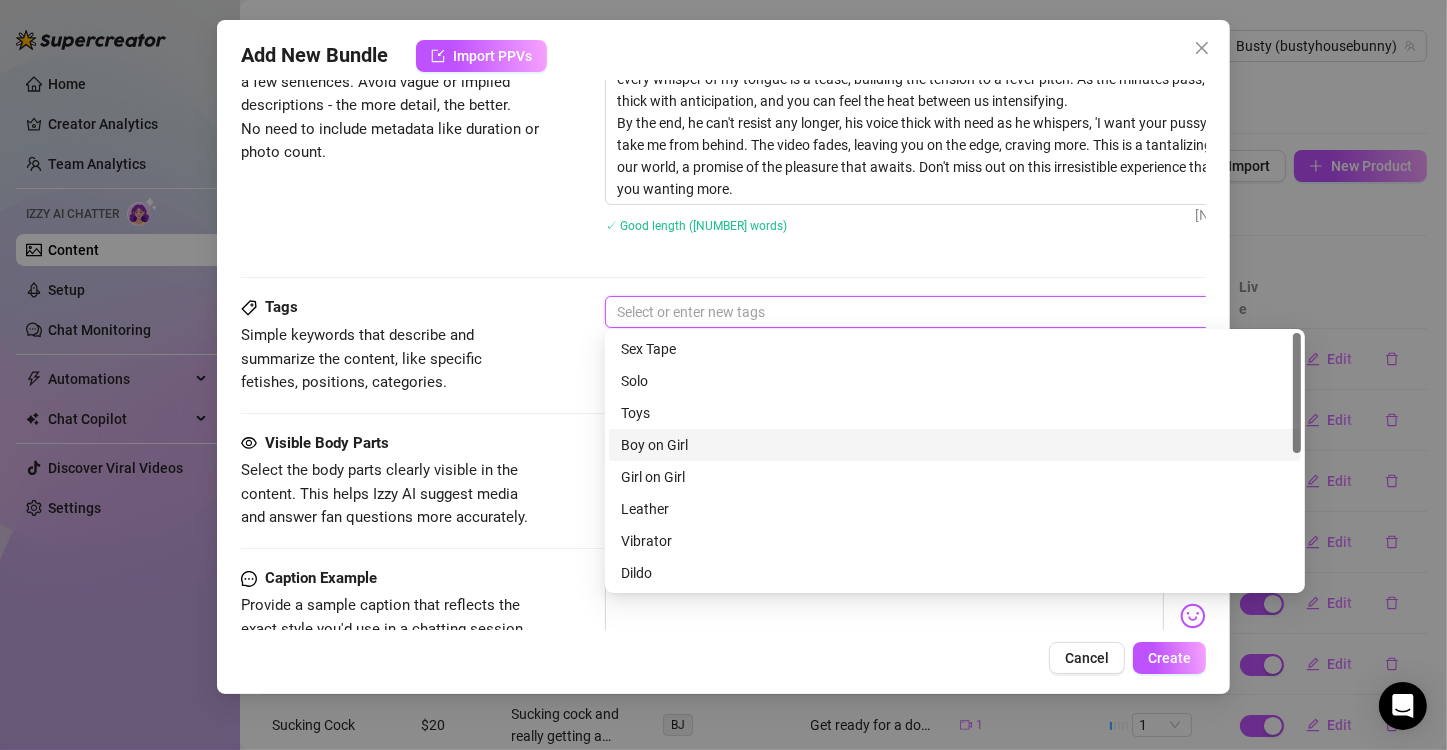 click on "Boy on Girl" at bounding box center (955, 445) 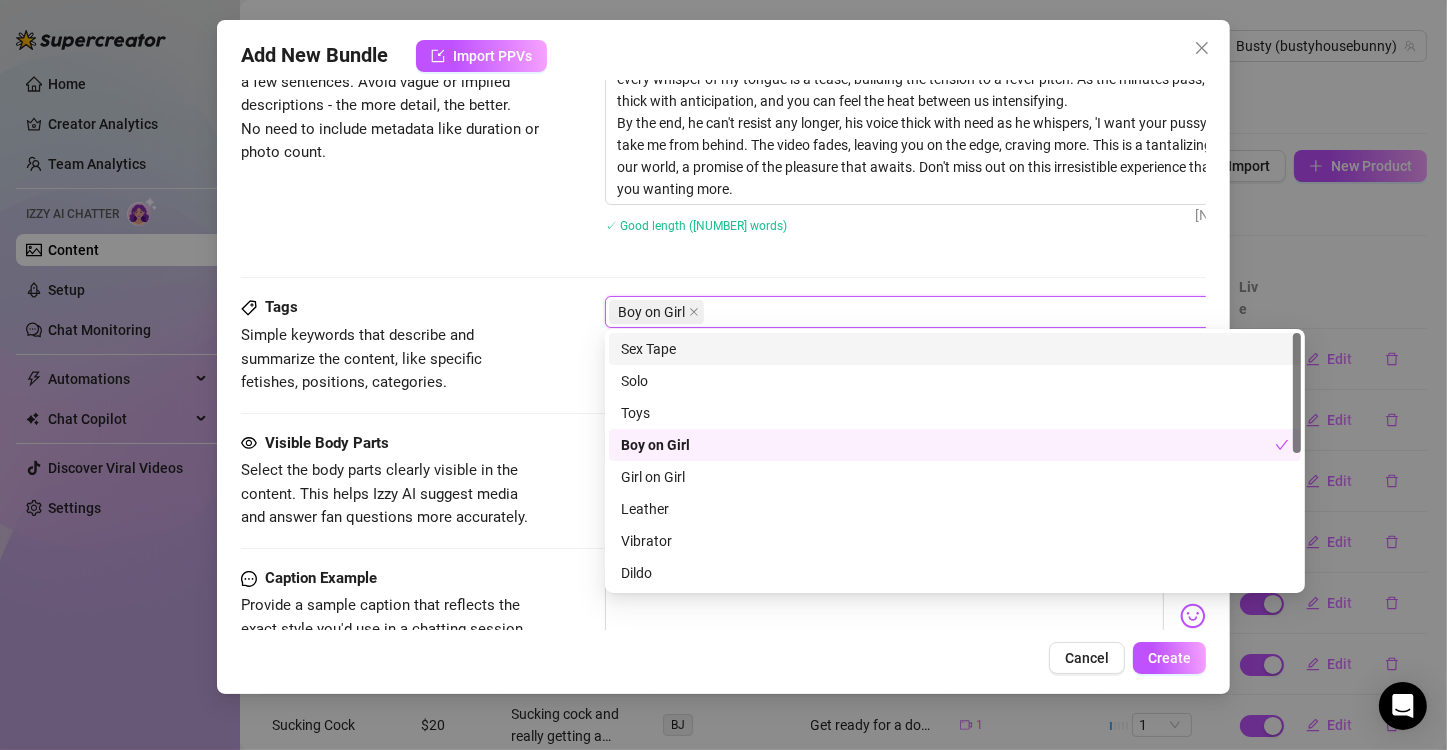 click on "Sex Tape" at bounding box center (955, 349) 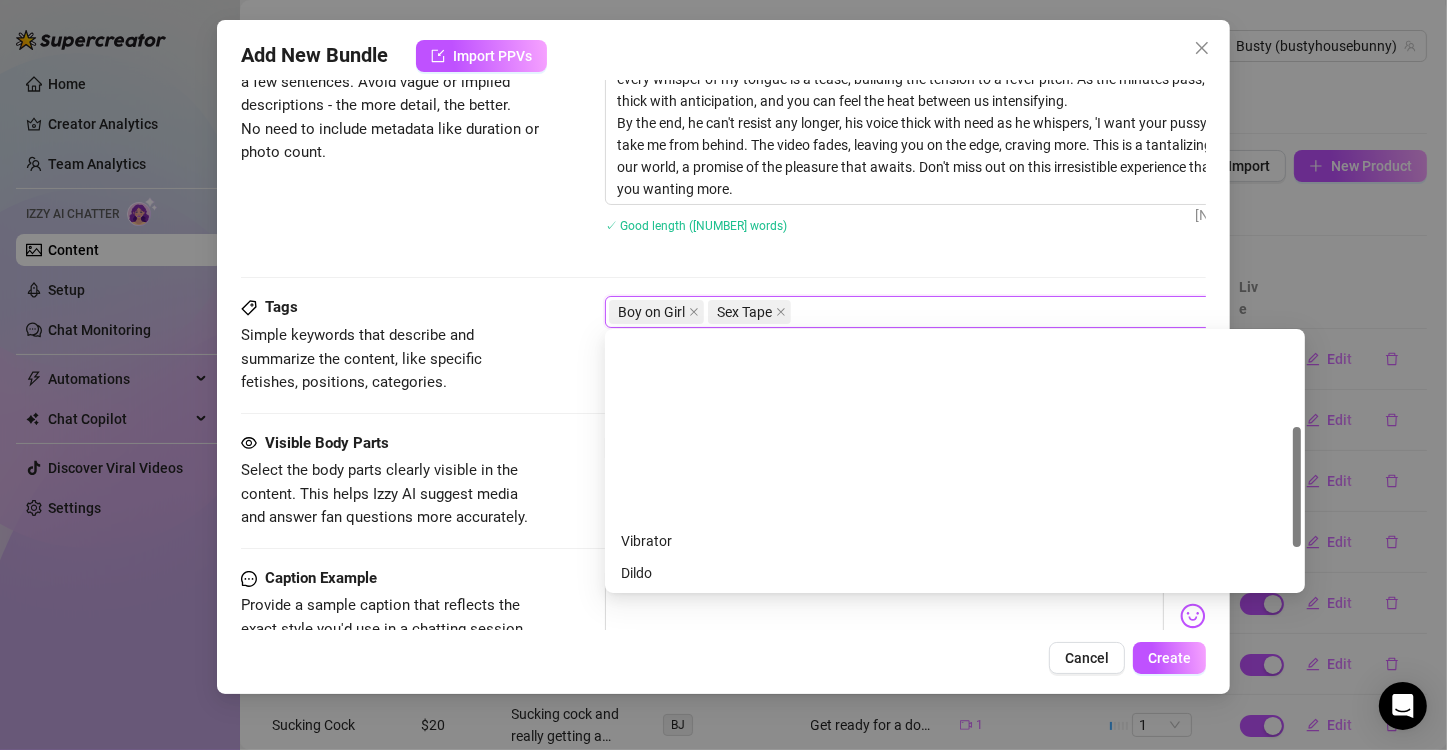 scroll, scrollTop: 200, scrollLeft: 0, axis: vertical 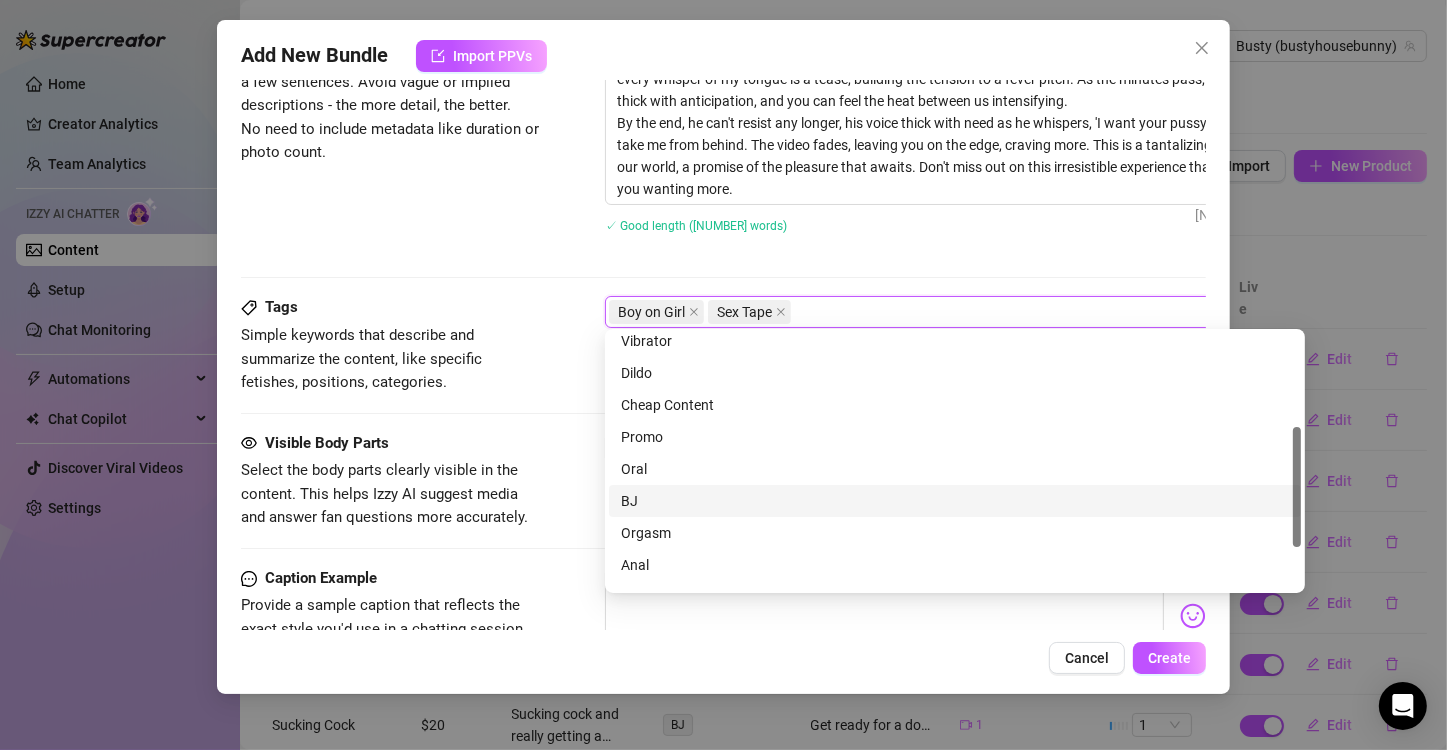 click on "BJ" at bounding box center (955, 501) 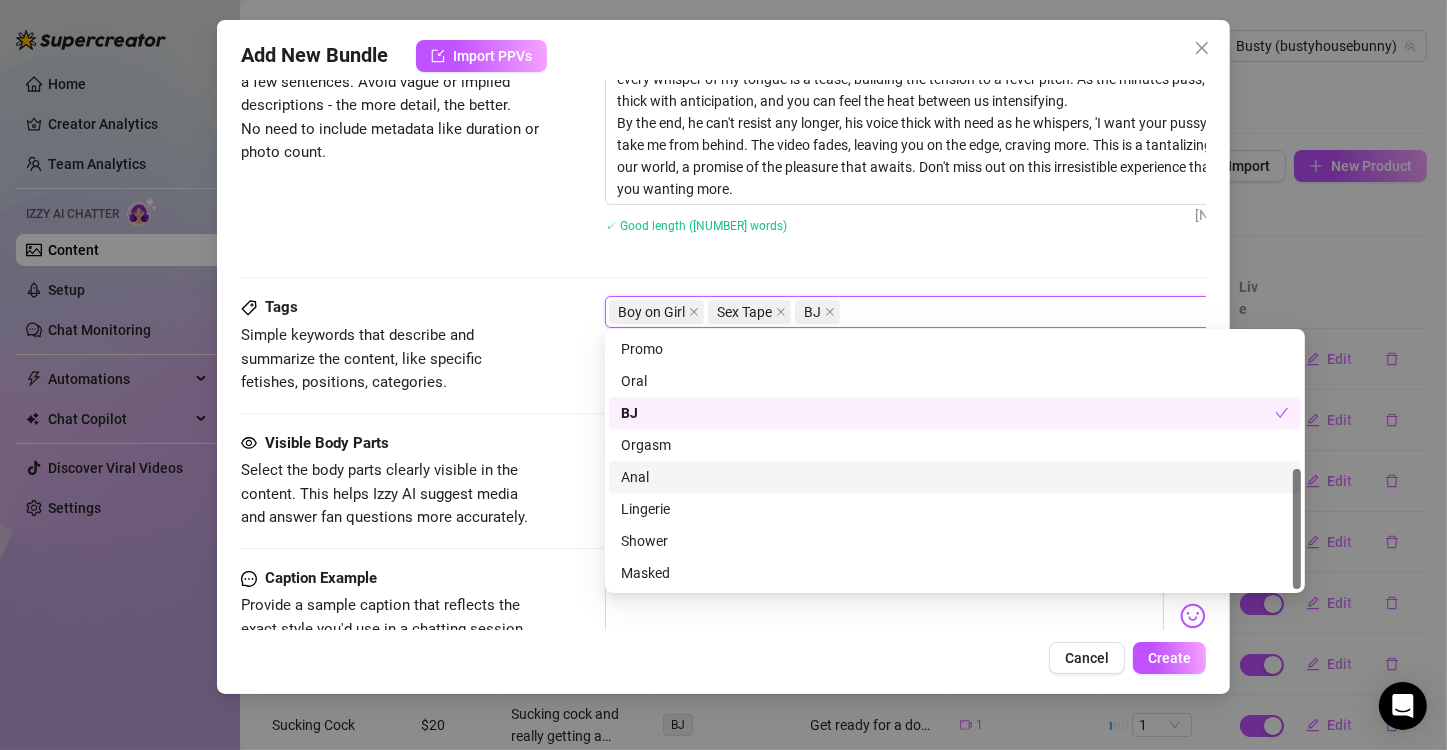 scroll, scrollTop: 88, scrollLeft: 0, axis: vertical 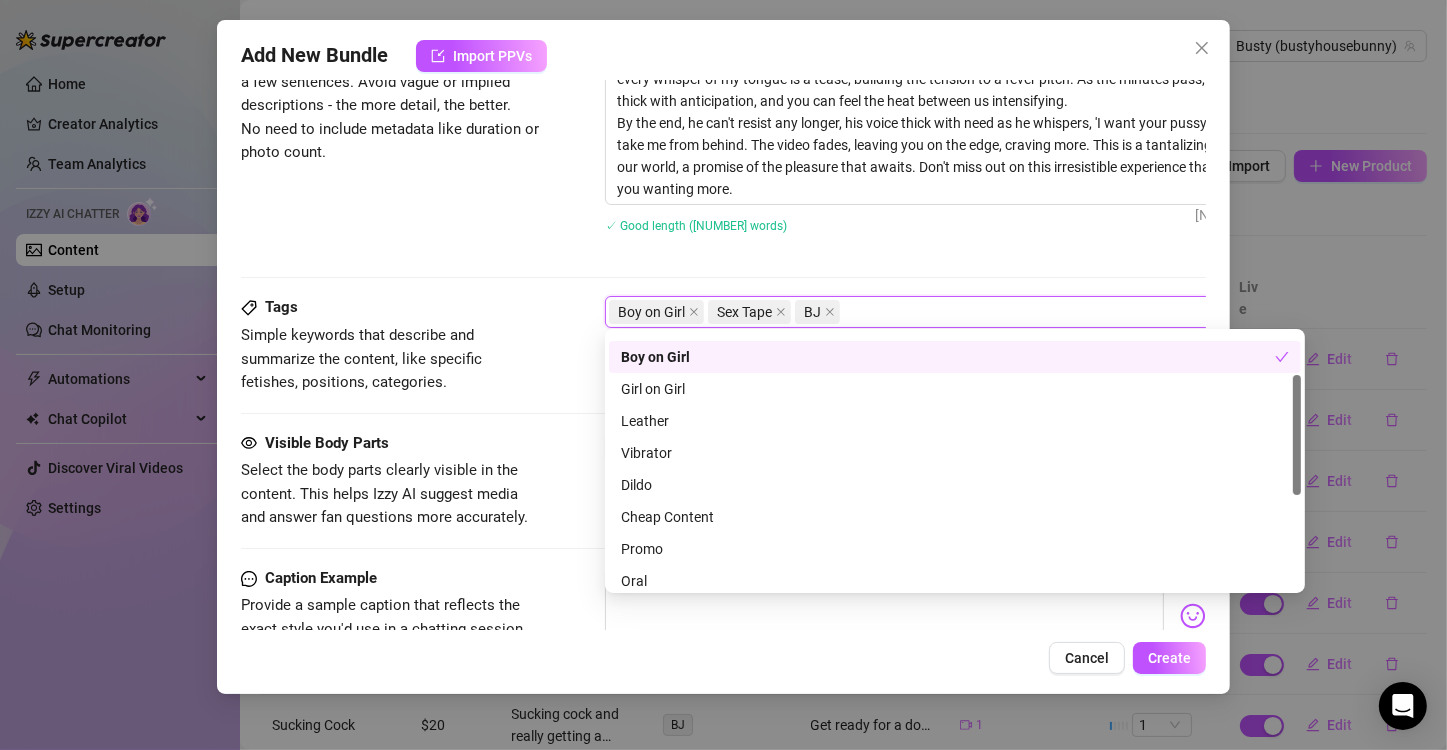 click on "Experience 13 minutes of pure, unadulterated pleasure as I take you on a seductive journey. Watch as I wrap my lips around his cock, my eyes never leaving yours, promising a world of desire. Every suck, every stroke, every whisper of my tongue is a tease, building the tension to a fever pitch. As the minutes pass, the air grows thick with anticipation, and you can feel the heat between us intensifying.
By the end, he can't resist any longer, his voice thick with need as he whispers, 'I want your pussy,' preparing to take me from behind. The video fades, leaving you on the edge, craving more. This is a tantalizing glimpse into our world, a promise of the pleasure that awaits. Don't miss out on this irresistible experience that will leave you wanting more. 764 / 1000 ✓ Good length (136 words)" at bounding box center [955, 139] 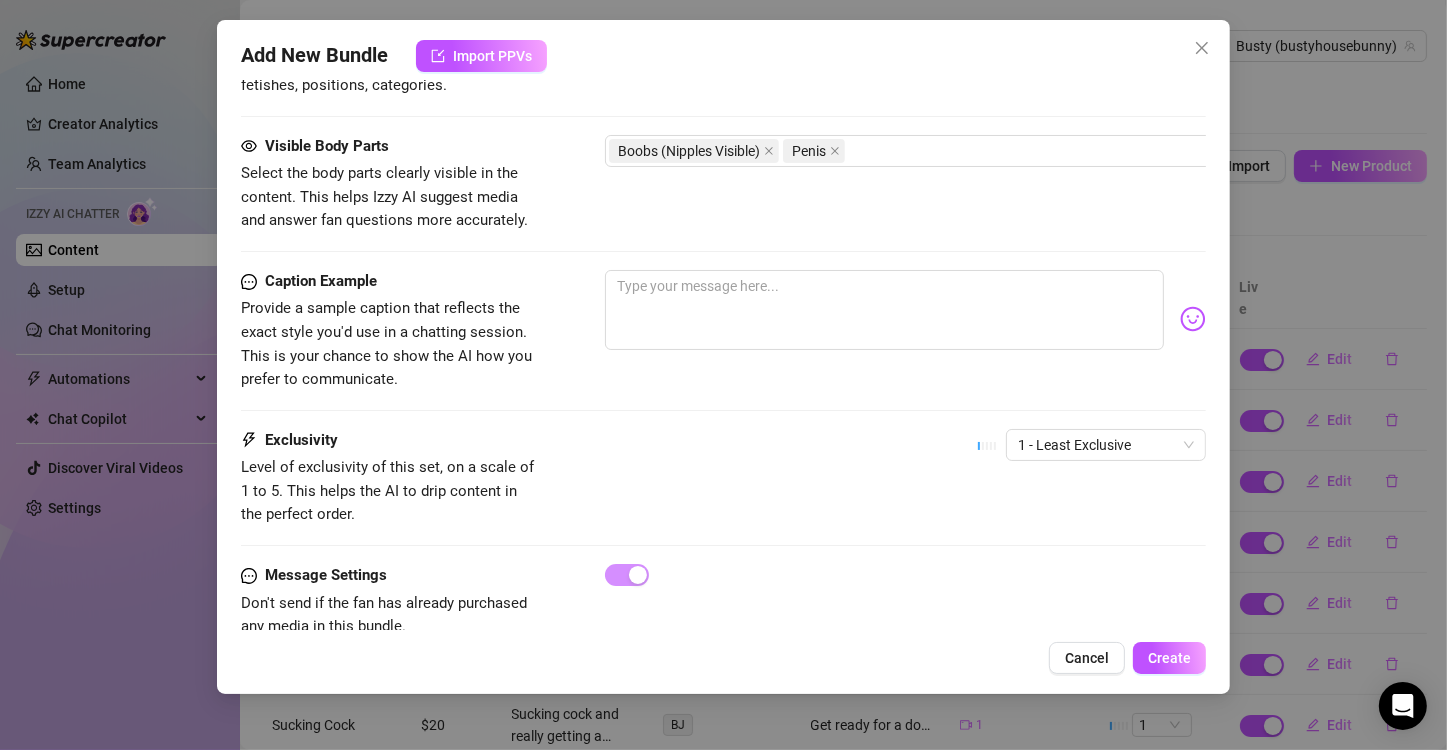 scroll, scrollTop: 1182, scrollLeft: 0, axis: vertical 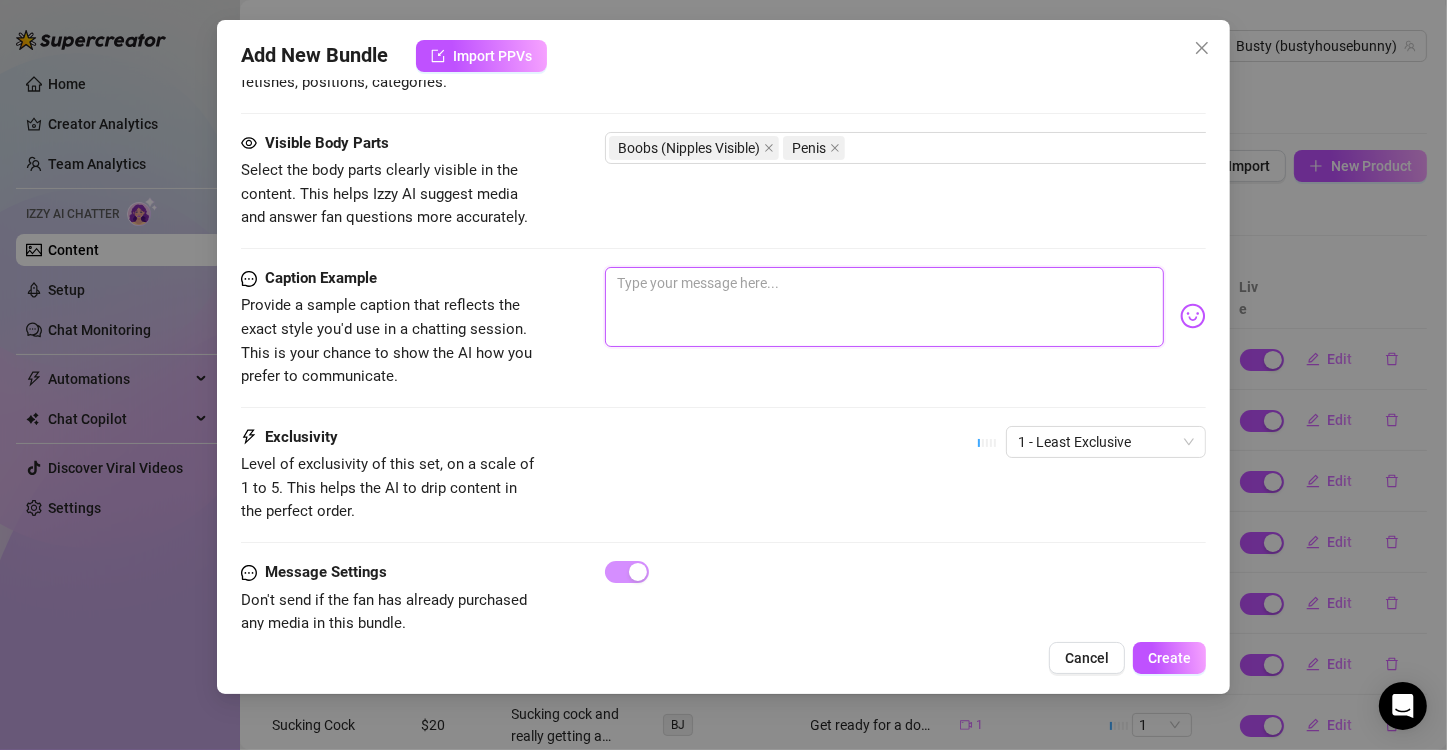 click at bounding box center [884, 307] 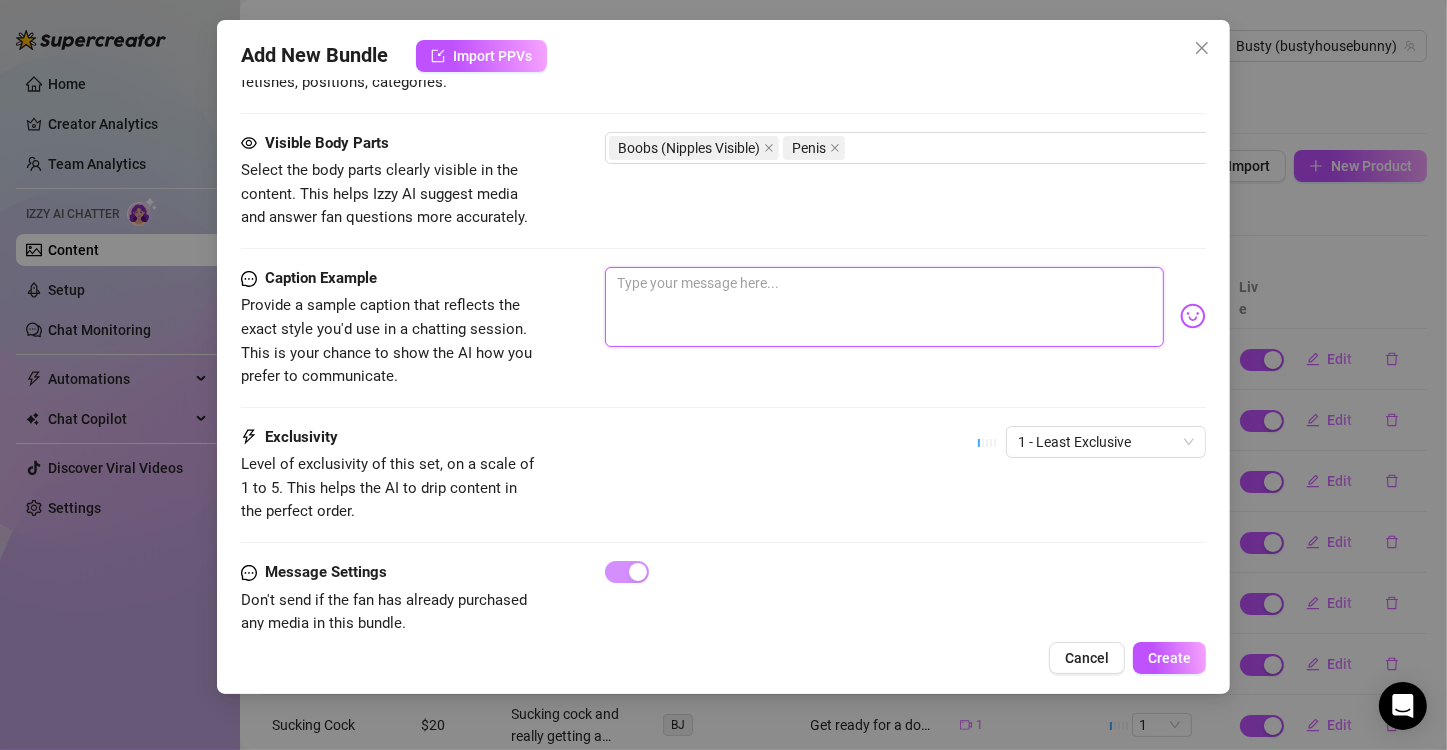 click at bounding box center [884, 307] 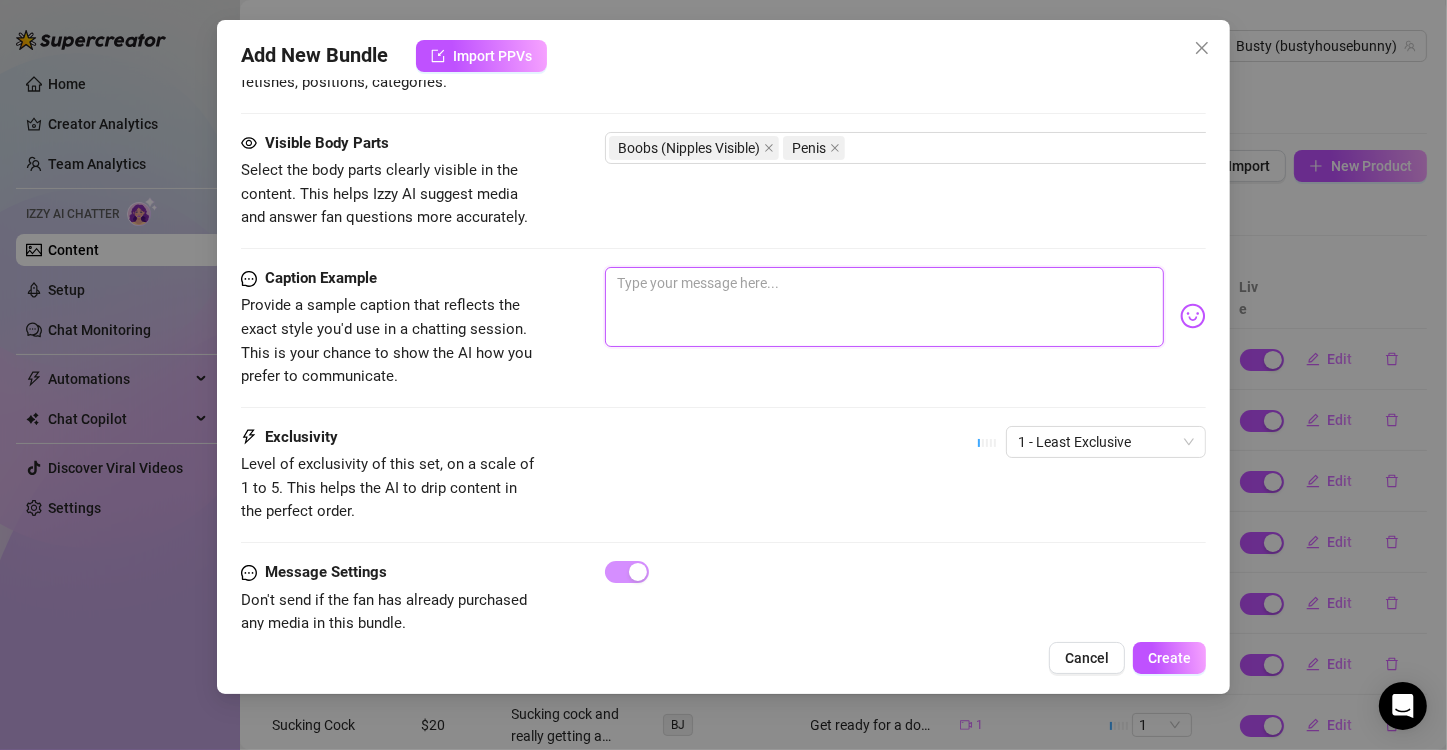 paste on "Experience 13 minutes of pure, unadulterated pleasure as I take you on a seductive journey. Watch as I wrap my lips around his cock, my eyes never leaving yours, promising a world of desire. Every suck, every stroke, every whisper of my tongue is a tease, building the tension to a fever pitch. As the minutes pass, the air grows thick with anticipation, and you can feel the heat between us intensifying.
By the end, he can't resist any longer, his voice thick with need as he whispers, 'I want your pussy,' preparing to take me from behind. The video fades, leaving you on the edge, craving more. This is a tantalizing glimpse into our world, a promise of the pleasure that awaits. Don't miss out on this irresistible experience that will leave you wanting more." 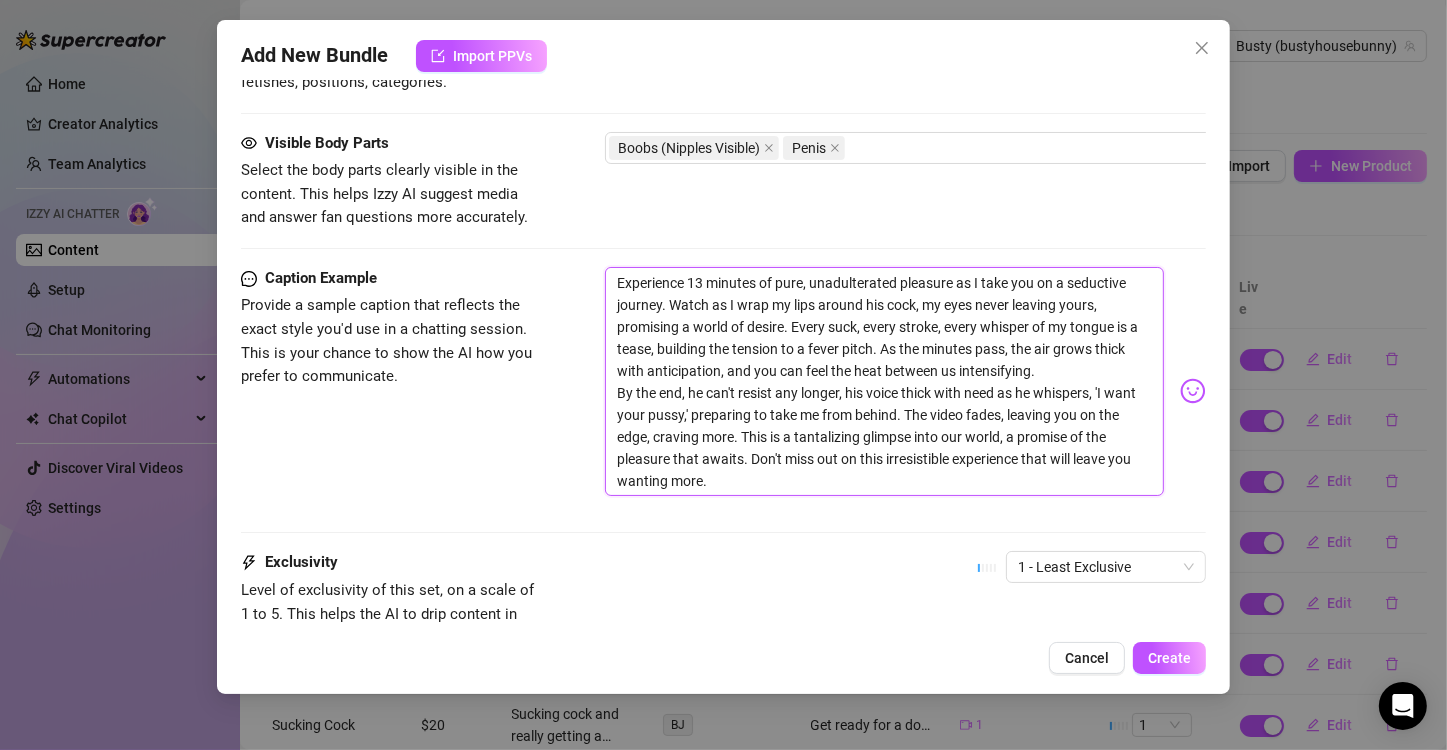 scroll, scrollTop: 0, scrollLeft: 0, axis: both 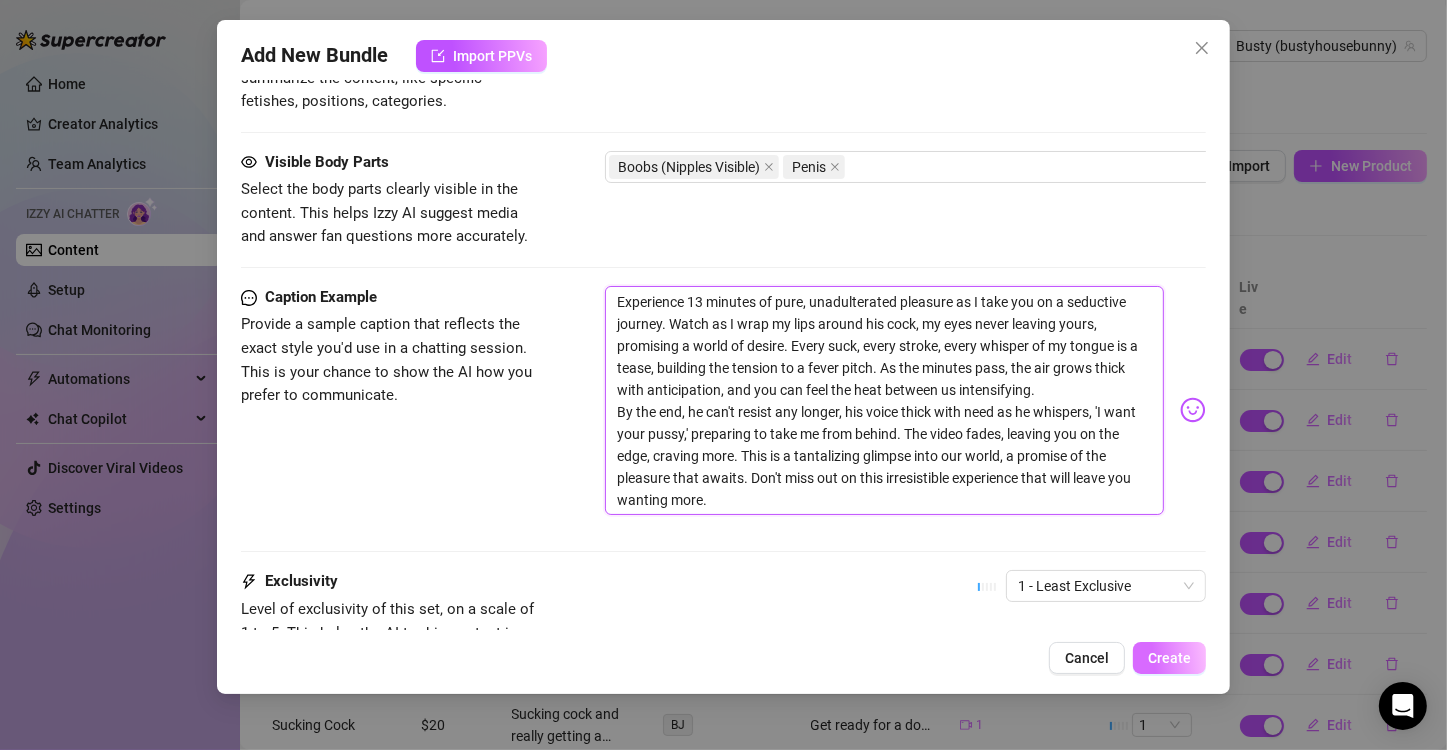 type on "Experience 13 minutes of pure, unadulterated pleasure as I take you on a seductive journey. Watch as I wrap my lips around his cock, my eyes never leaving yours, promising a world of desire. Every suck, every stroke, every whisper of my tongue is a tease, building the tension to a fever pitch. As the minutes pass, the air grows thick with anticipation, and you can feel the heat between us intensifying.
By the end, he can't resist any longer, his voice thick with need as he whispers, 'I want your pussy,' preparing to take me from behind. The video fades, leaving you on the edge, craving more. This is a tantalizing glimpse into our world, a promise of the pleasure that awaits. Don't miss out on this irresistible experience that will leave you wanting more." 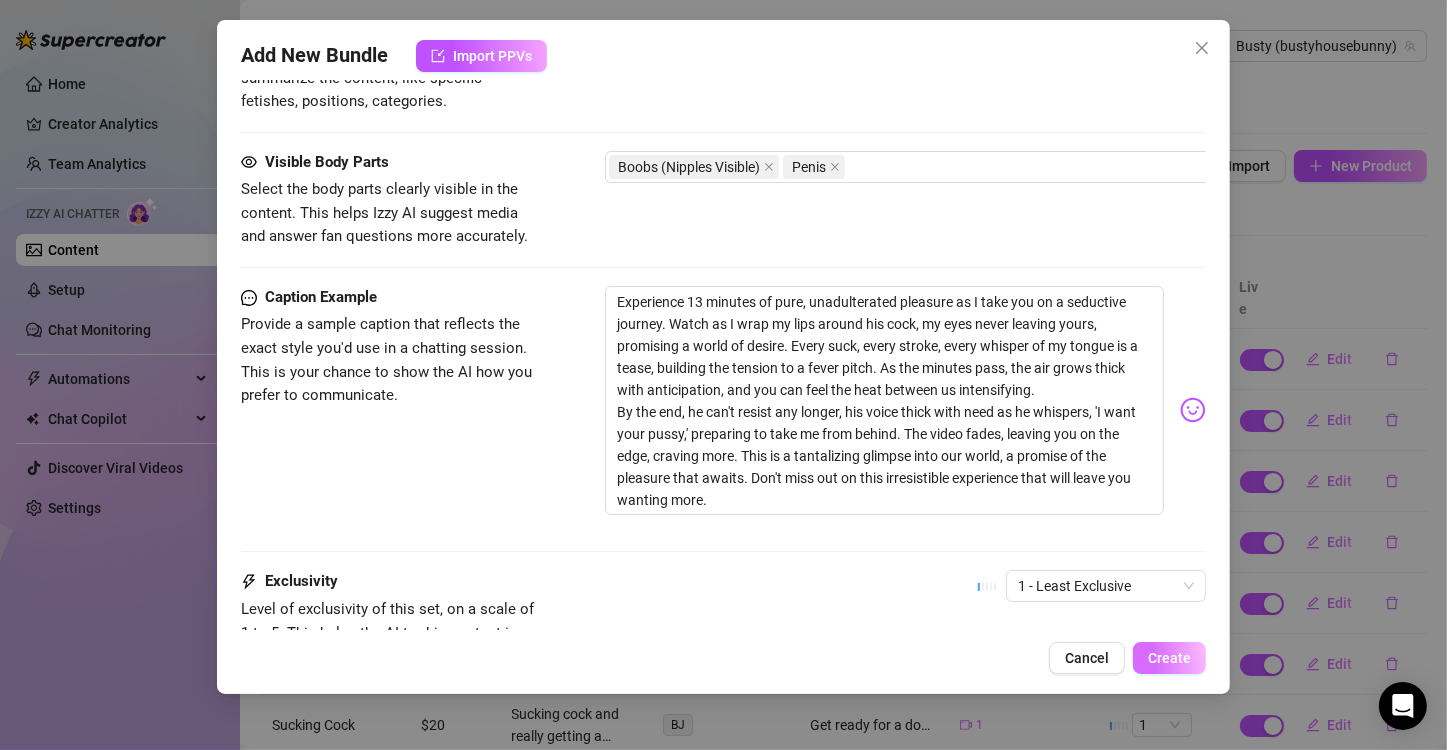 click on "Create" at bounding box center (1169, 658) 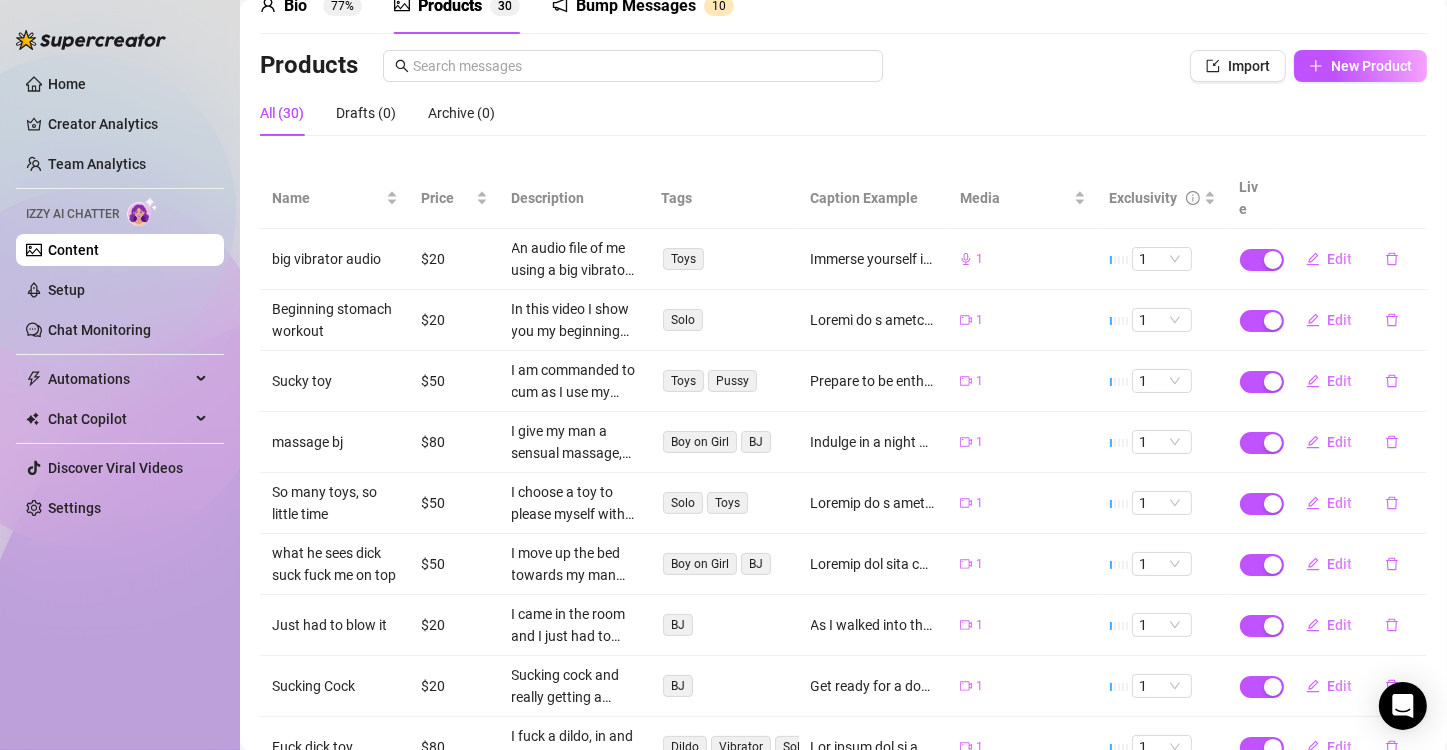 scroll, scrollTop: 200, scrollLeft: 0, axis: vertical 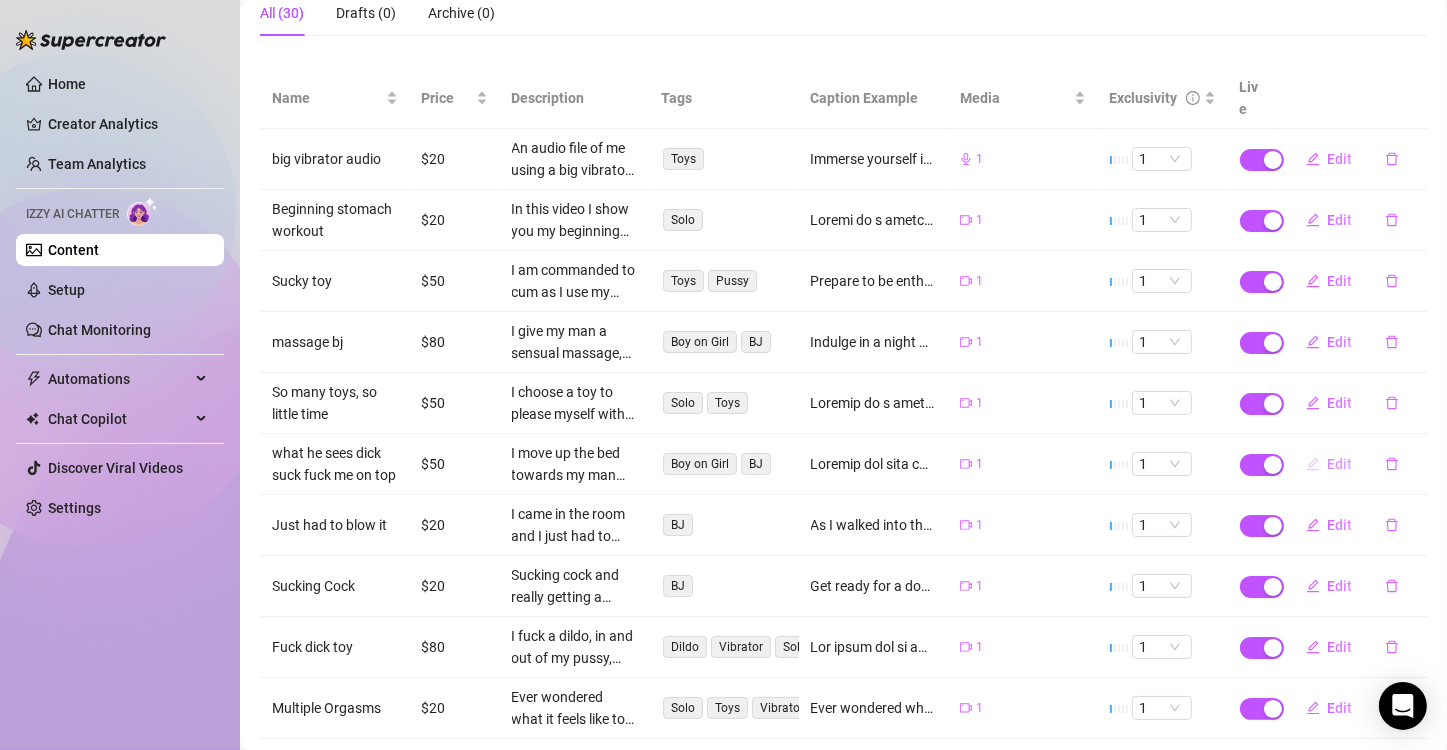click on "Edit" at bounding box center [1340, 464] 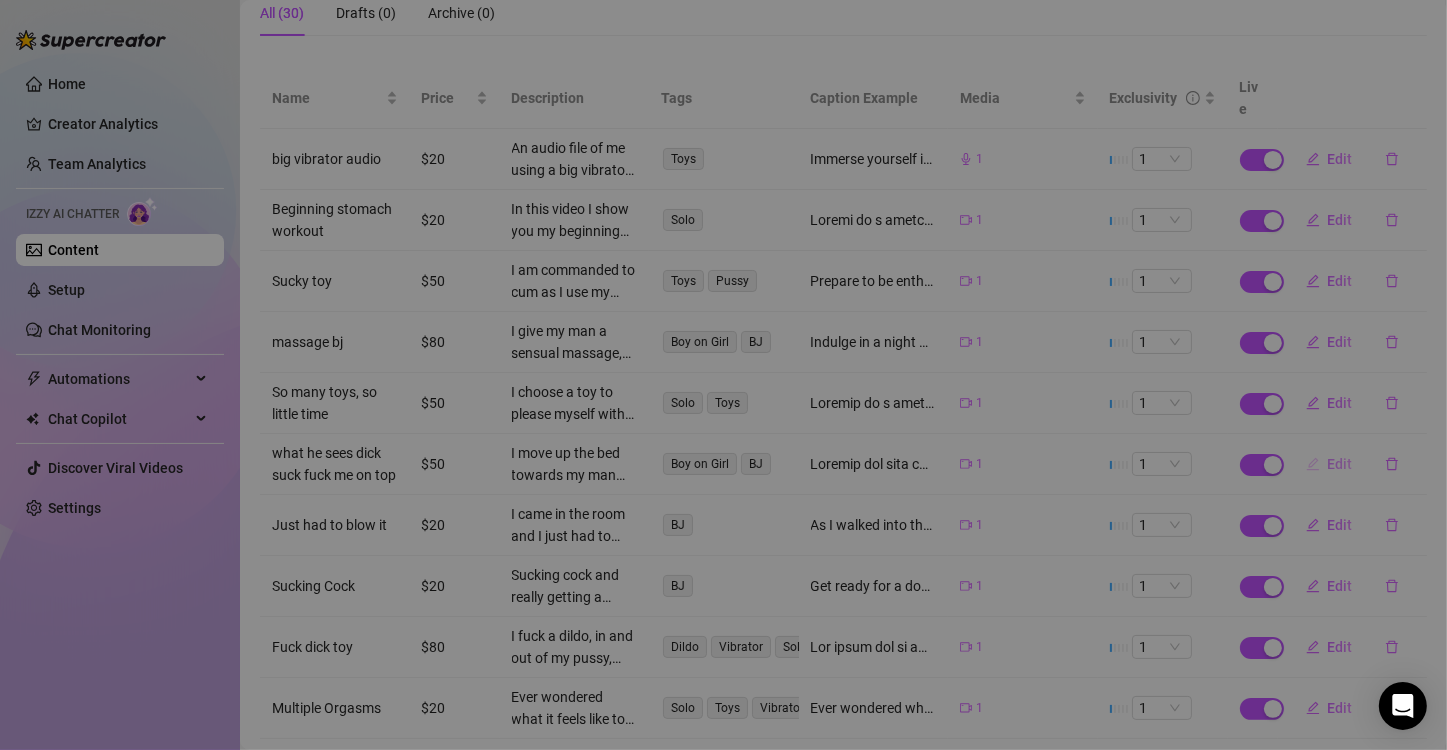 type on "Imagine the soft glow of the bedroom, the air thick with anticipation as I slowly crawl up the bed, my body moving with a deliberate, seductive grace. My eyes lock onto yours, promising pleasure and satisfaction, as I inch closer, each movement a whisper of desire.
As I reach you, I let my hands explore your chest, tracing the lines of your muscles with my fingertips. You can feel the heat radiating from my body, the promise of what's to come. I lower my head, my breath hot against your skin, as I begin to tease you with soft kisses, working my way down to where you ache for me most.
I take you into my mouth, my lips wrapping around you with a gentle pressure that makes you gasp. My tongue swirls, exploring every inch, building the tension with each stroke. I savor the taste of you, the feeling of you pulsing against my tongue, as I take you deeper, feeling you hit the back of my throat. Every movement is a promise, a tease, a dance of pleasure that leaves you craving more.
As I pull back, a mischievous sm..." 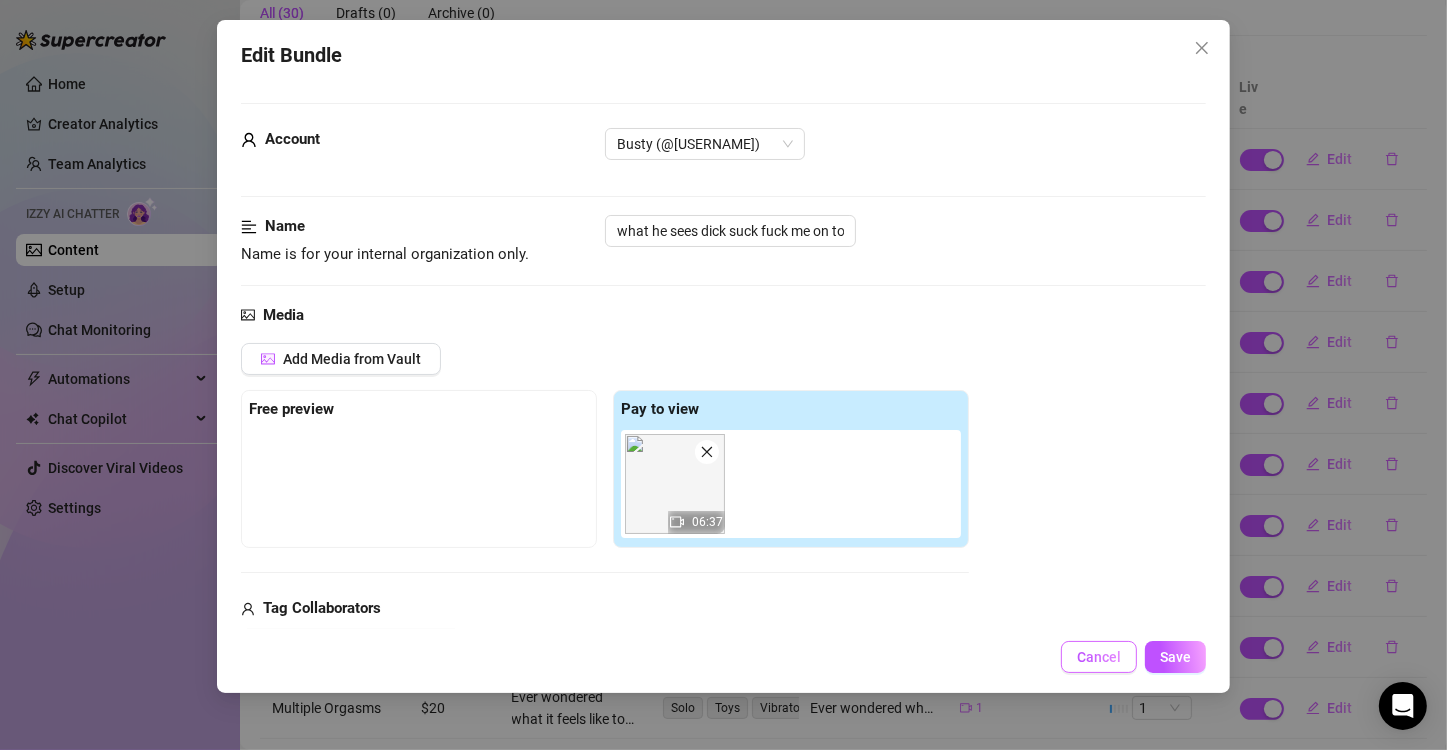 click on "Cancel" at bounding box center [1099, 657] 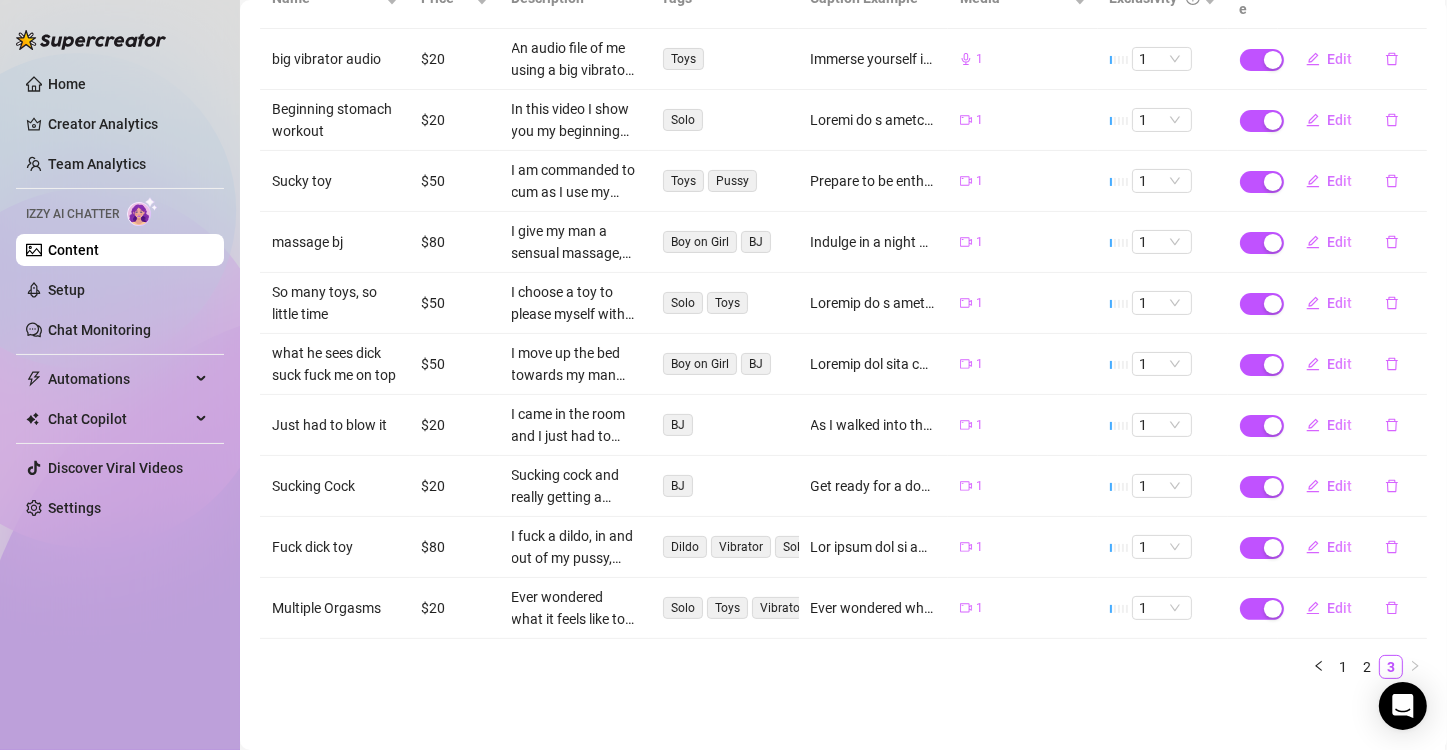 scroll, scrollTop: 302, scrollLeft: 0, axis: vertical 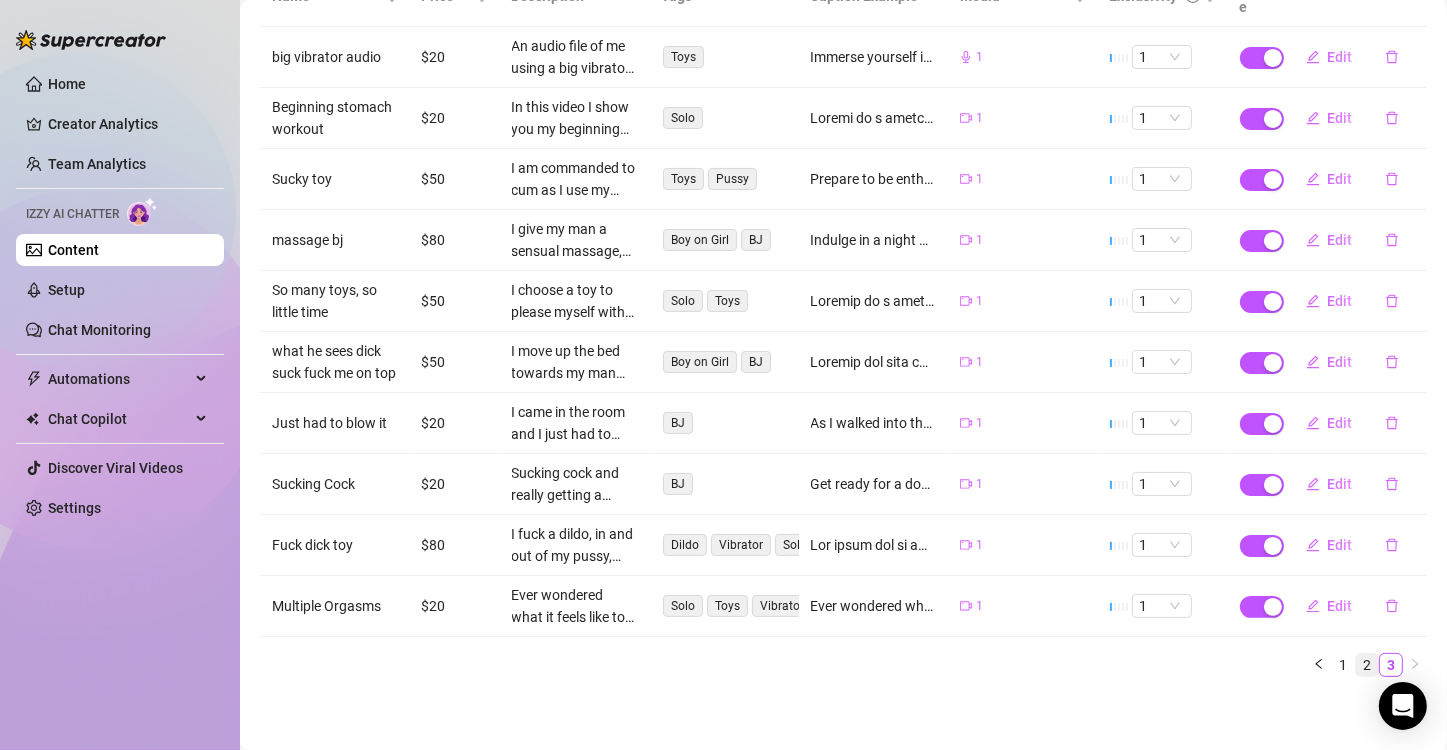 click on "2" at bounding box center [1367, 665] 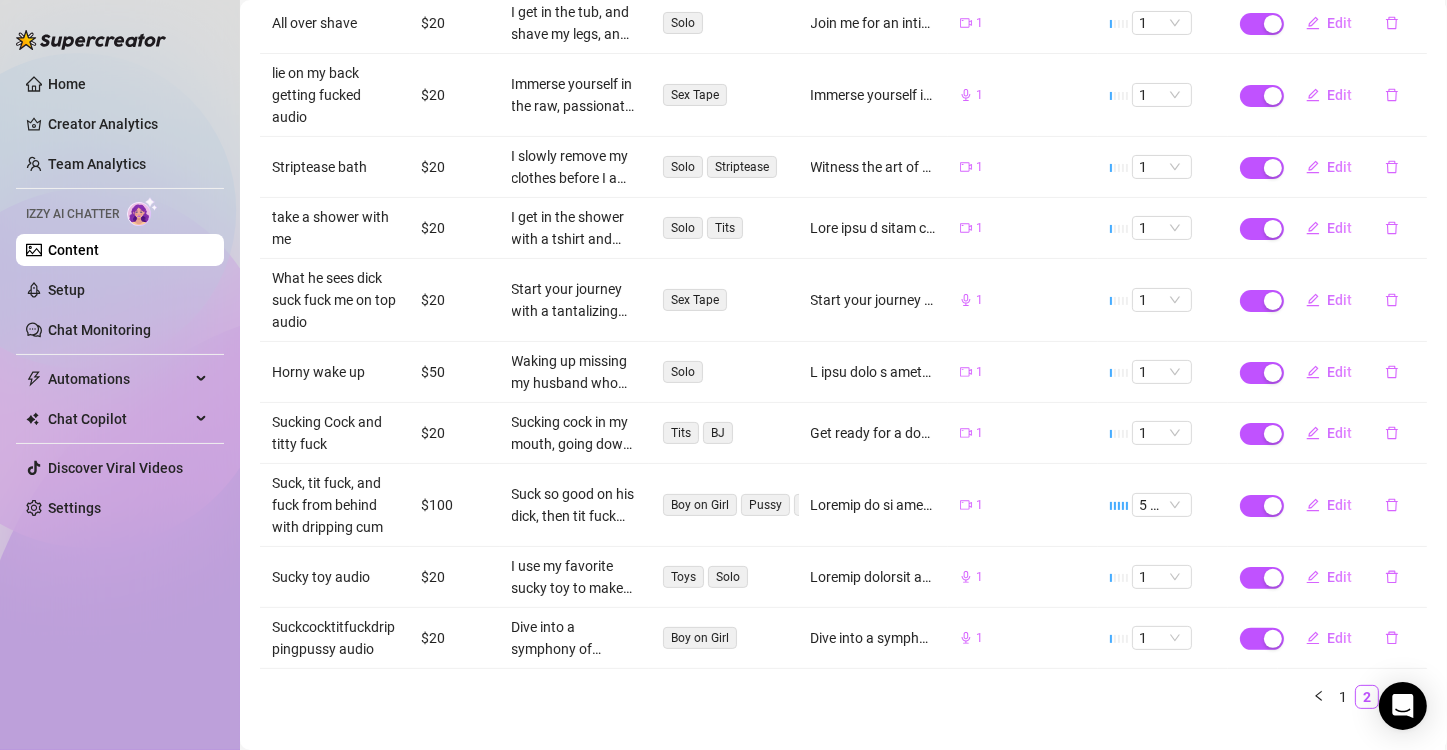 scroll, scrollTop: 346, scrollLeft: 0, axis: vertical 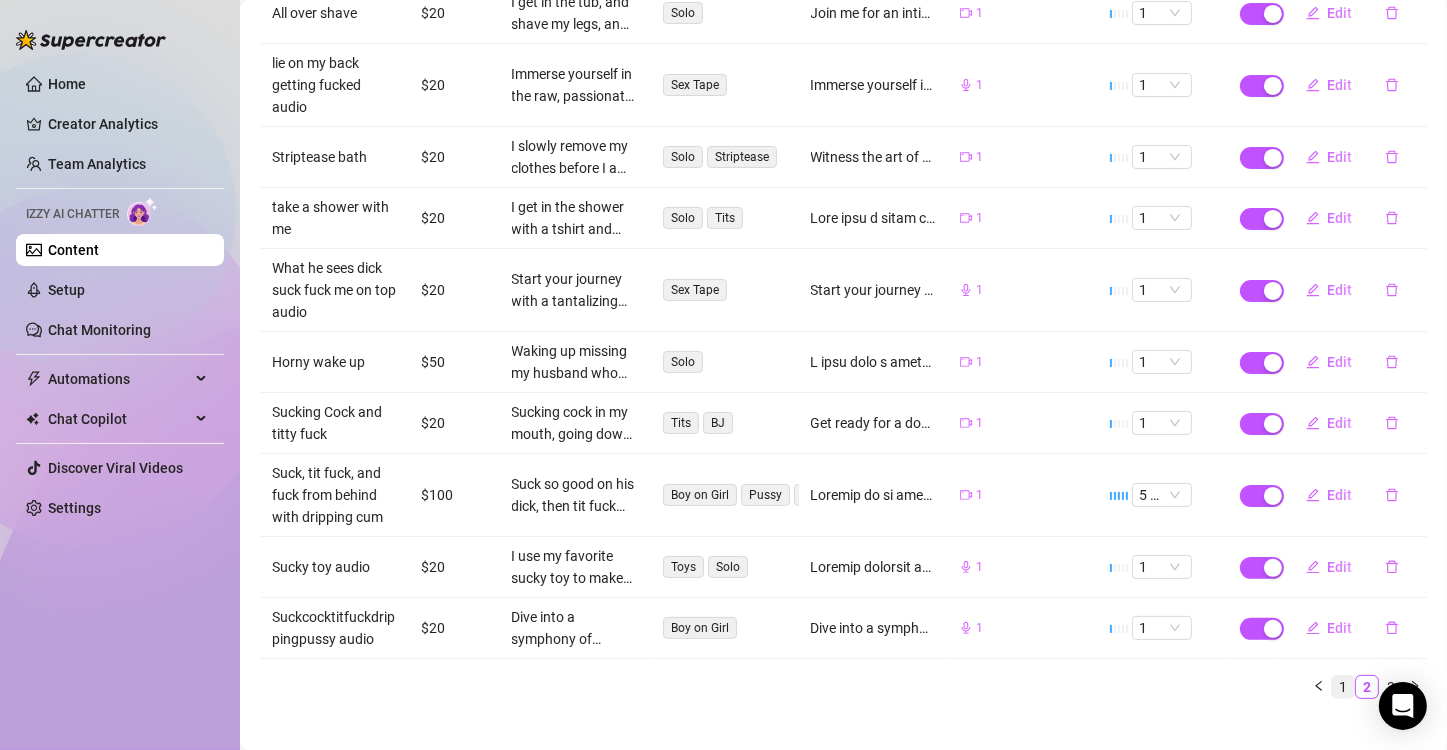 click on "1" at bounding box center (1343, 687) 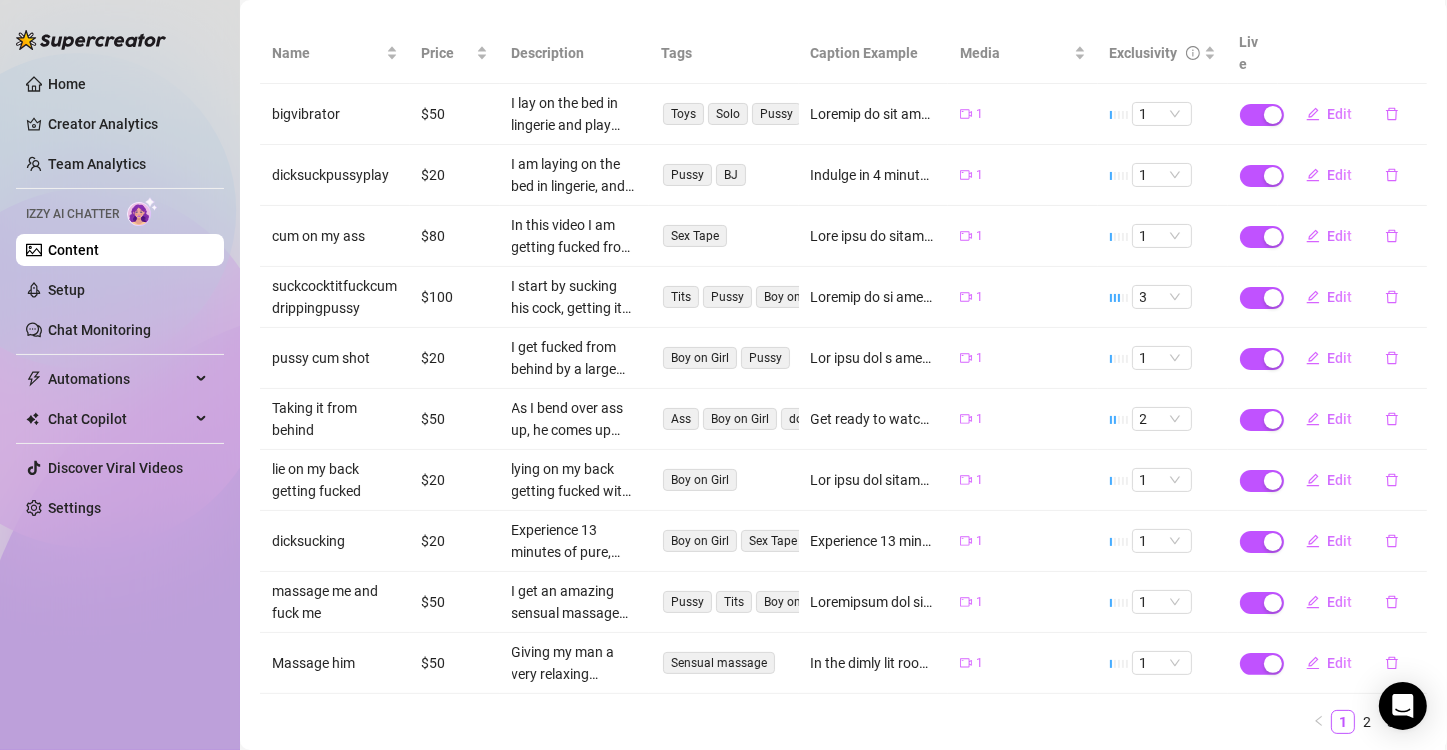 scroll, scrollTop: 280, scrollLeft: 0, axis: vertical 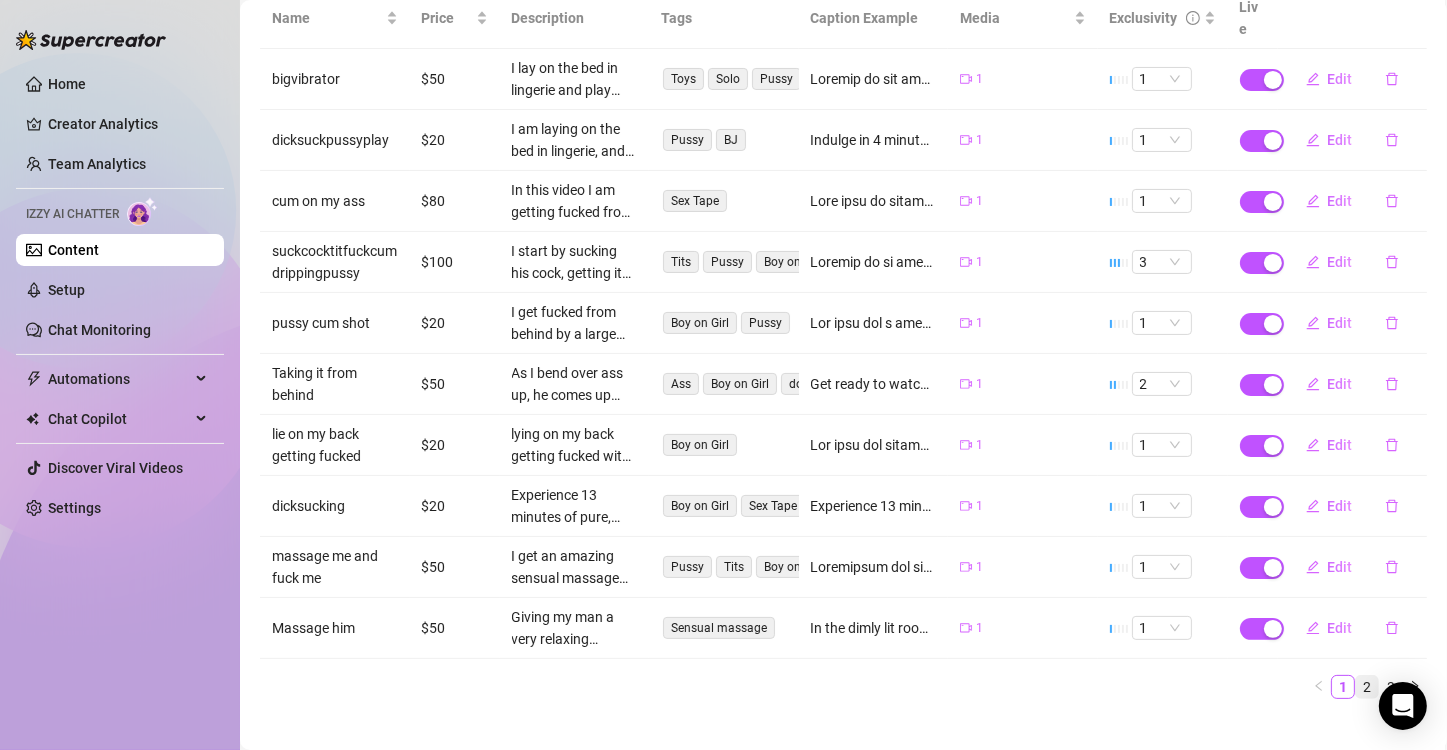 click on "2" at bounding box center [1367, 687] 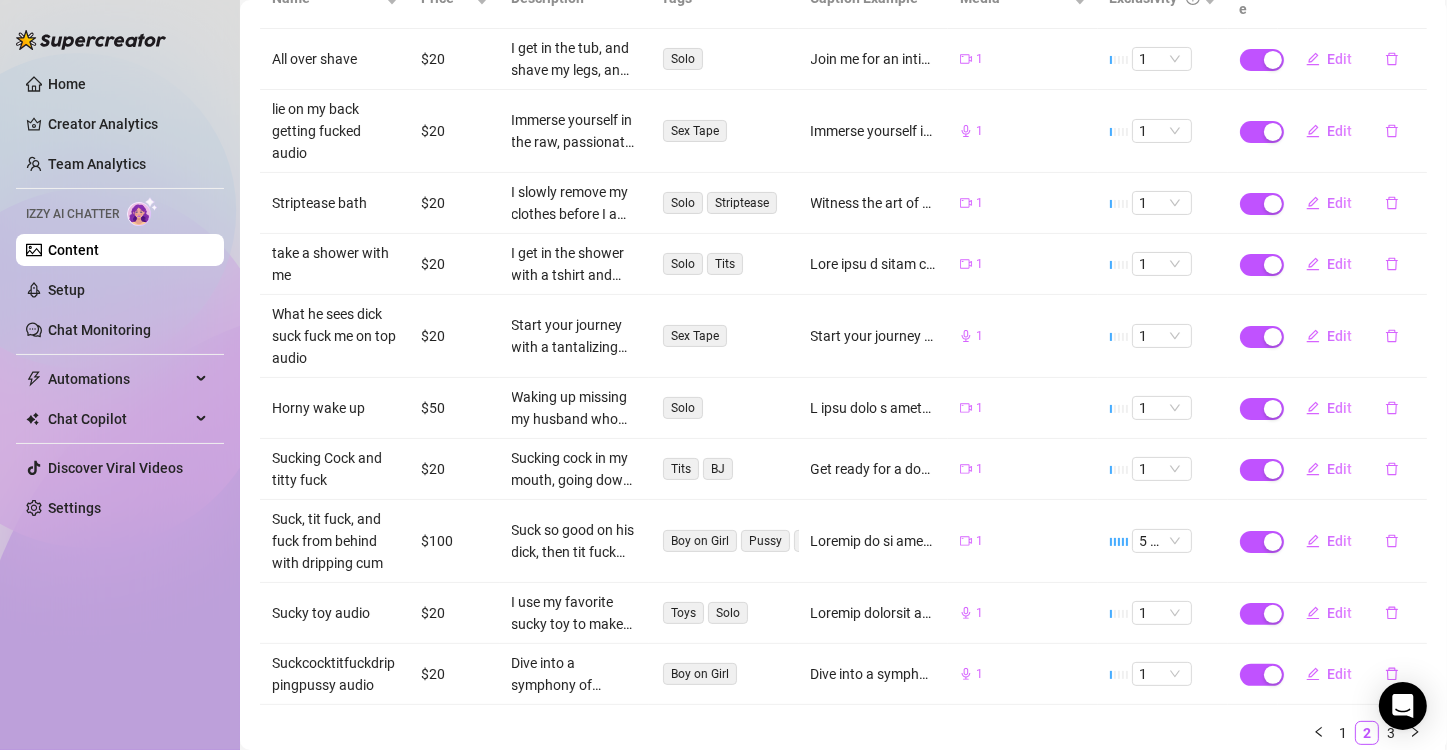 scroll, scrollTop: 346, scrollLeft: 0, axis: vertical 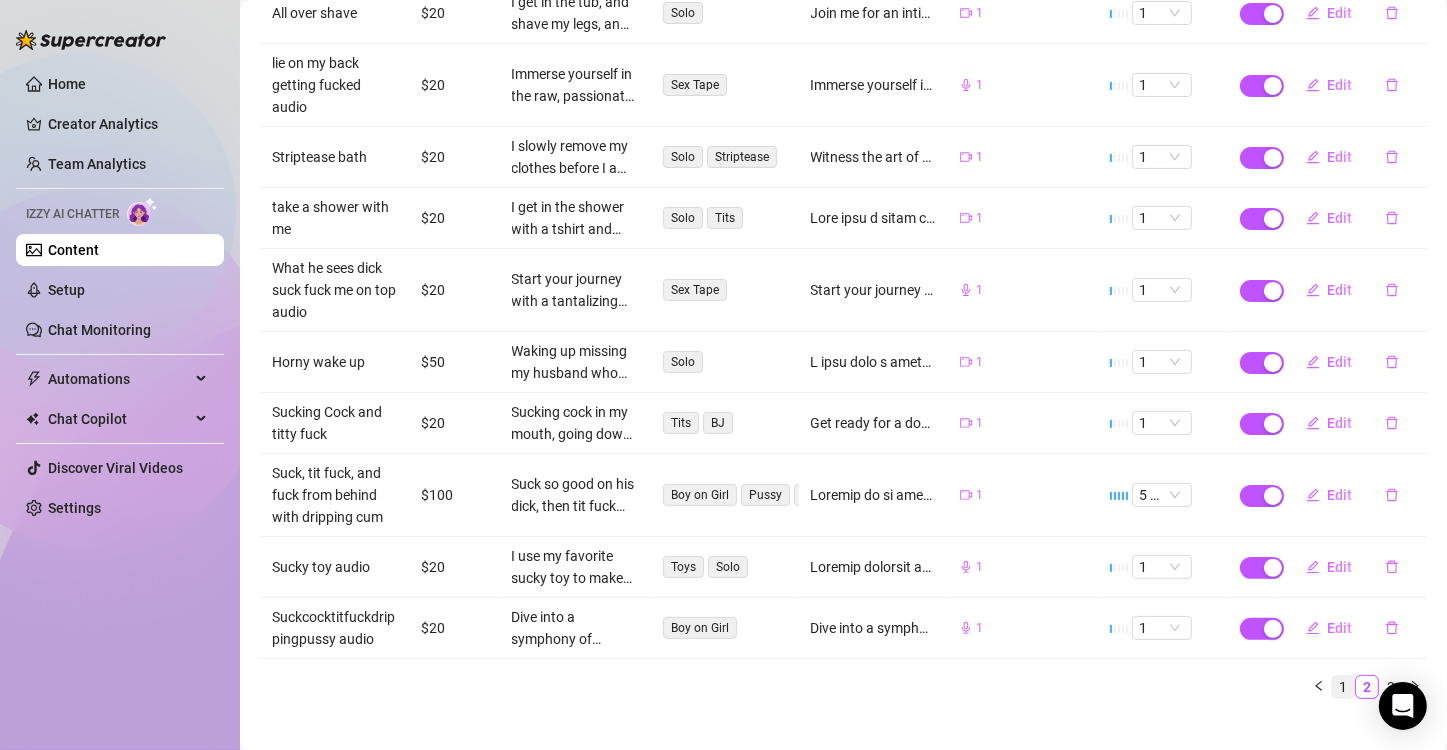 click on "1" at bounding box center (1343, 687) 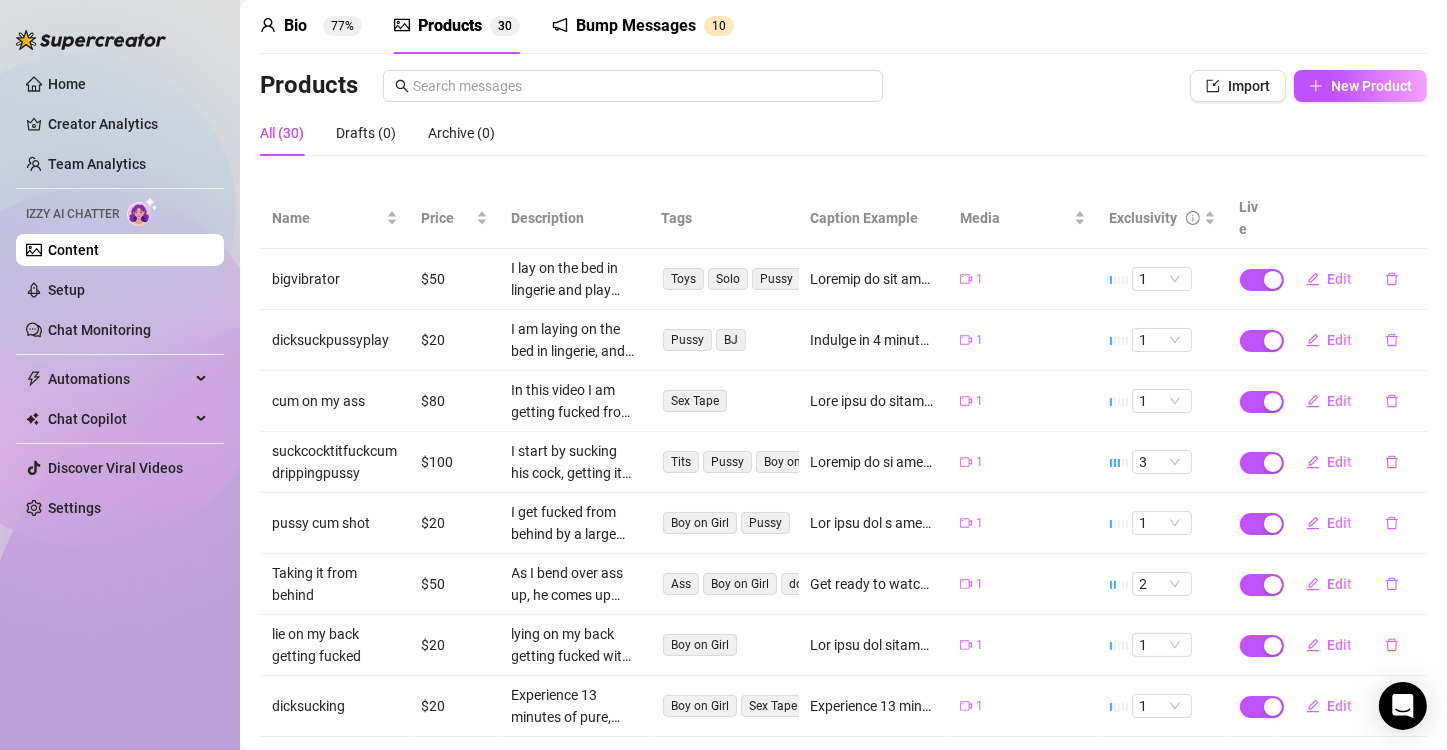 scroll, scrollTop: 280, scrollLeft: 0, axis: vertical 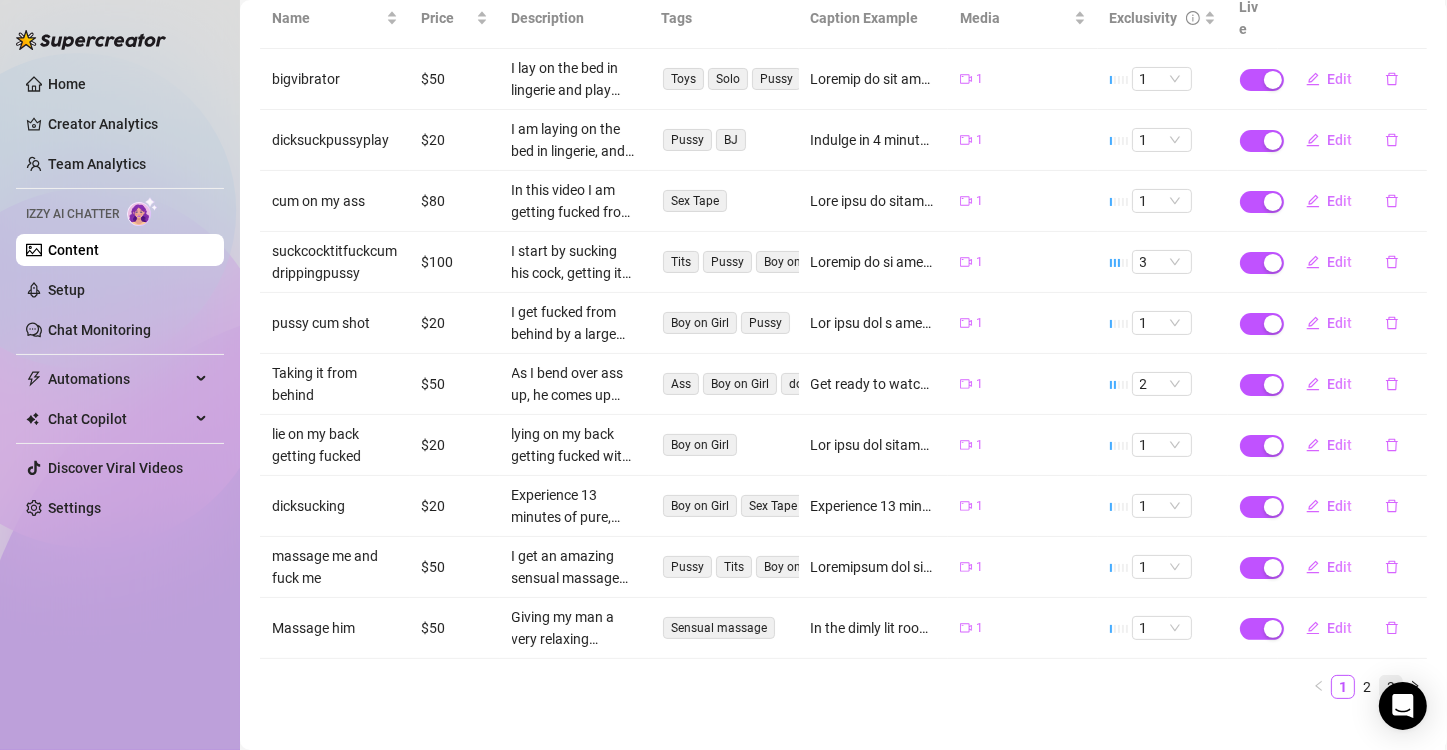 click on "3" at bounding box center [1391, 687] 